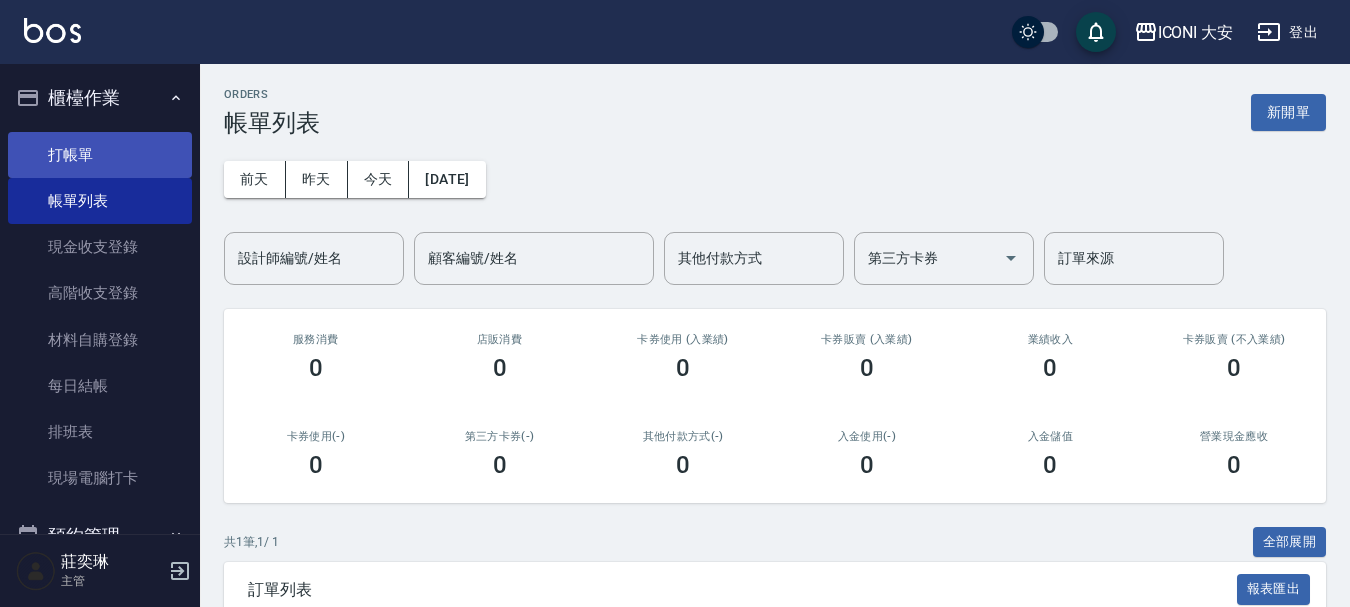 scroll, scrollTop: 0, scrollLeft: 0, axis: both 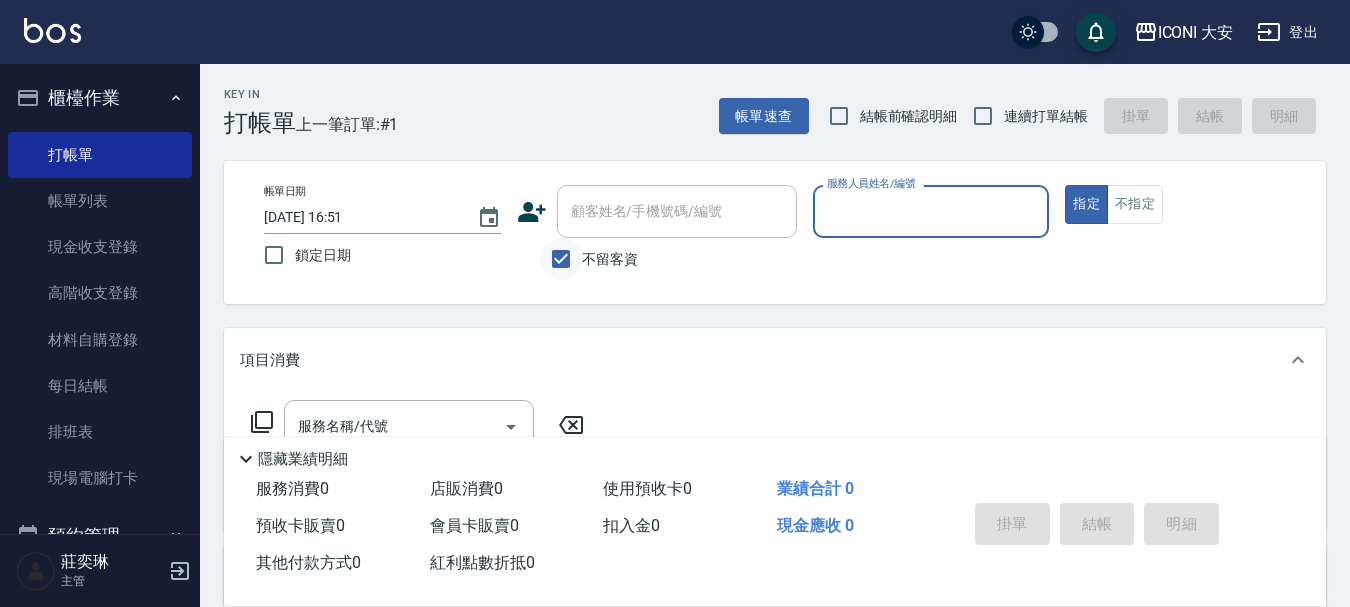 click on "不留客資" at bounding box center (561, 259) 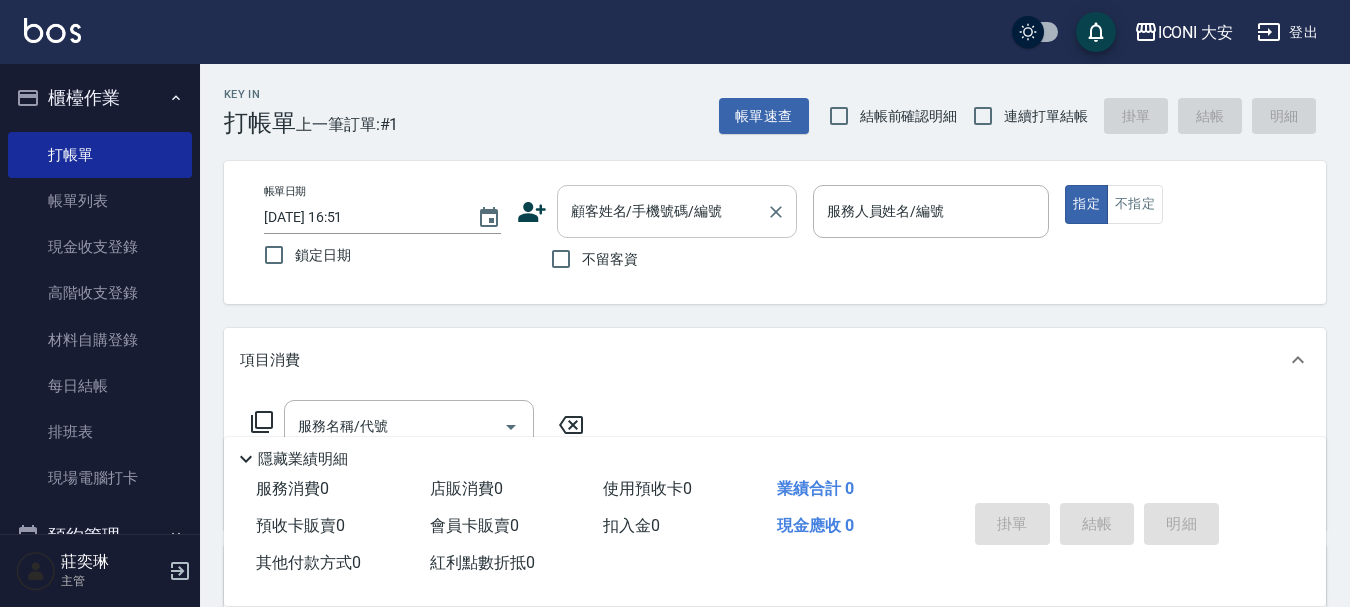 click on "顧客姓名/手機號碼/編號 顧客姓名/手機號碼/編號" at bounding box center (677, 211) 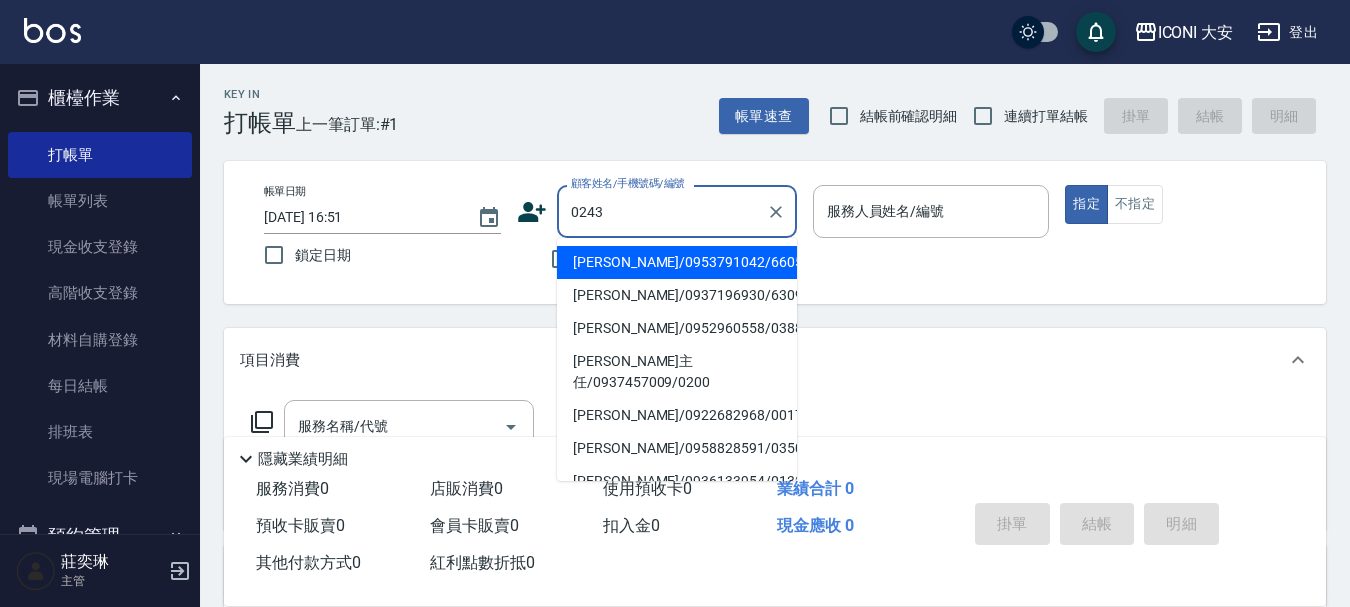 click on "0243" at bounding box center (662, 211) 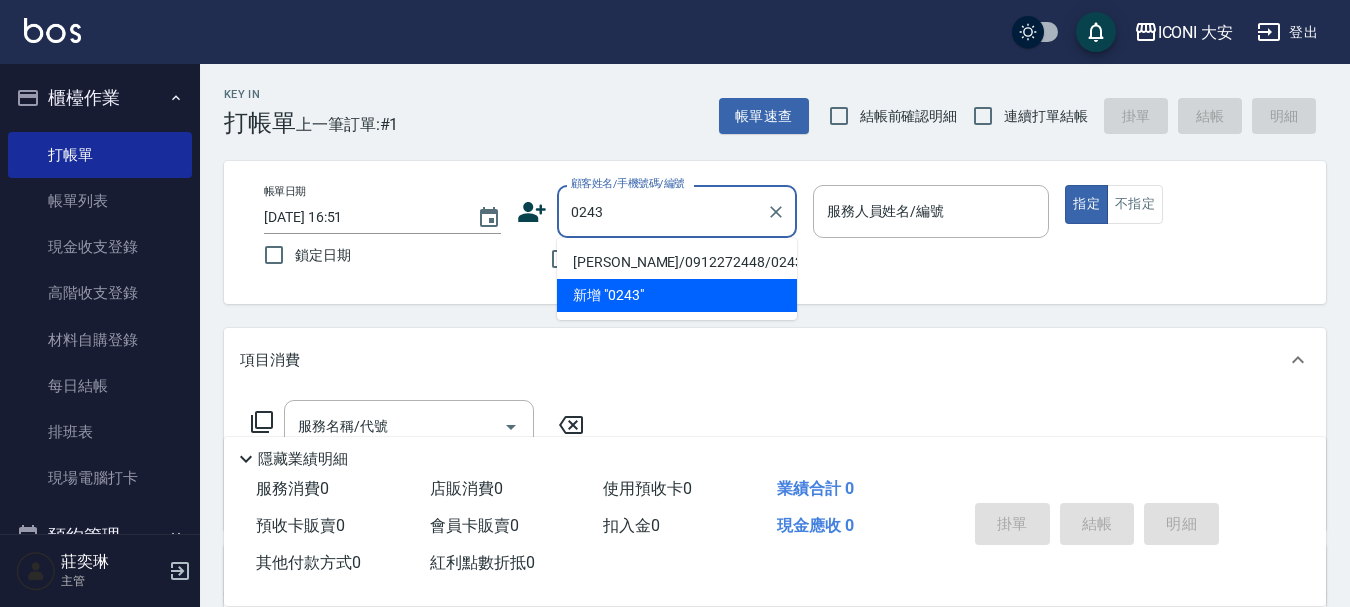 click on "[PERSON_NAME]/0912272448/0243" at bounding box center [677, 262] 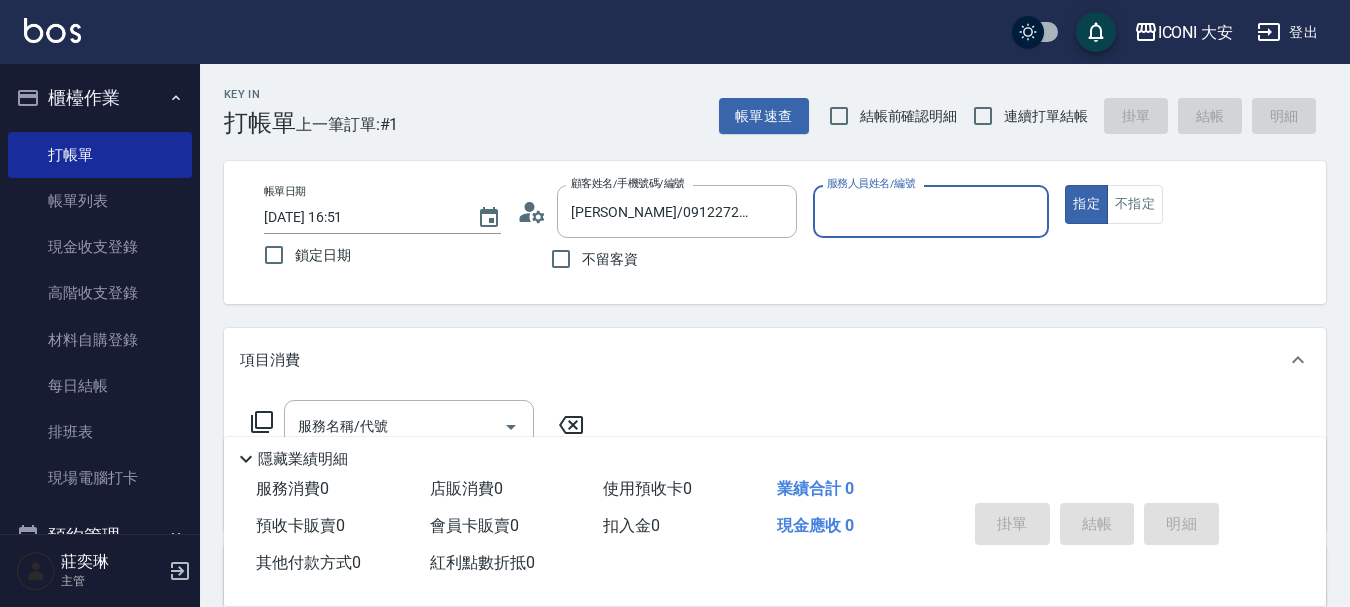 click on "服務人員姓名/編號" at bounding box center (931, 211) 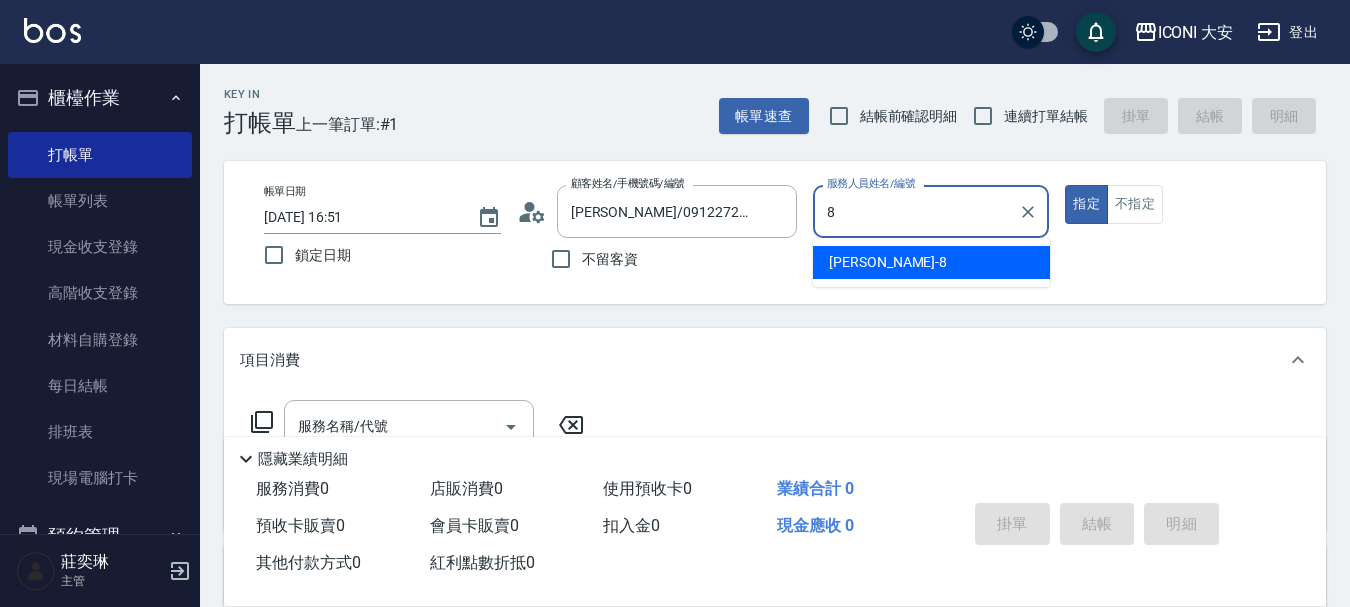 click on "Yulisa -8" at bounding box center [931, 262] 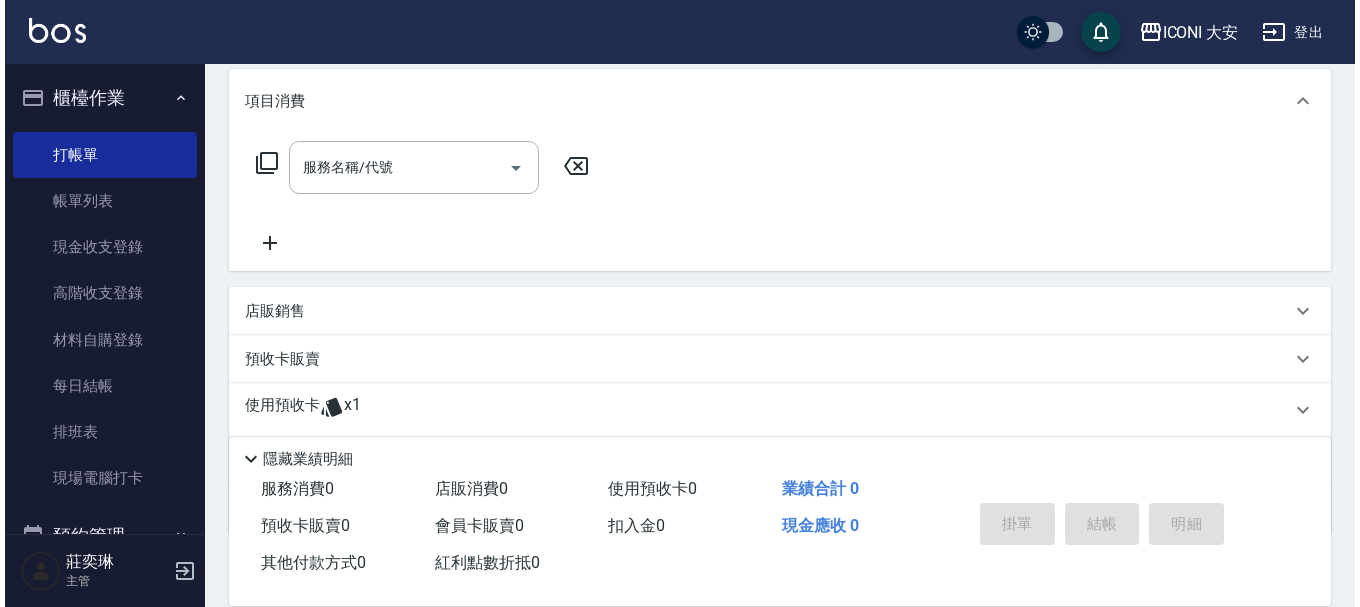 scroll, scrollTop: 300, scrollLeft: 0, axis: vertical 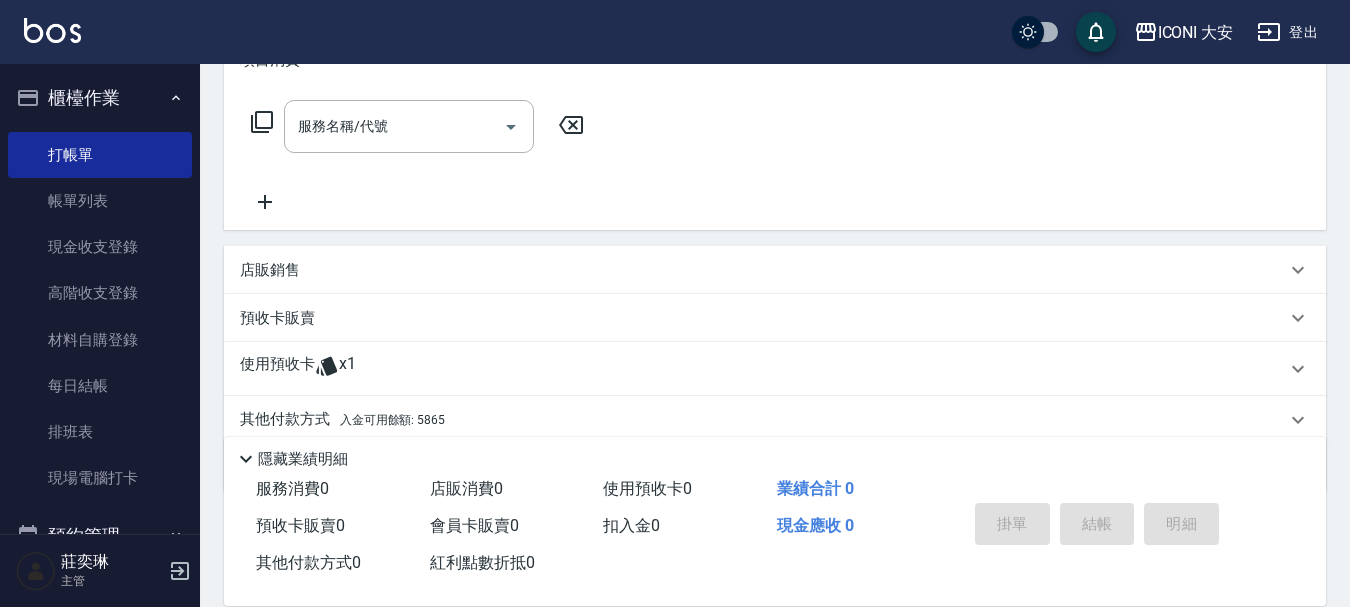 type on "Yulisa-8" 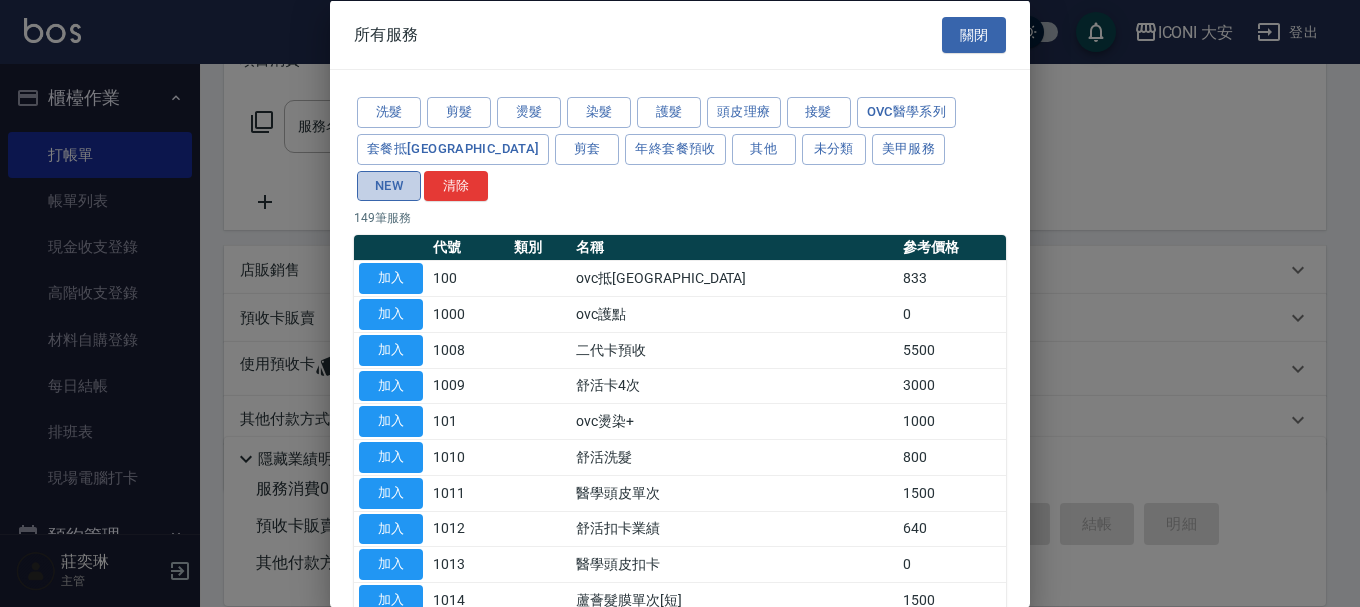 click on "NEW" at bounding box center [389, 185] 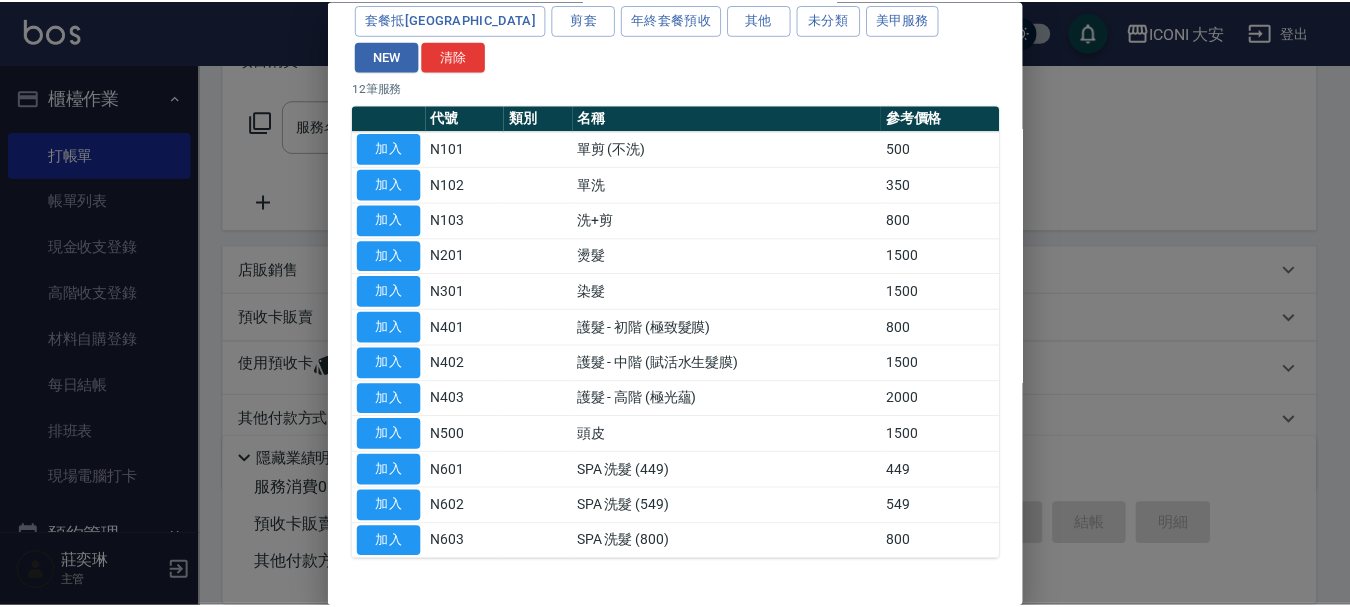 scroll, scrollTop: 156, scrollLeft: 0, axis: vertical 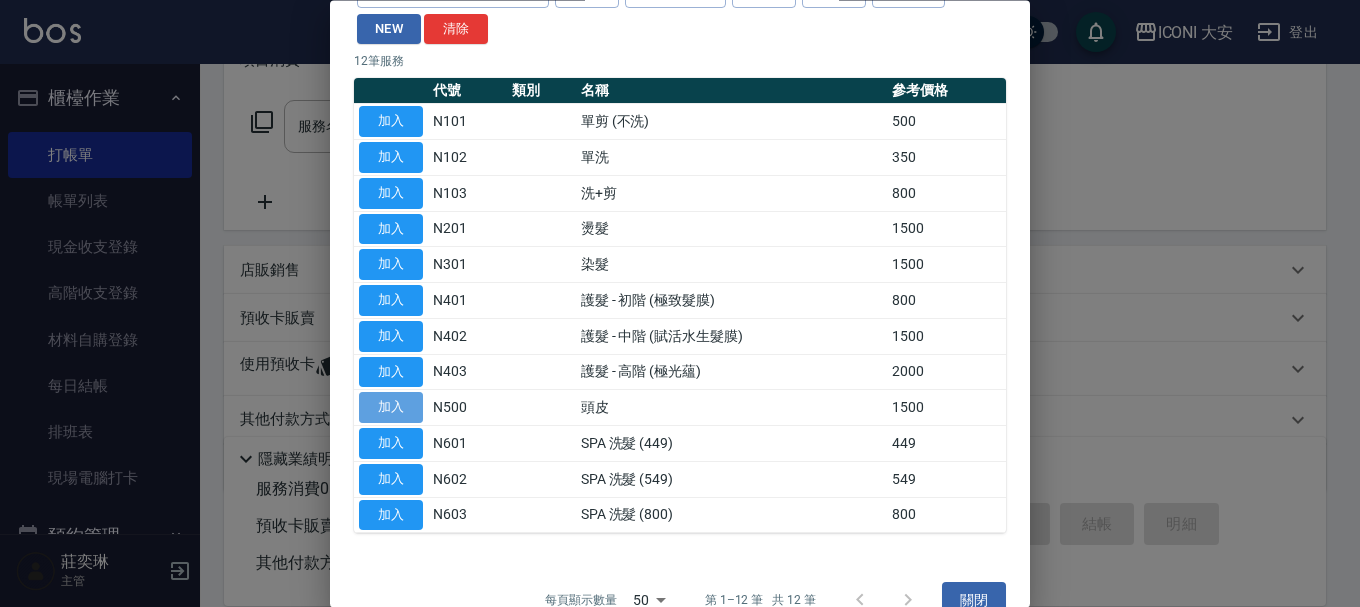 click on "加入" at bounding box center [391, 408] 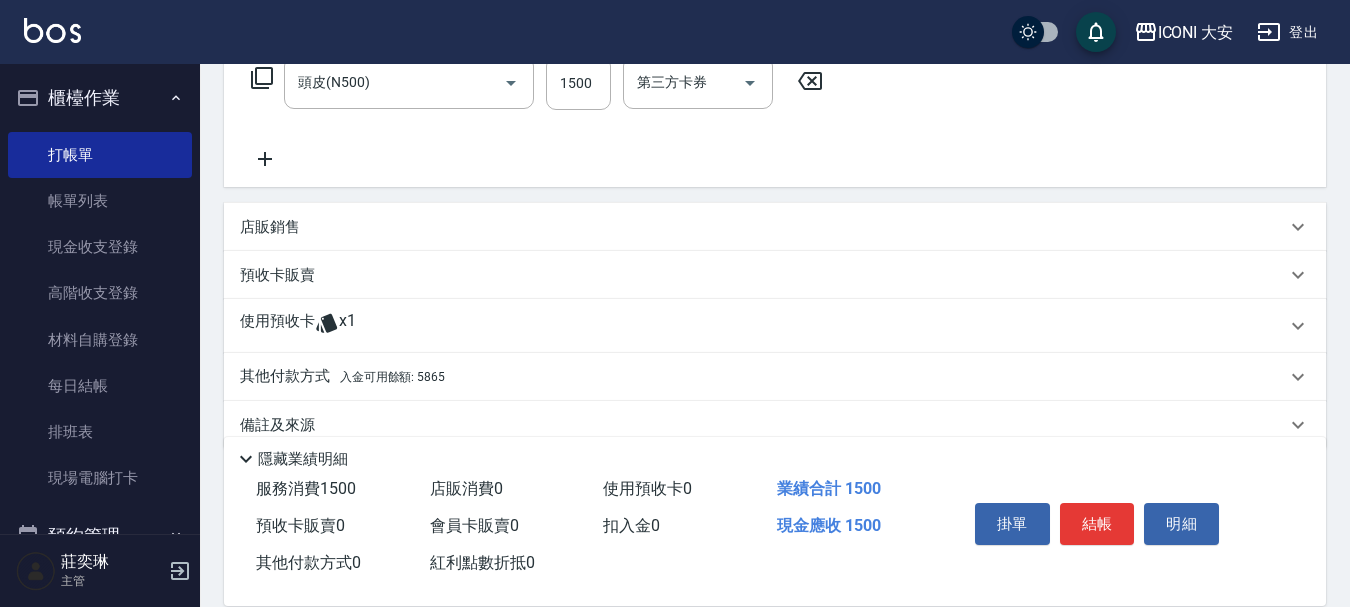 scroll, scrollTop: 378, scrollLeft: 0, axis: vertical 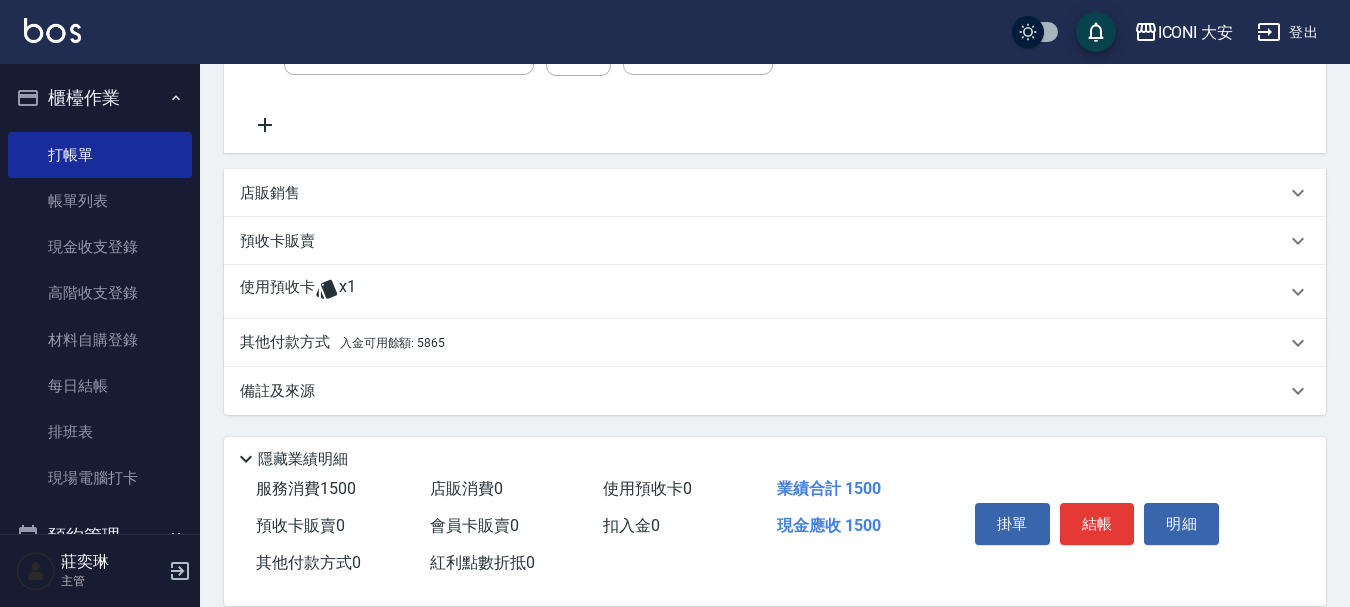 click on "其他付款方式 入金可用餘額: 5865" at bounding box center [342, 343] 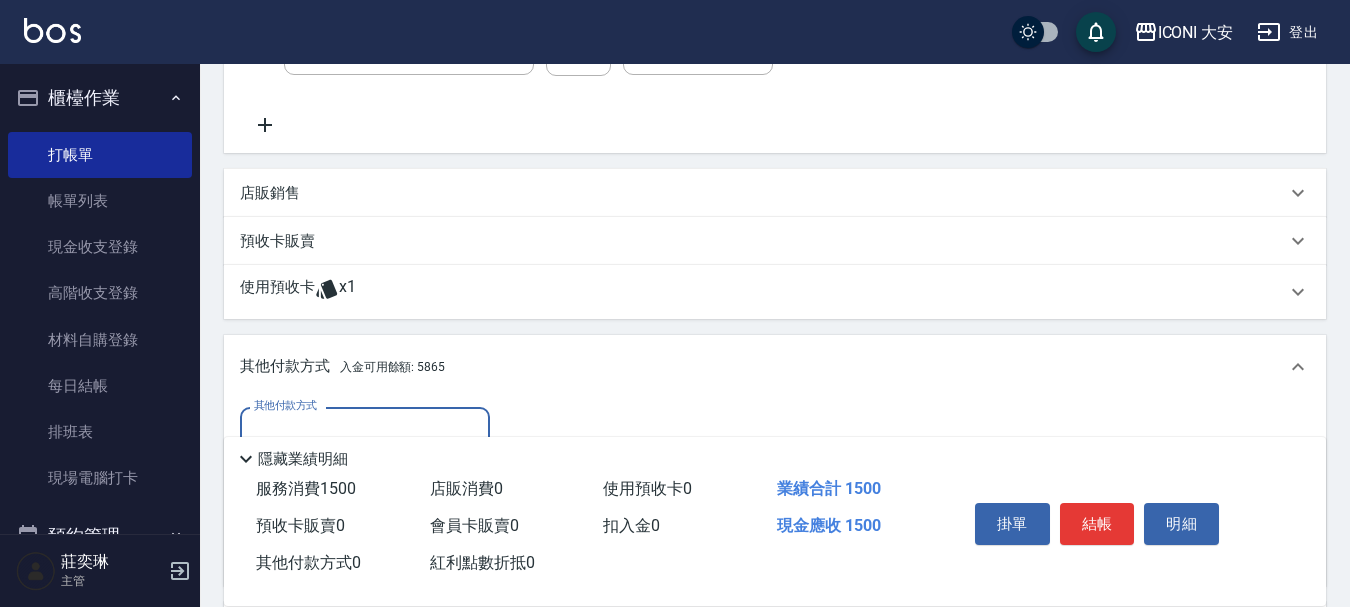 scroll, scrollTop: 0, scrollLeft: 0, axis: both 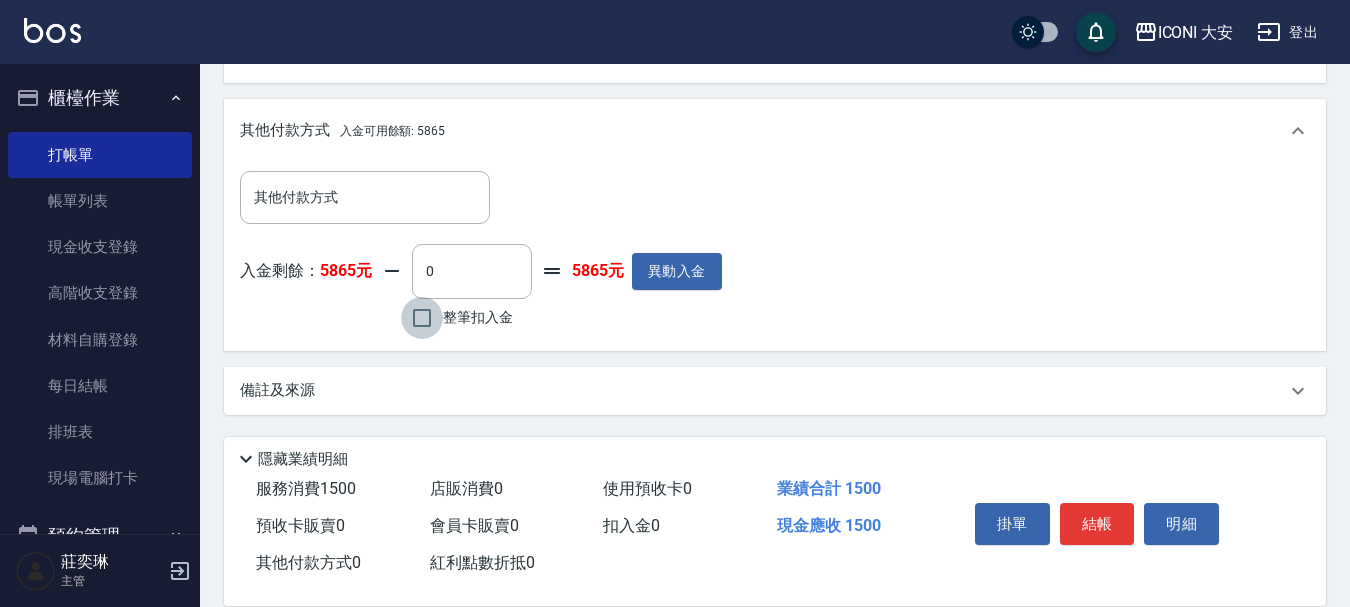 click on "整筆扣入金" at bounding box center [422, 318] 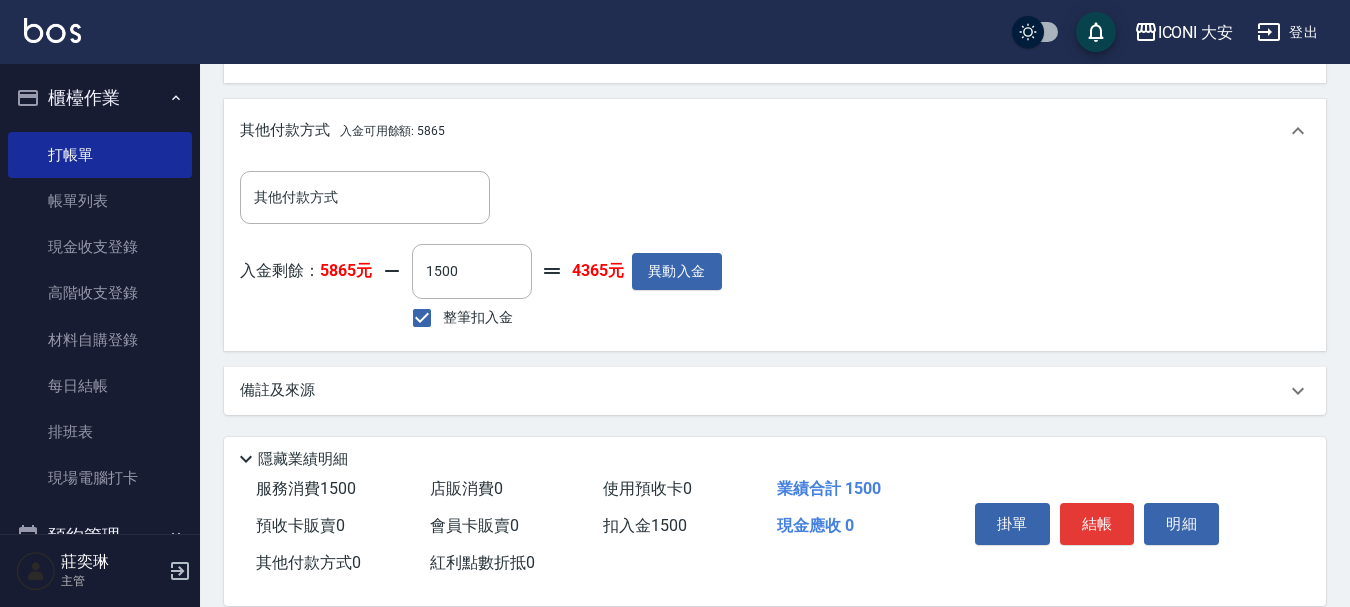 click on "結帳" at bounding box center (1097, 524) 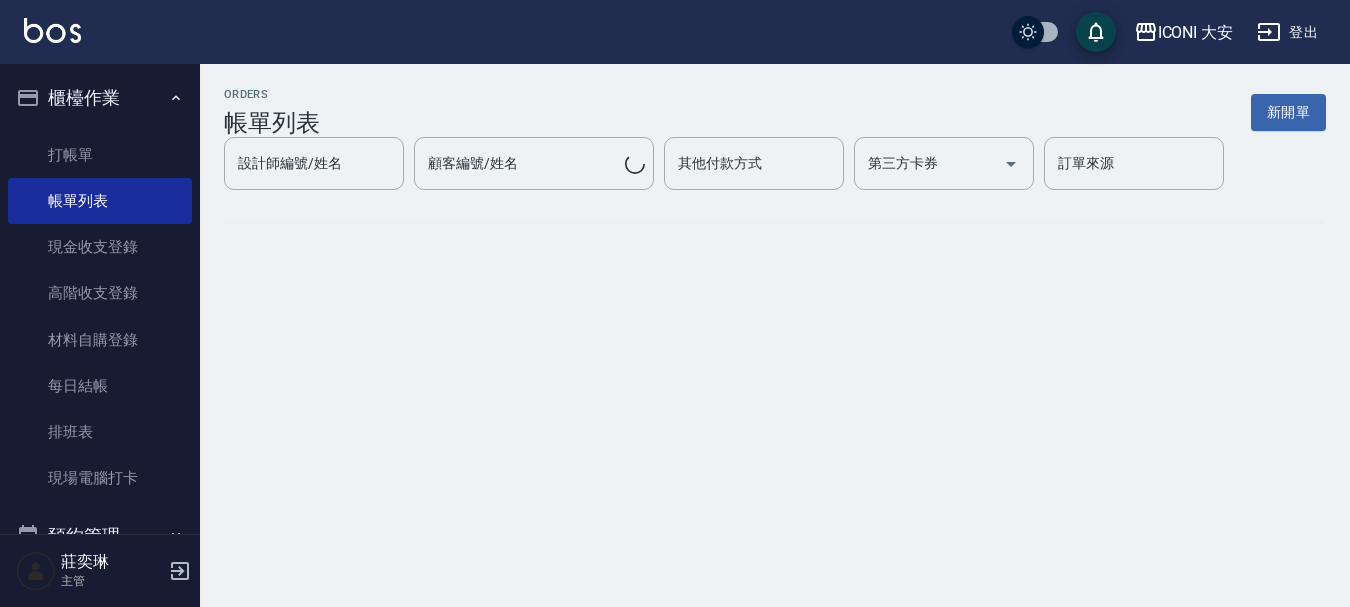 scroll, scrollTop: 0, scrollLeft: 0, axis: both 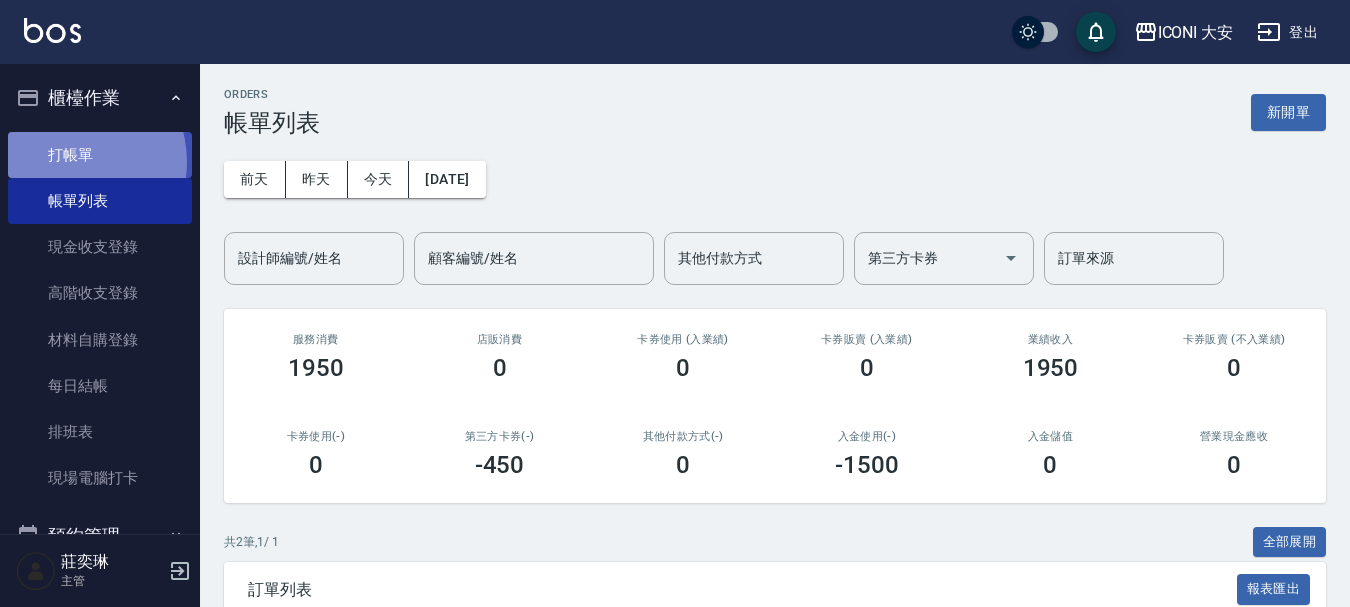 click on "打帳單" at bounding box center (100, 155) 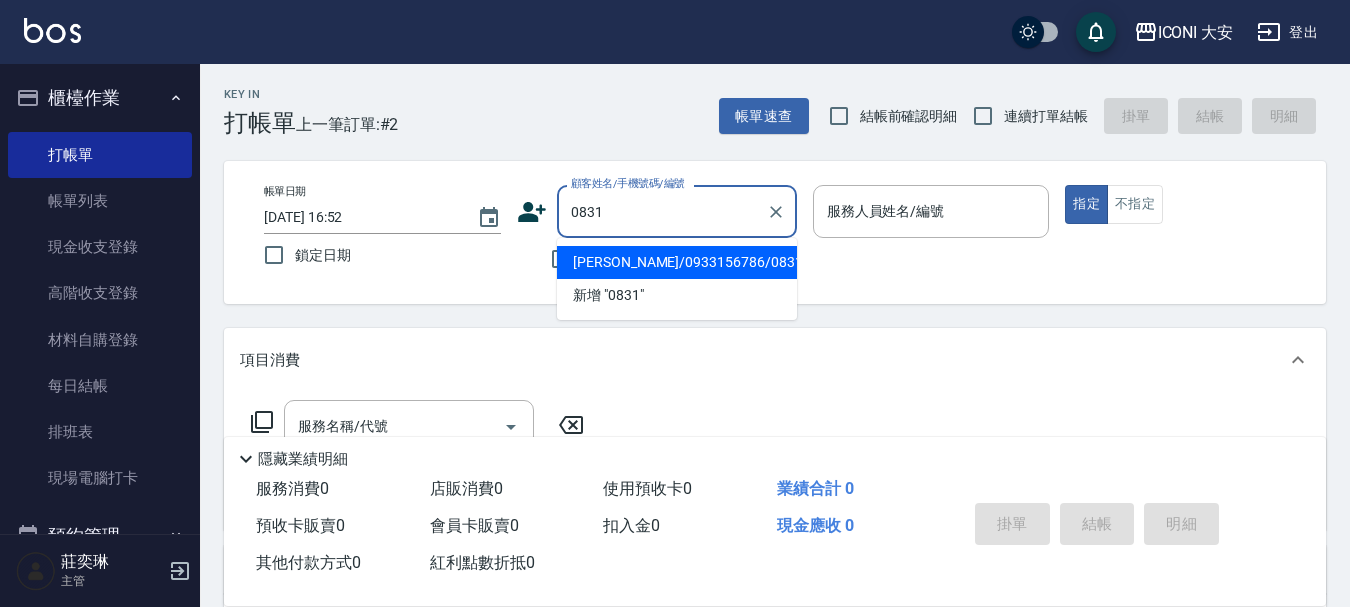 click on "[PERSON_NAME]/0933156786/0831" at bounding box center (677, 262) 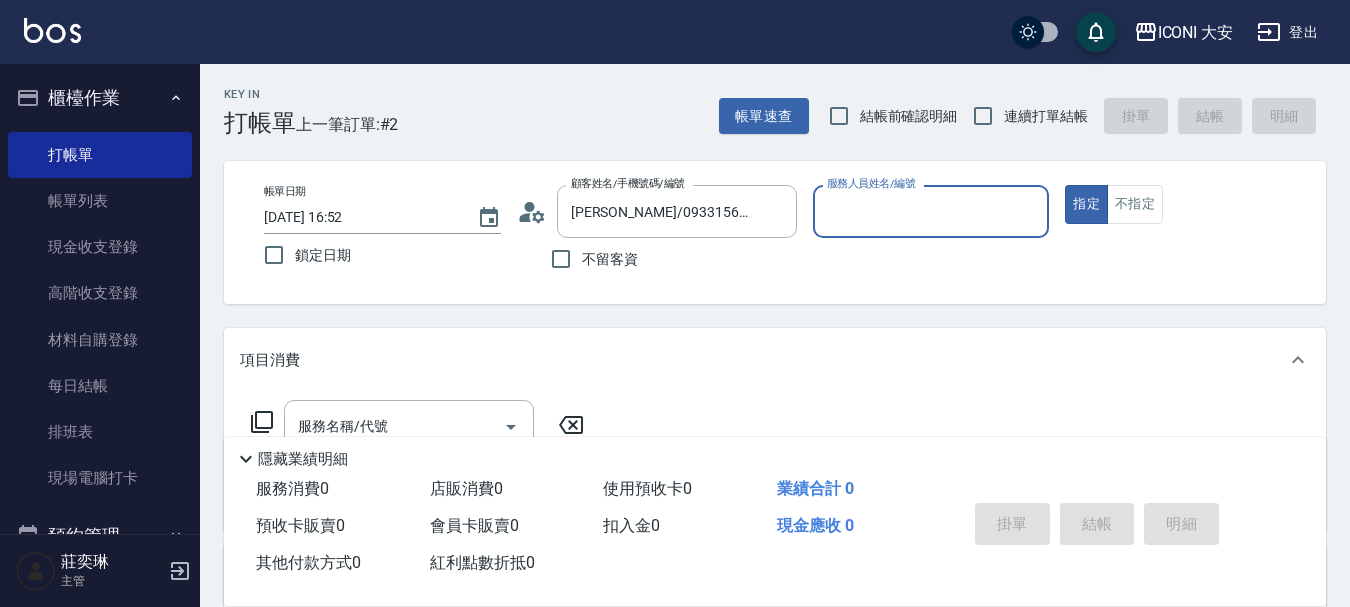 type on "Yulisa-8" 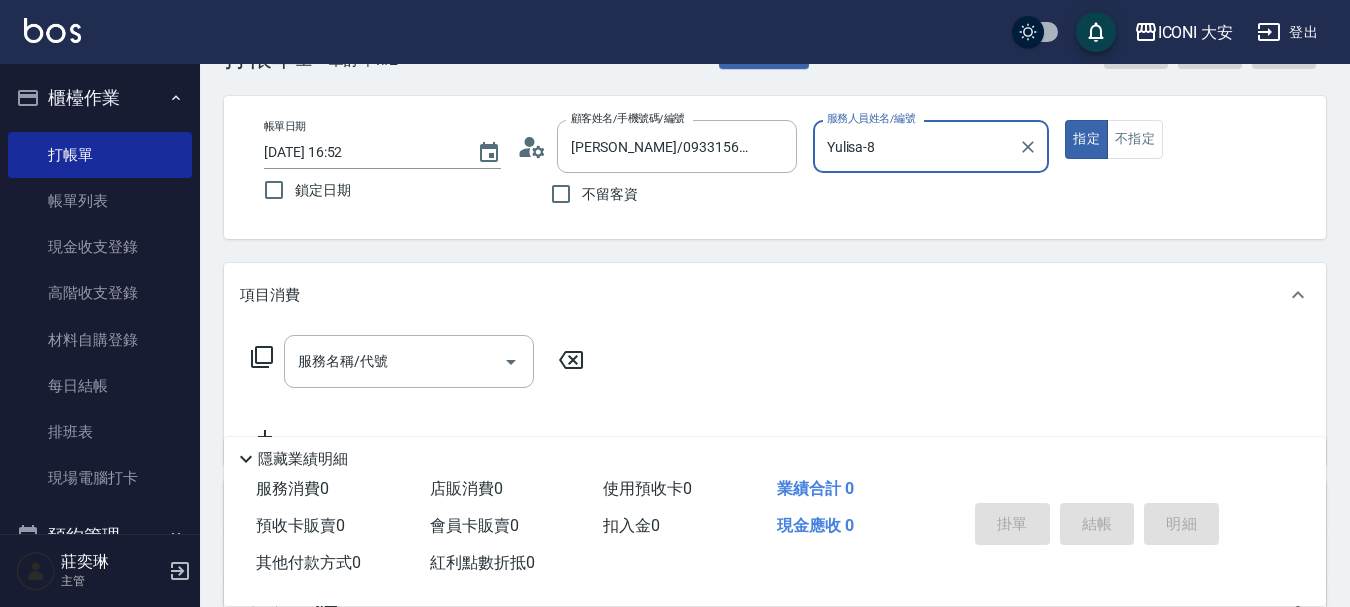scroll, scrollTop: 100, scrollLeft: 0, axis: vertical 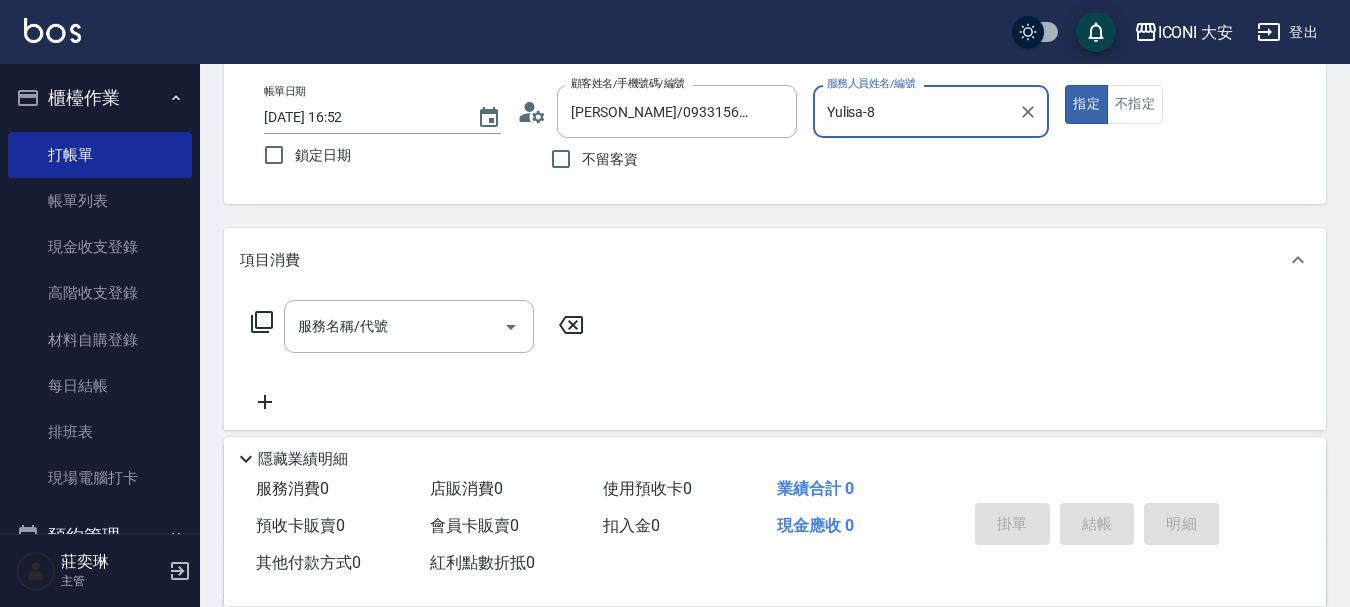 click 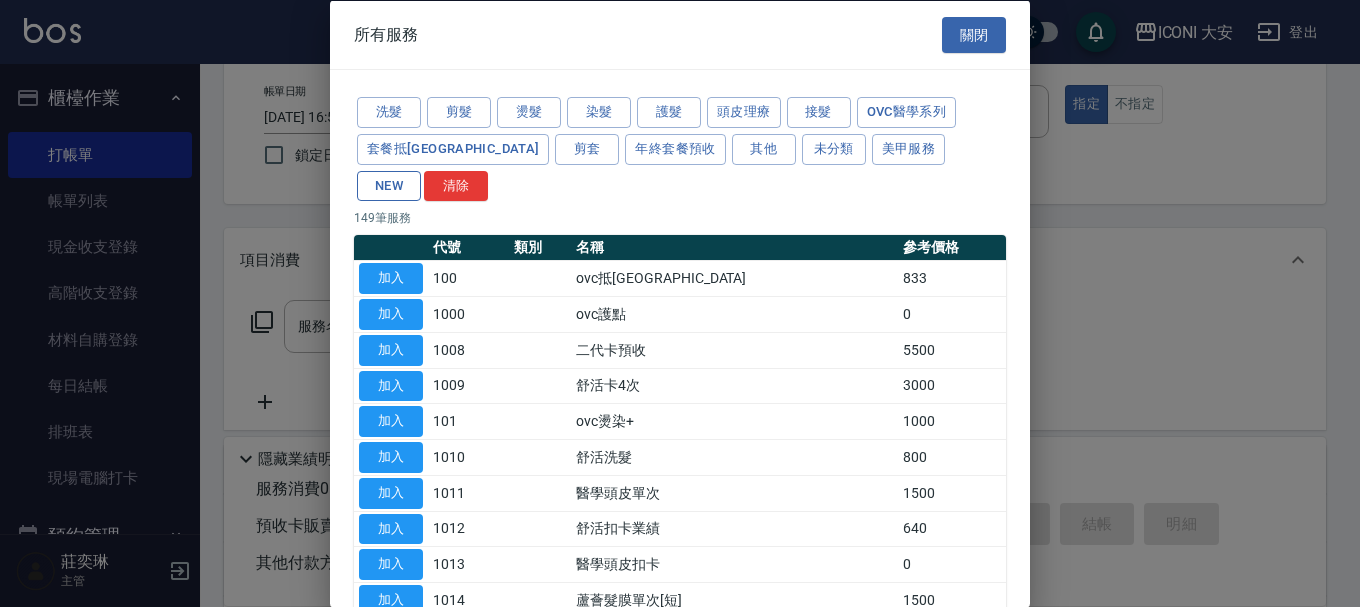 click on "NEW" at bounding box center [389, 185] 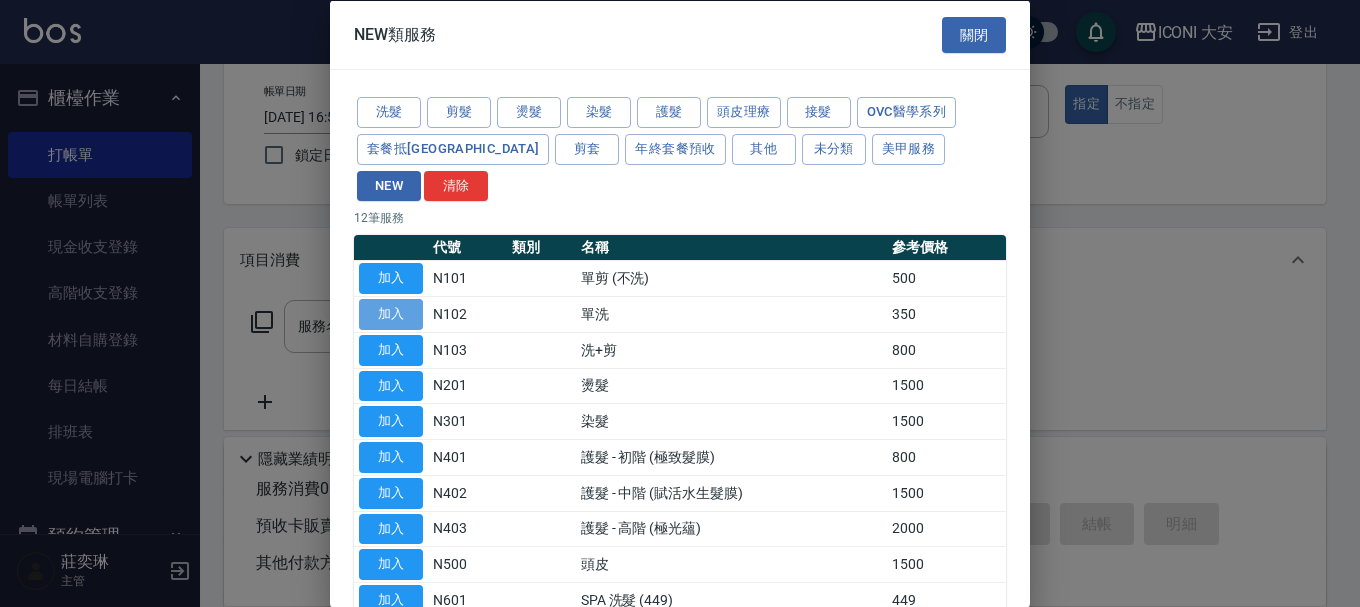 click on "加入" at bounding box center (391, 314) 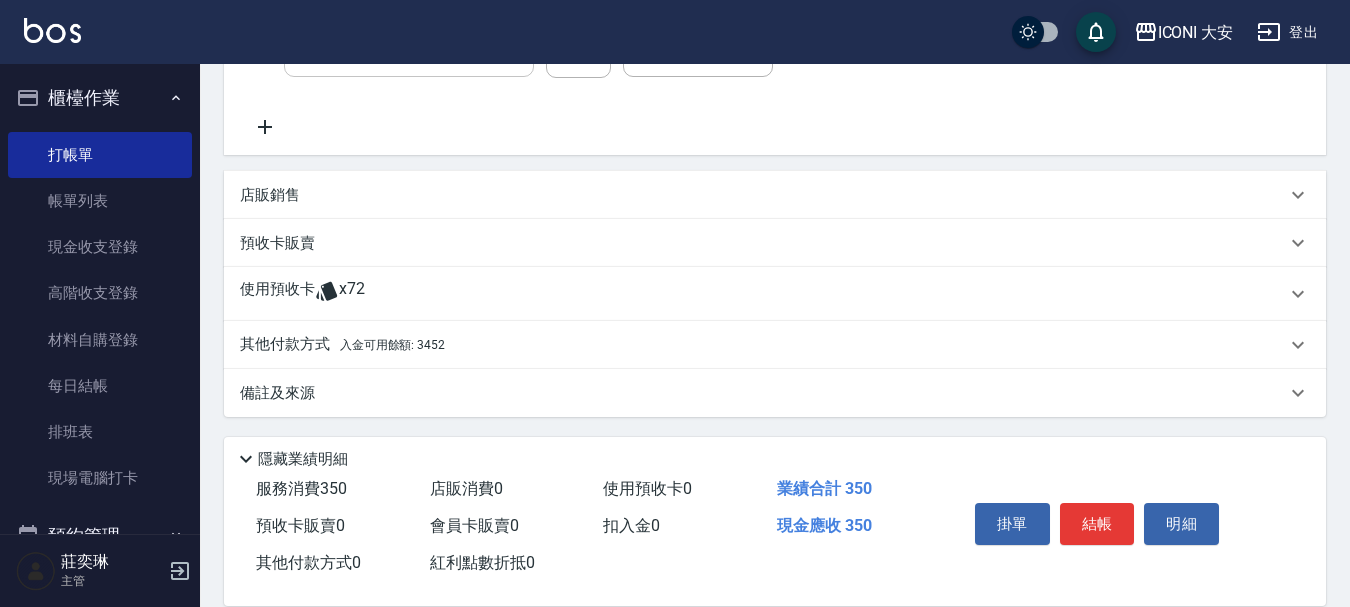 scroll, scrollTop: 378, scrollLeft: 0, axis: vertical 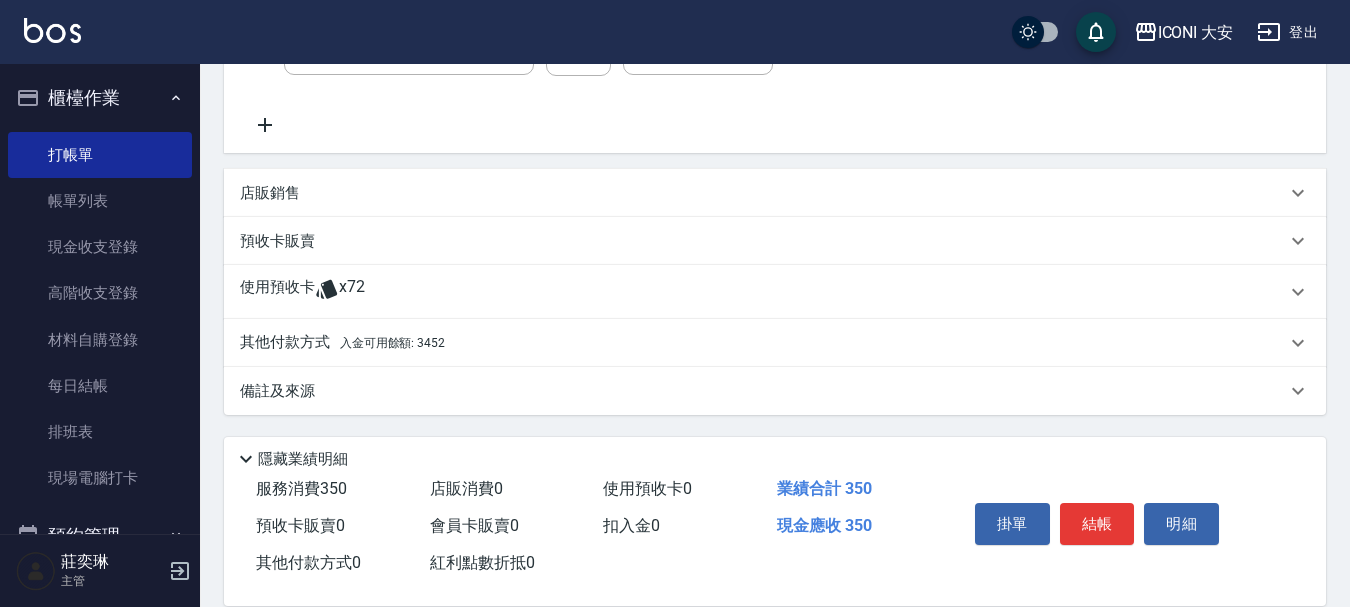 click on "店販銷售" at bounding box center (270, 193) 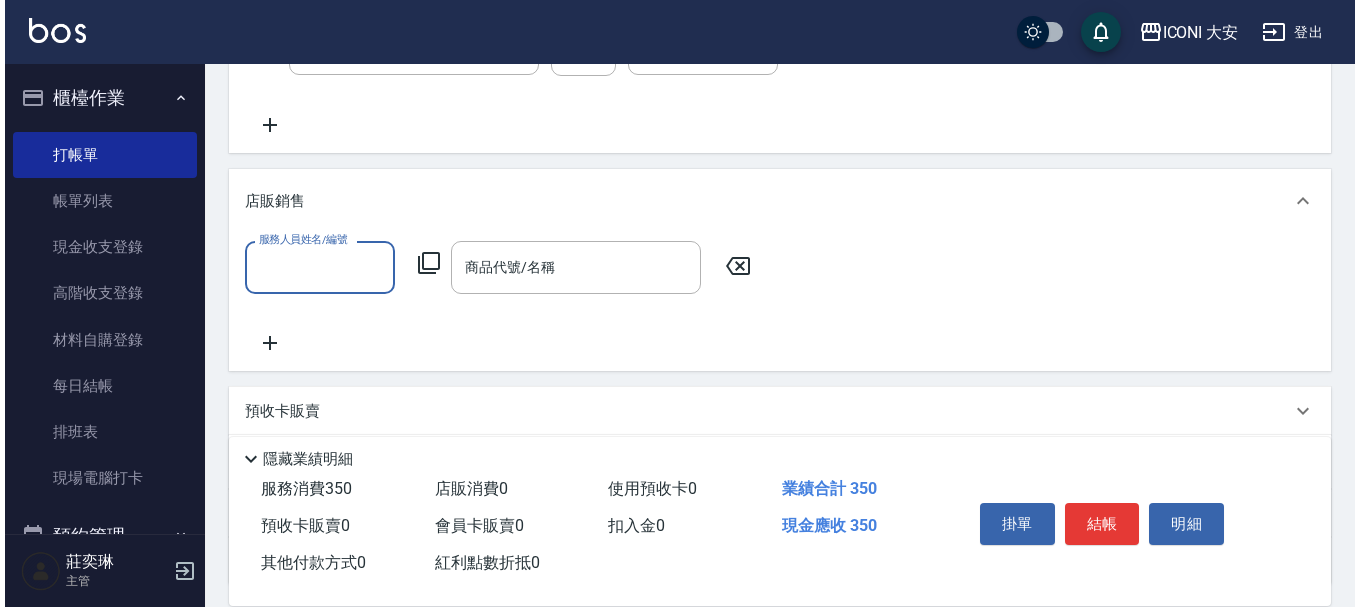 scroll, scrollTop: 0, scrollLeft: 0, axis: both 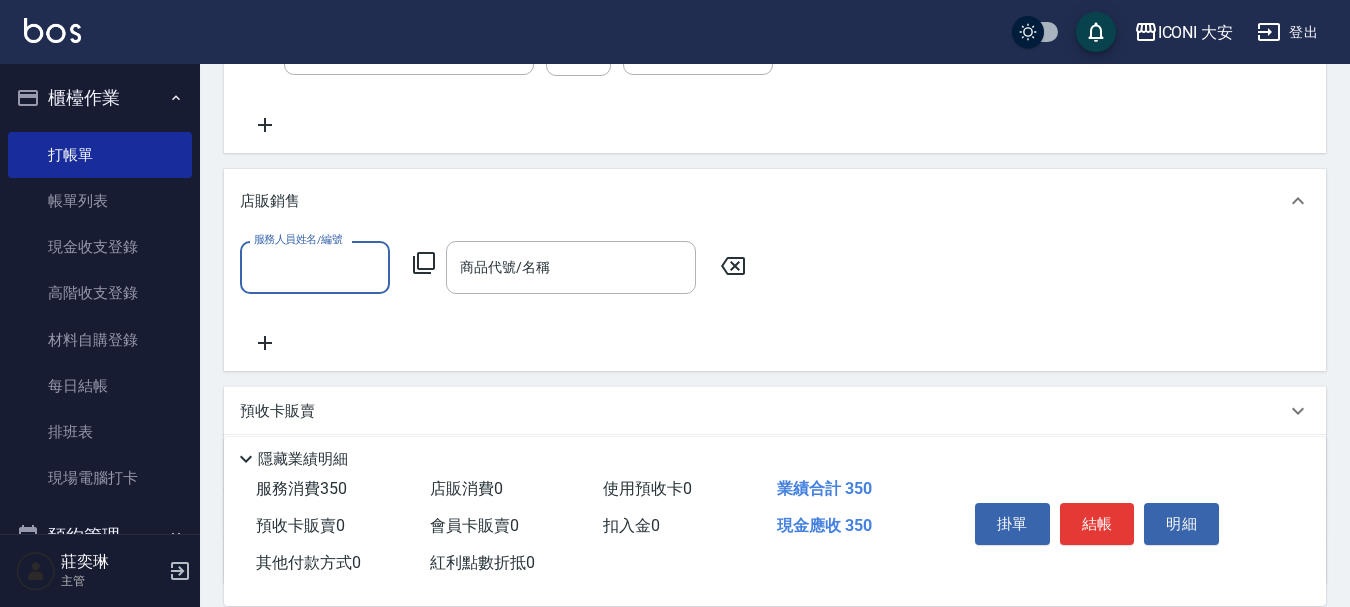 click on "服務人員姓名/編號" at bounding box center (315, 267) 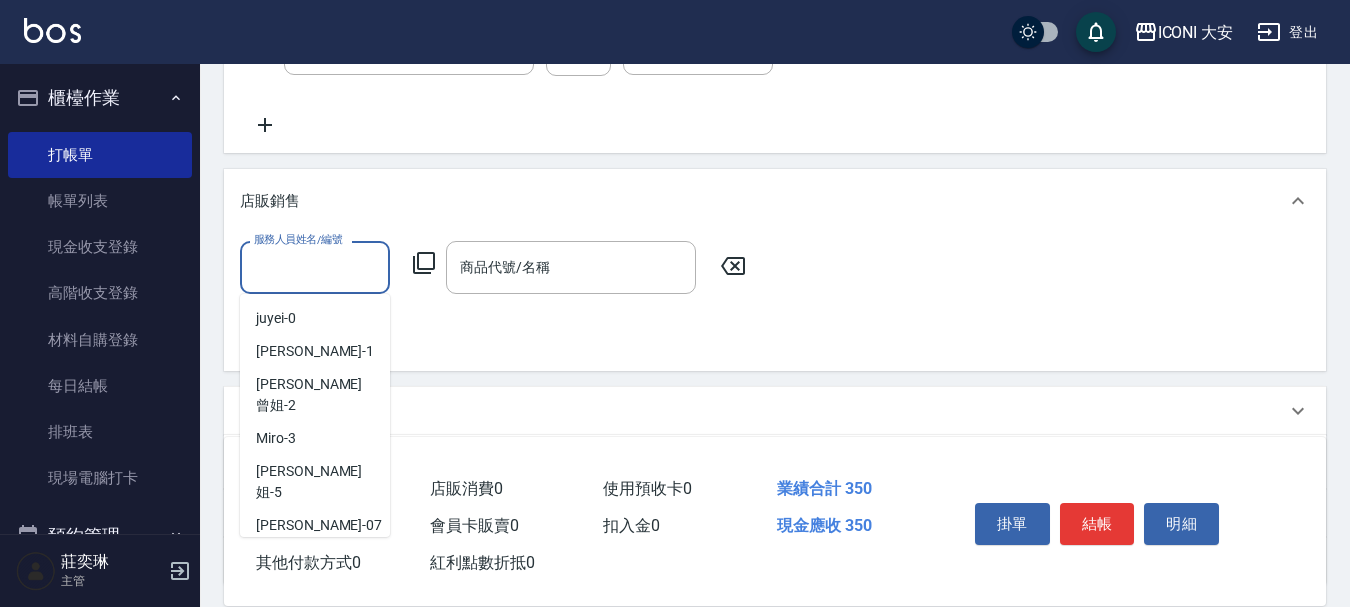 click on "Yulisa -8" at bounding box center (315, 558) 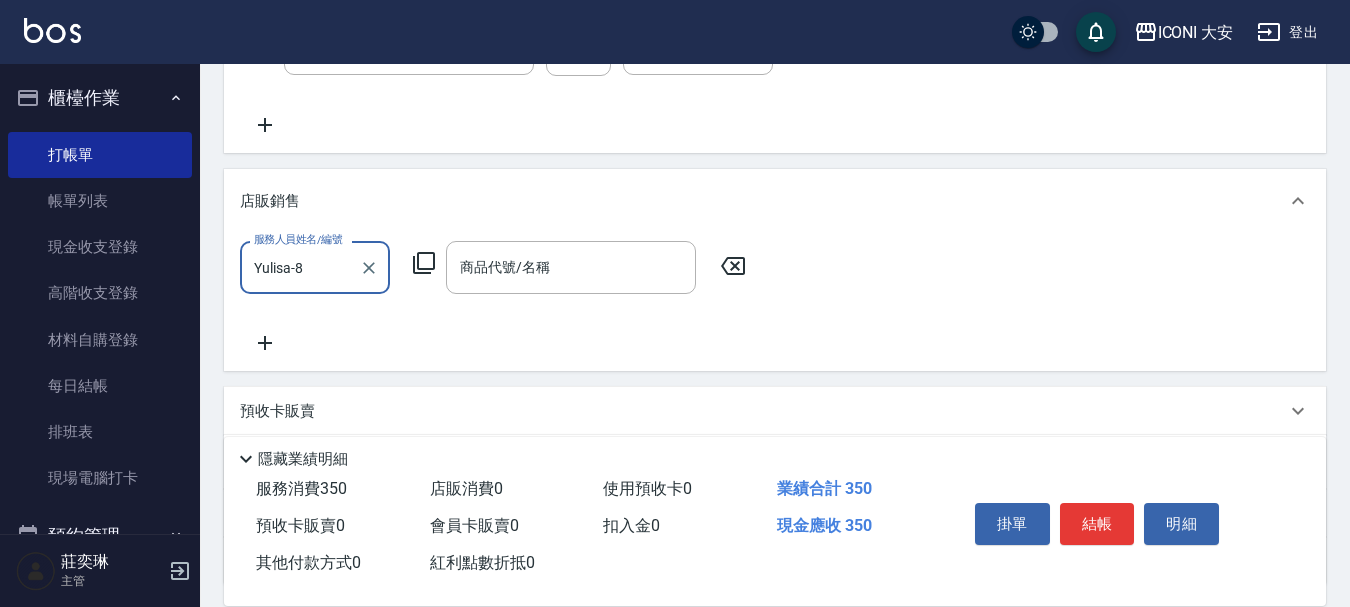 click 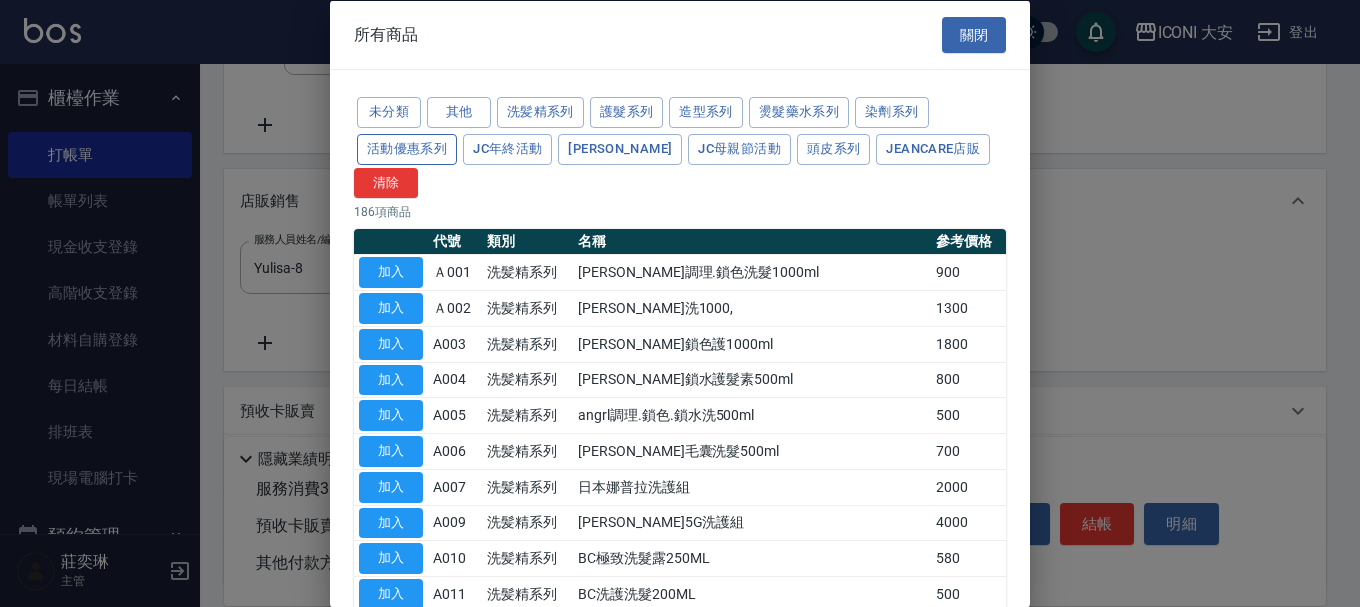 click on "活動優惠系列" at bounding box center [407, 148] 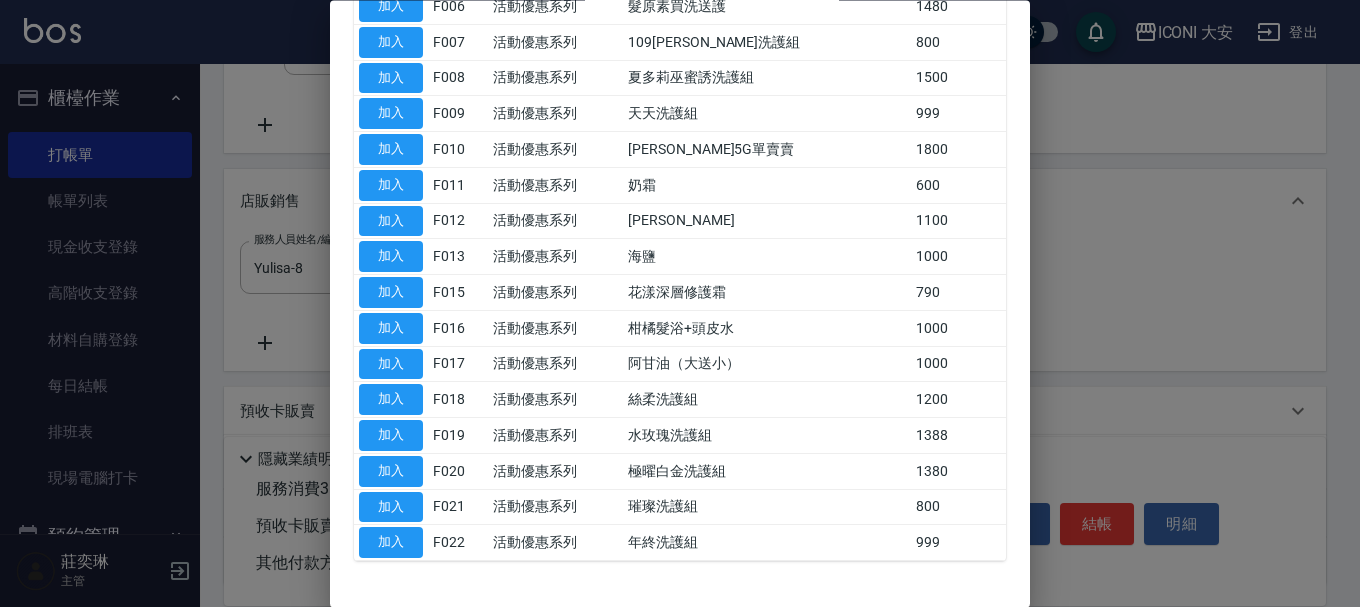scroll, scrollTop: 508, scrollLeft: 0, axis: vertical 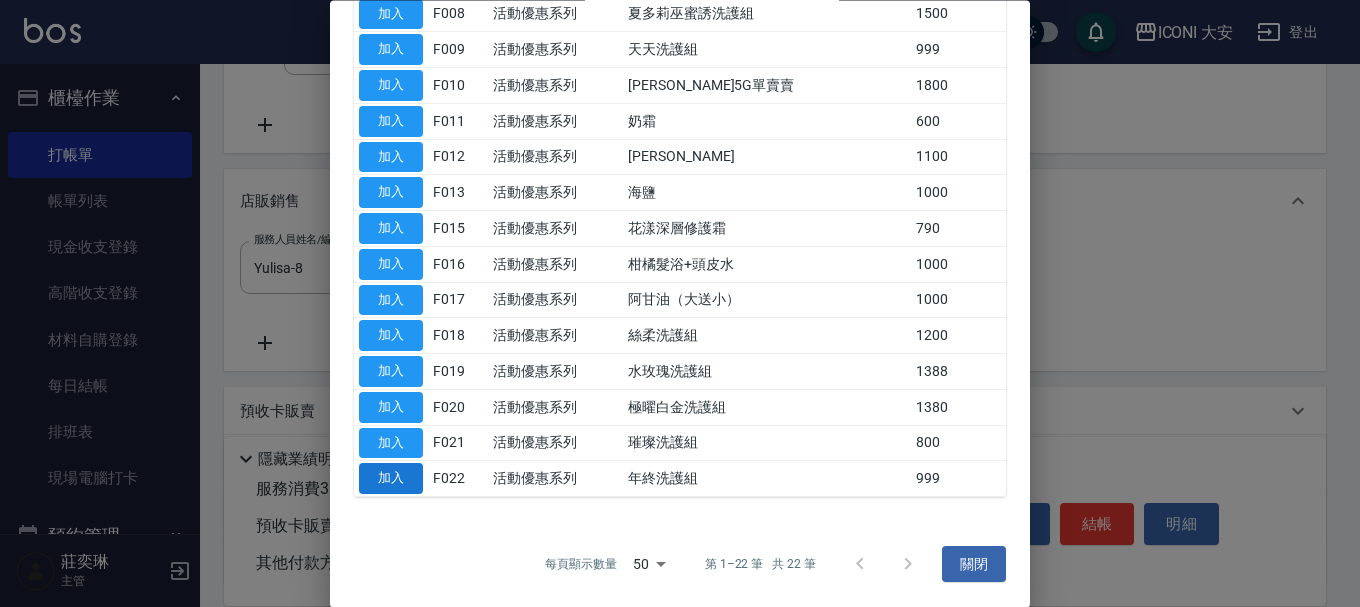 click on "加入" at bounding box center (391, 479) 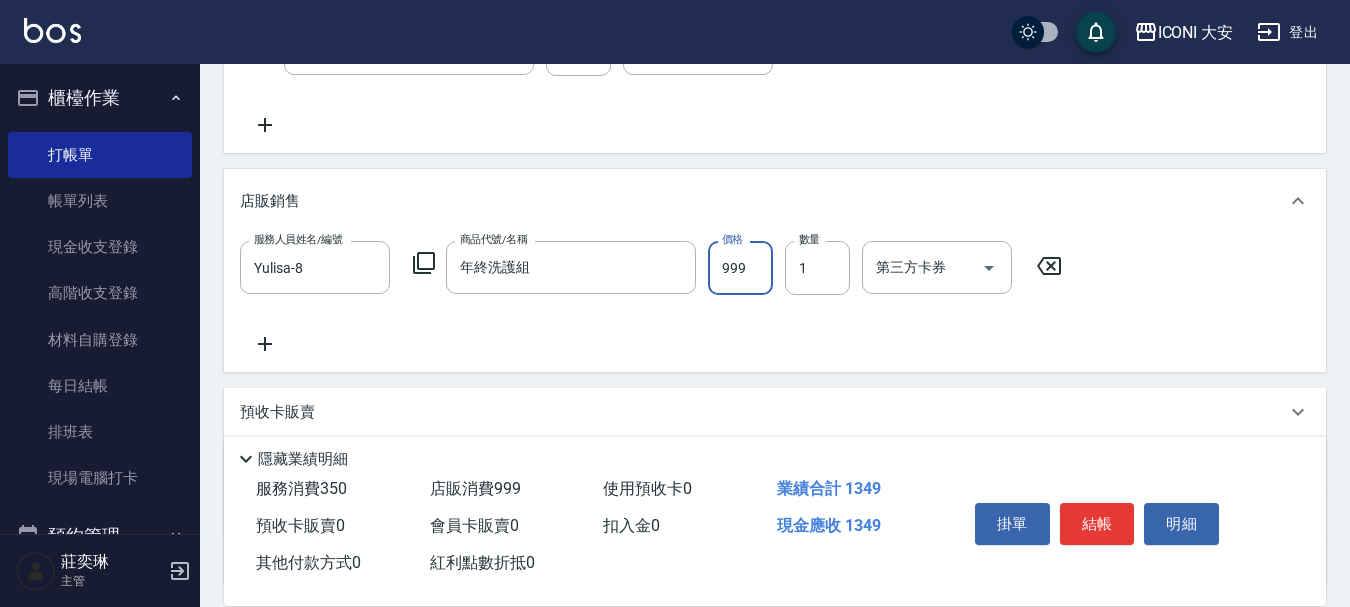 click on "999" at bounding box center (740, 268) 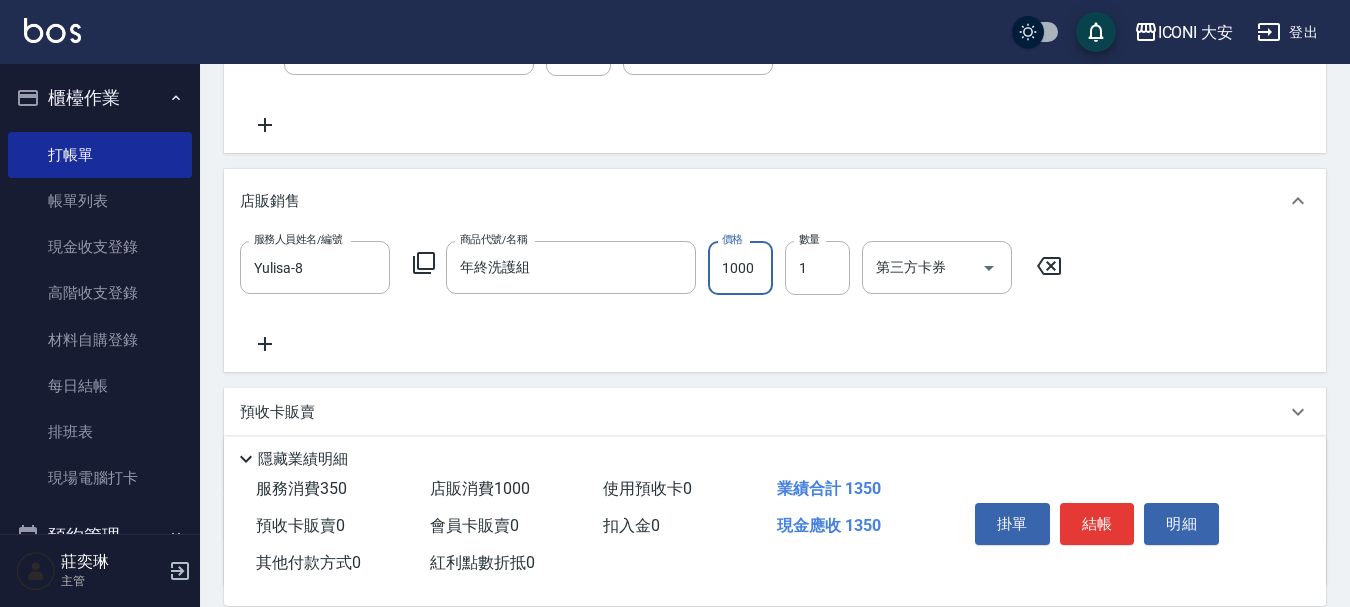 type on "1000" 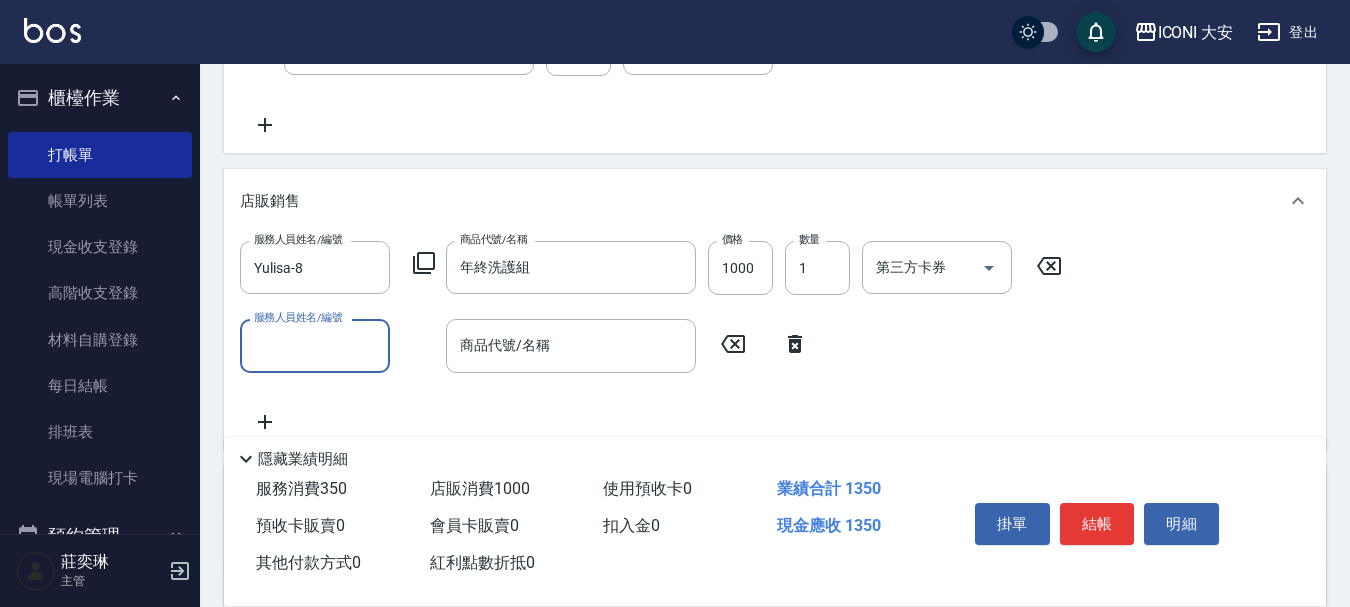 click on "服務人員姓名/編號" at bounding box center [315, 345] 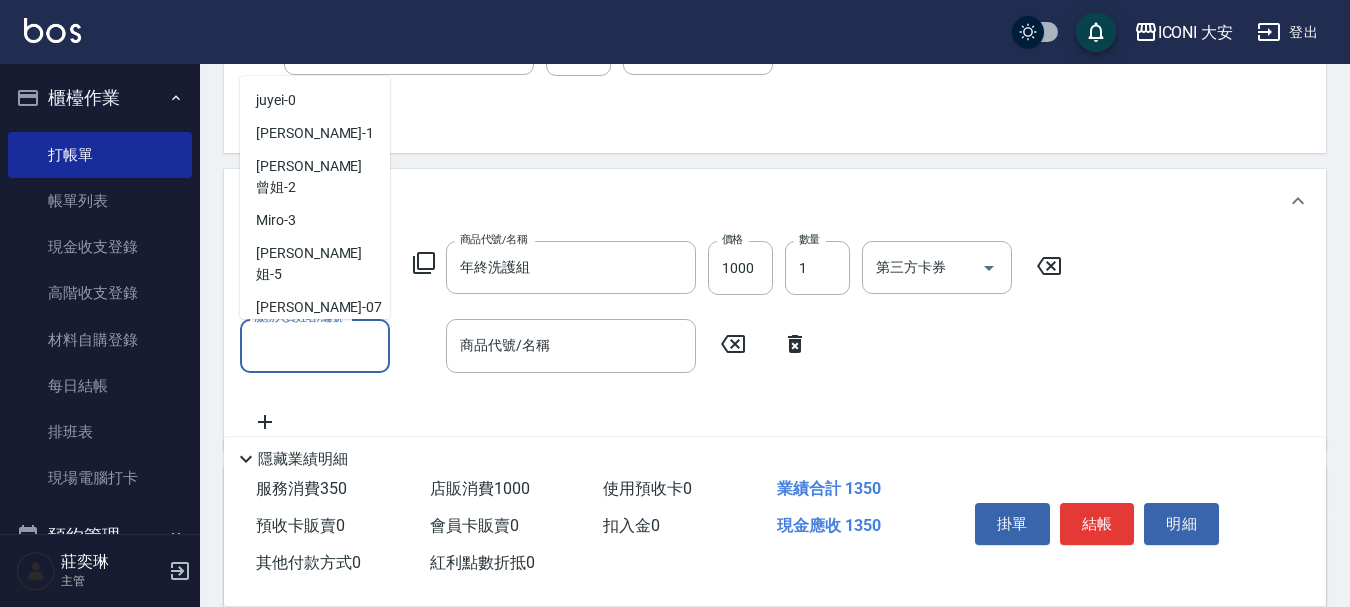 click on "Yulisa -8" at bounding box center [315, 340] 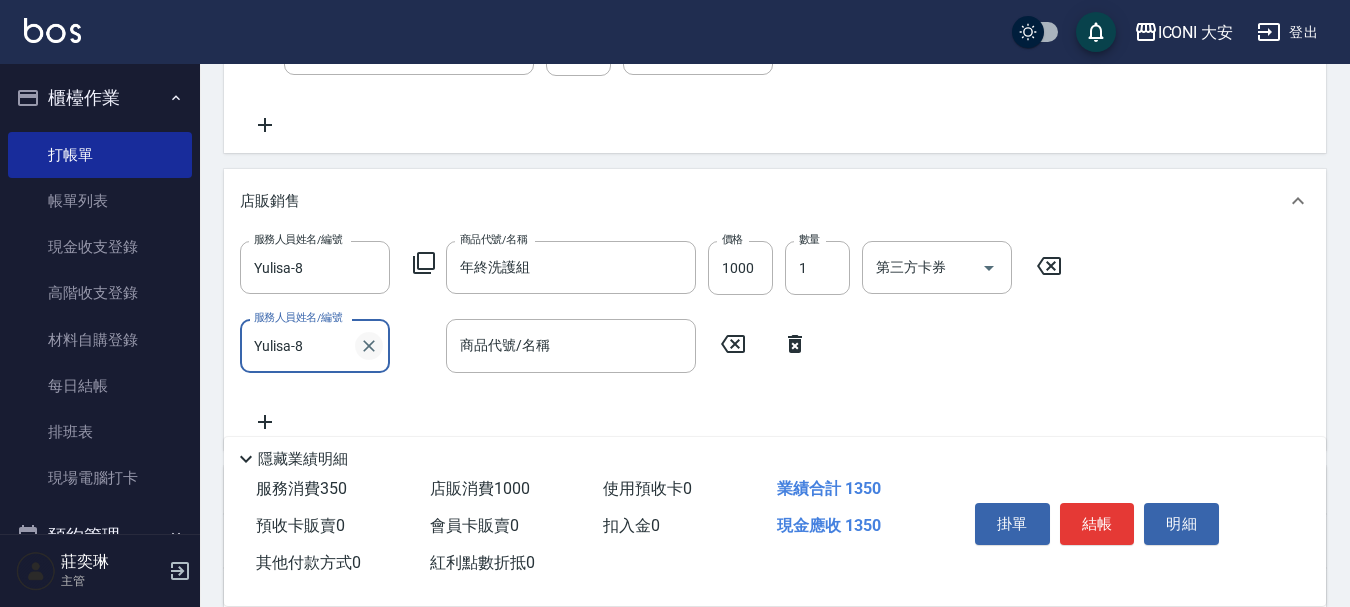 click 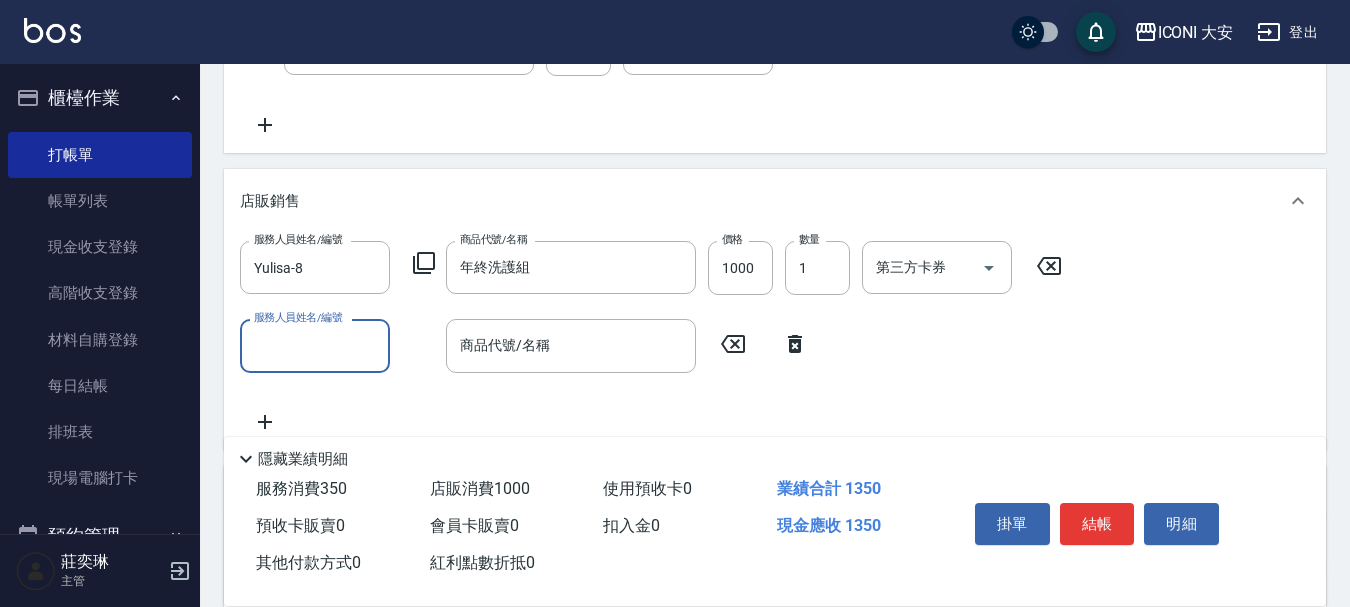 click 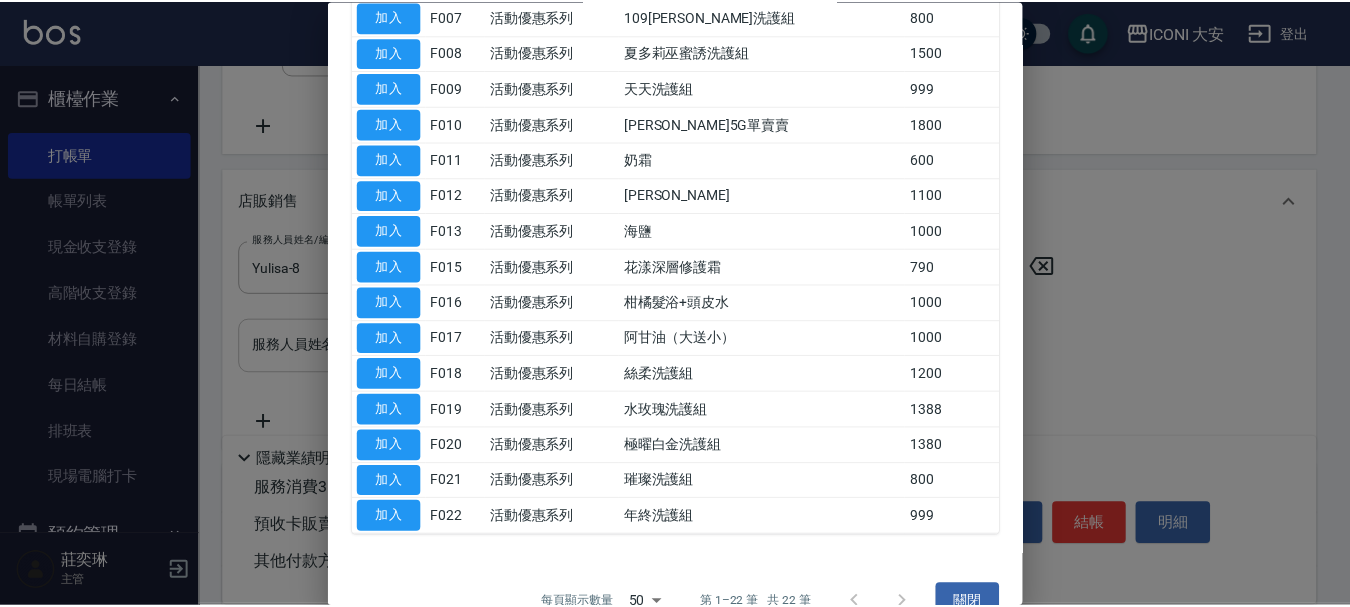 scroll, scrollTop: 500, scrollLeft: 0, axis: vertical 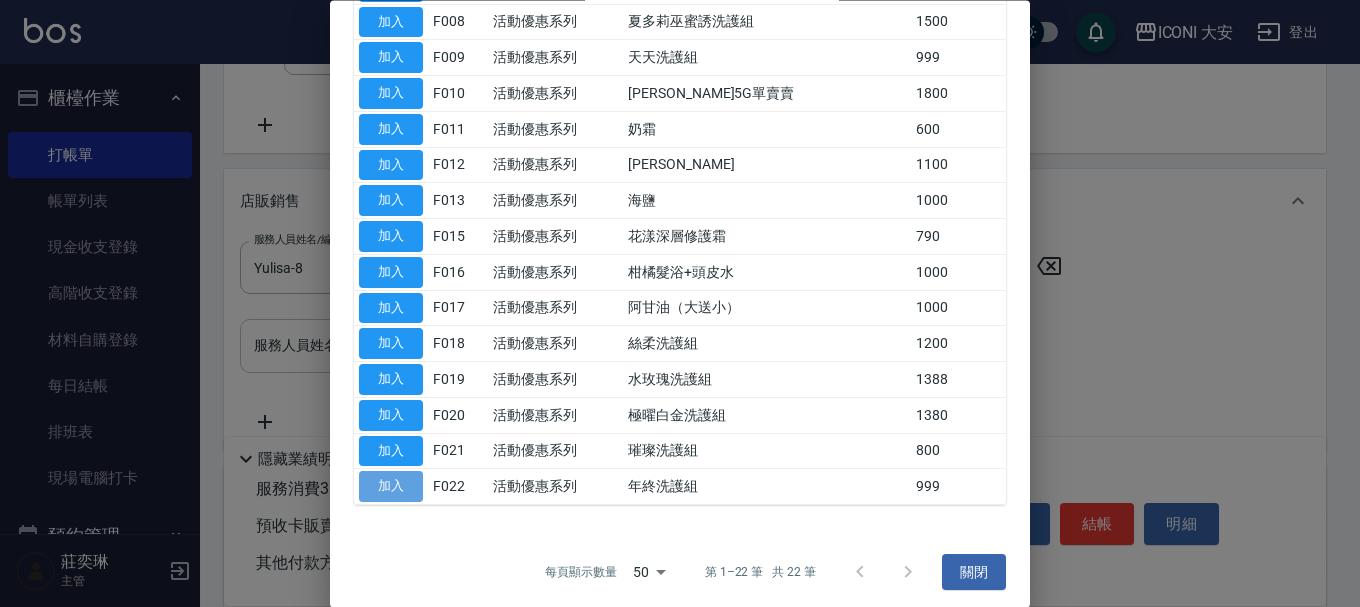 click on "加入" at bounding box center (391, 487) 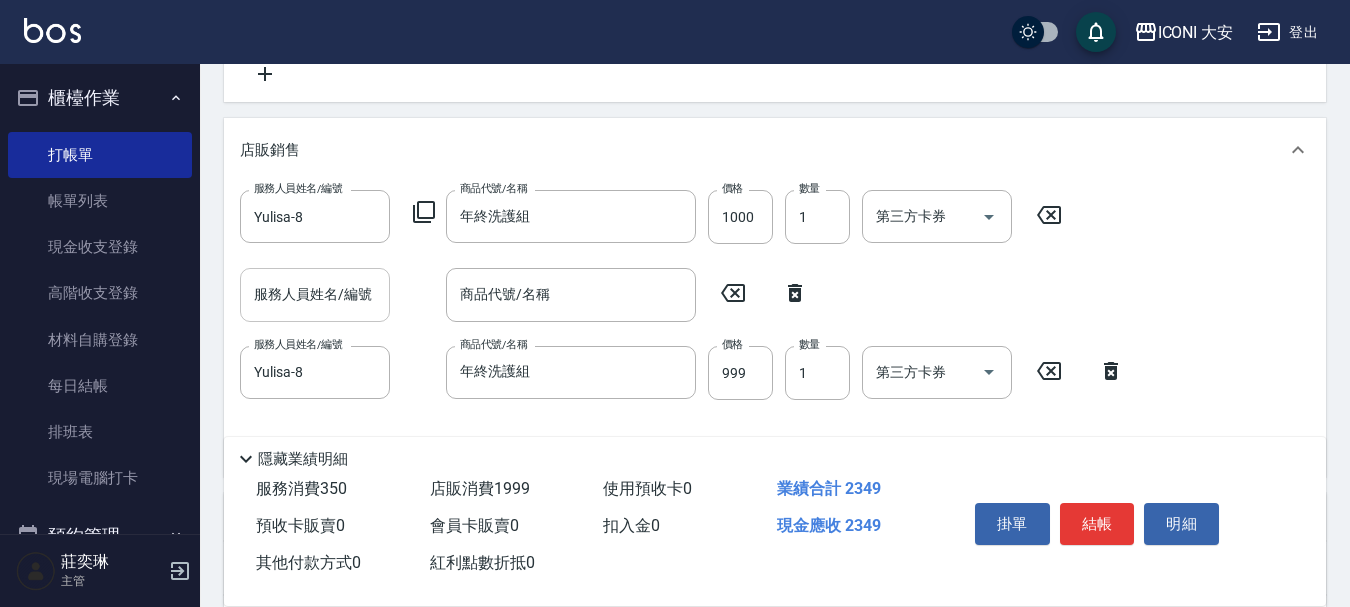 scroll, scrollTop: 478, scrollLeft: 0, axis: vertical 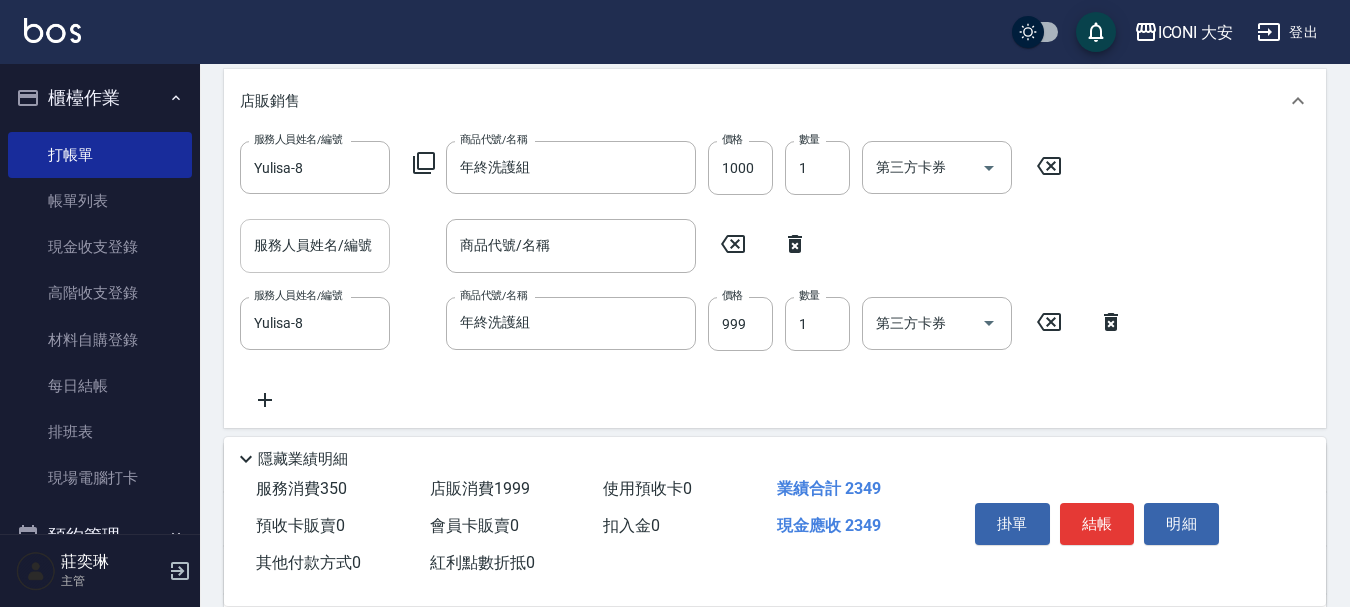 click 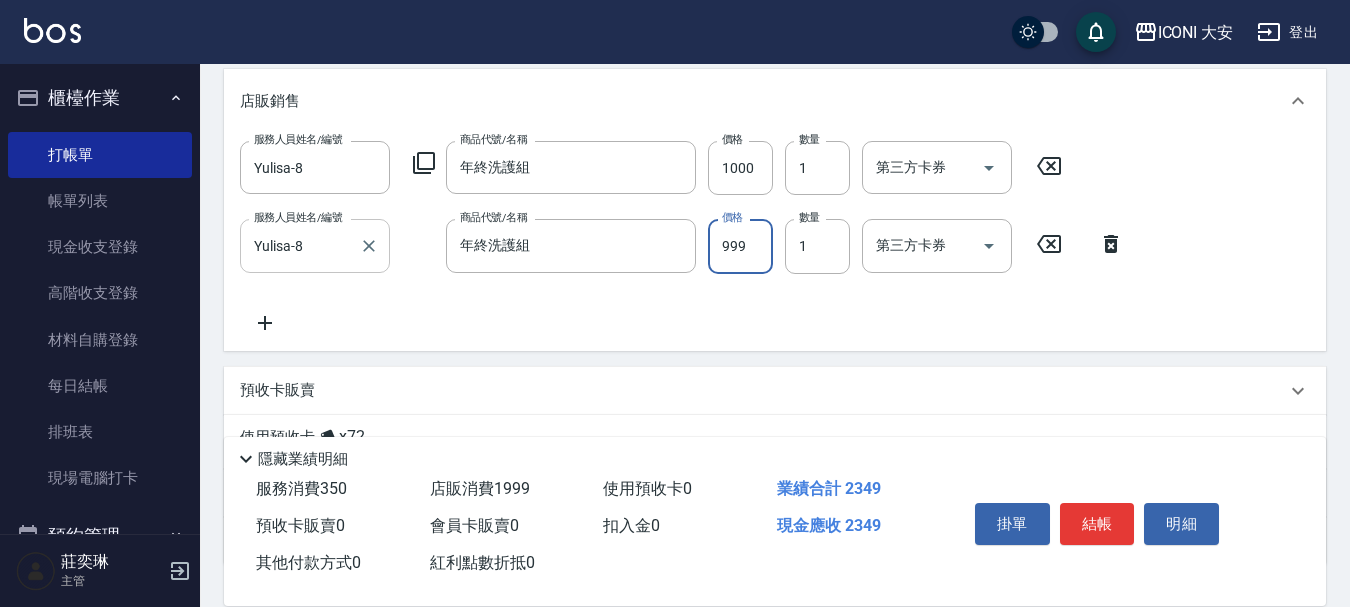 click on "999" at bounding box center [740, 246] 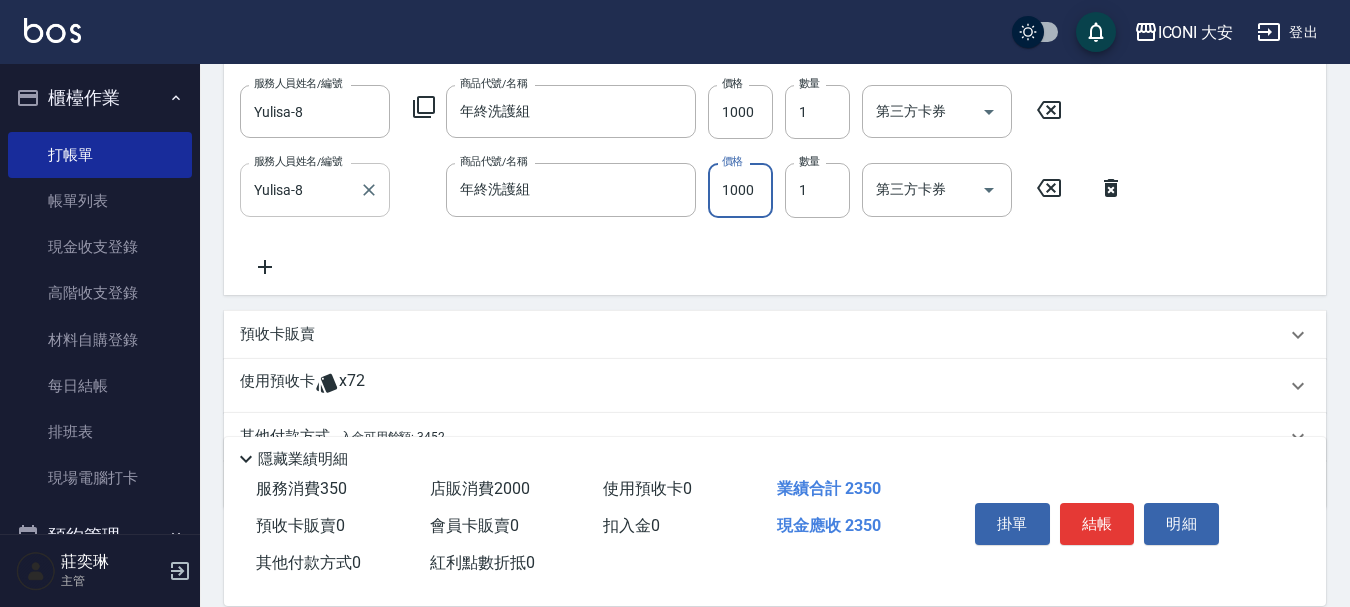 scroll, scrollTop: 578, scrollLeft: 0, axis: vertical 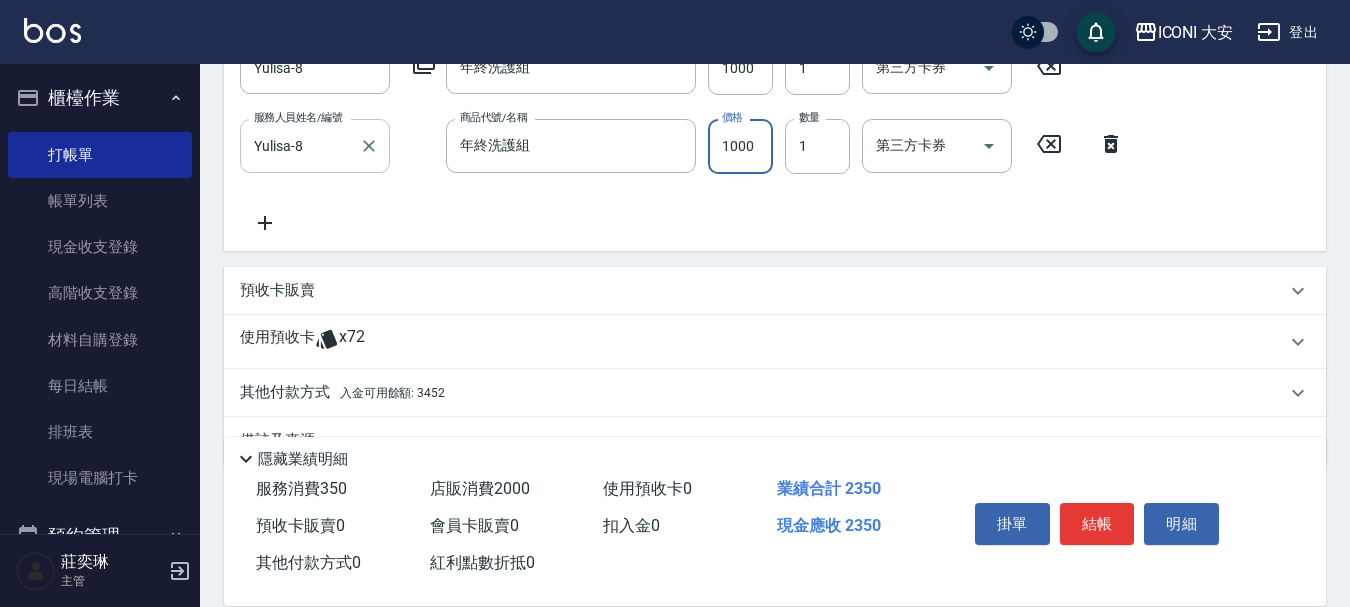type on "1000" 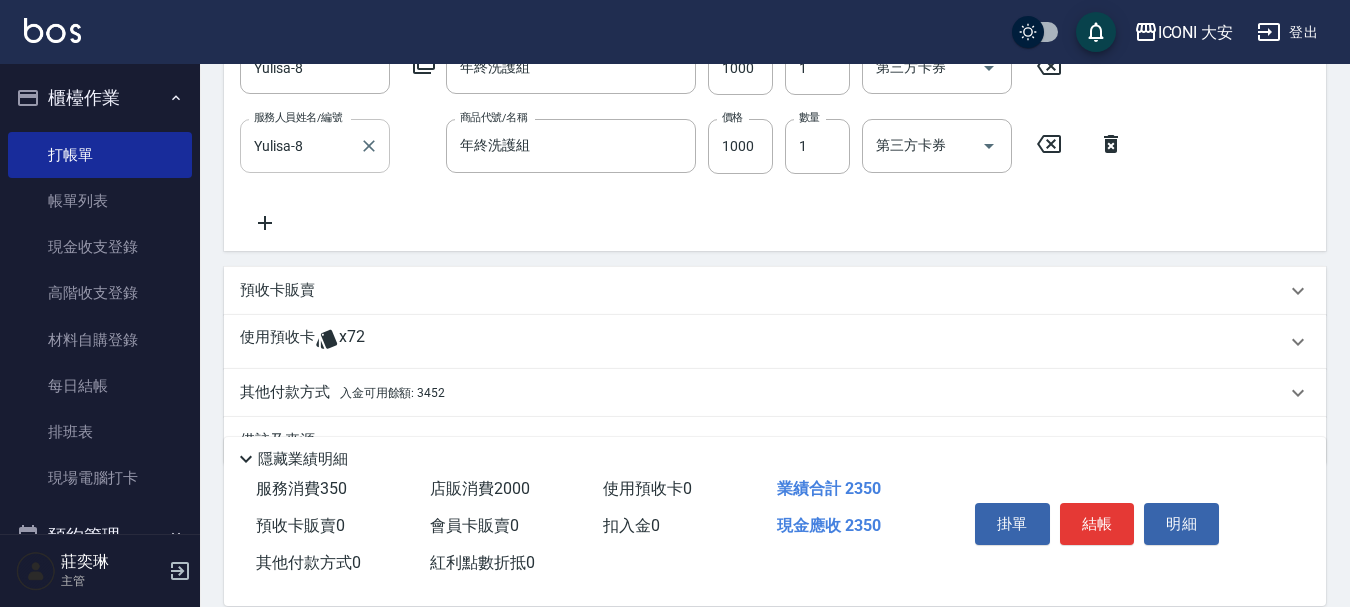 click on "其他付款方式 入金可用餘額: 3452" at bounding box center [342, 393] 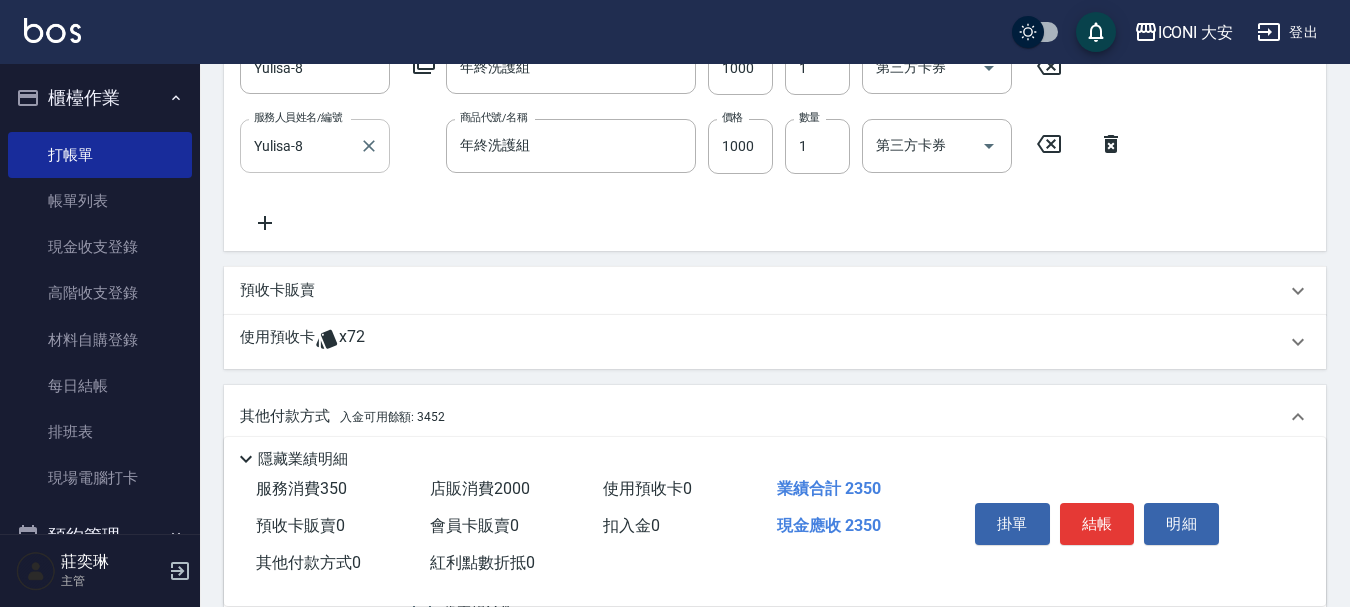 scroll, scrollTop: 0, scrollLeft: 0, axis: both 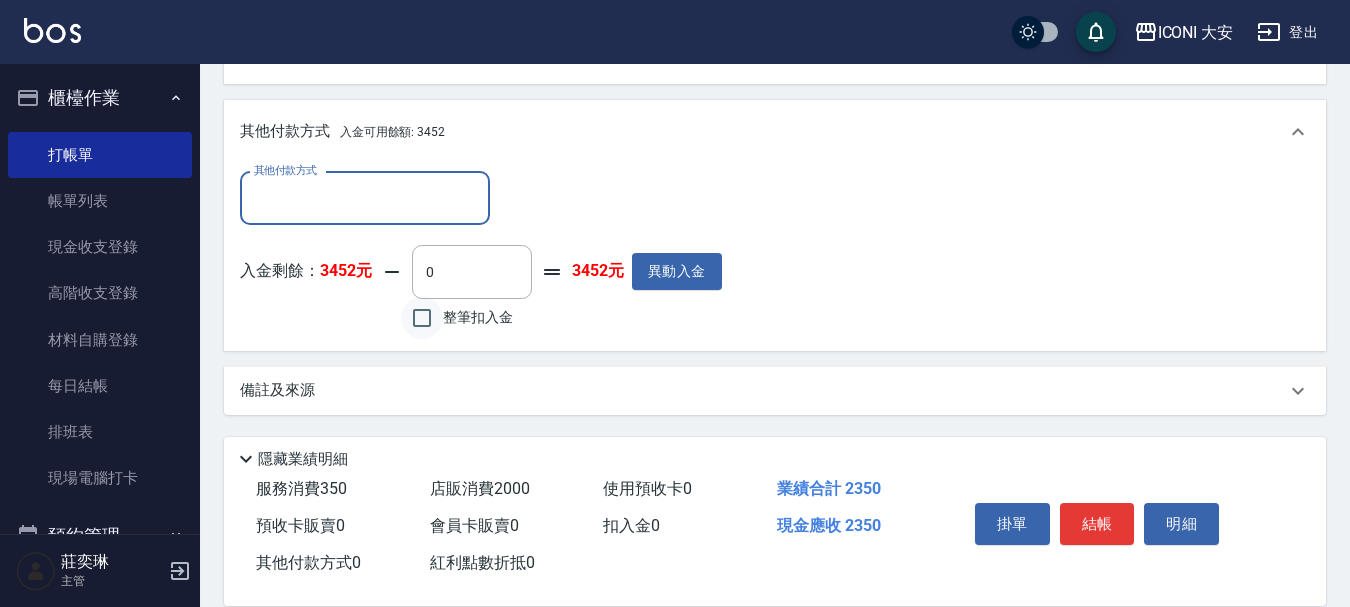 click on "整筆扣入金" at bounding box center [422, 318] 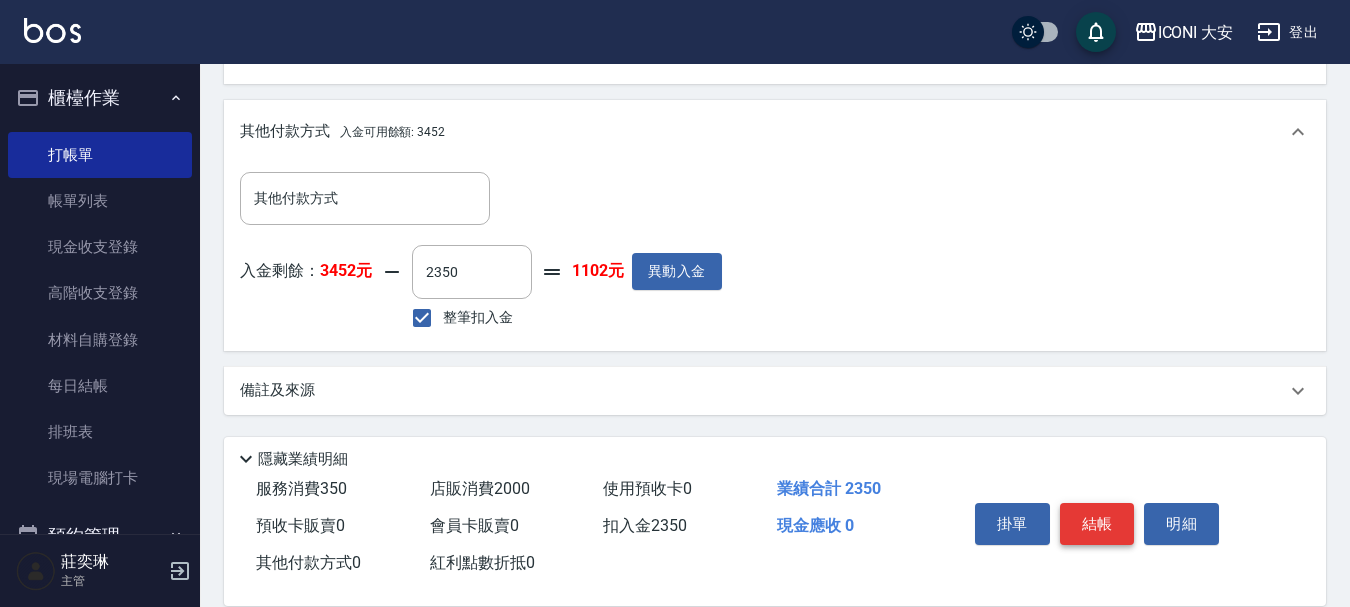 click on "結帳" at bounding box center [1097, 524] 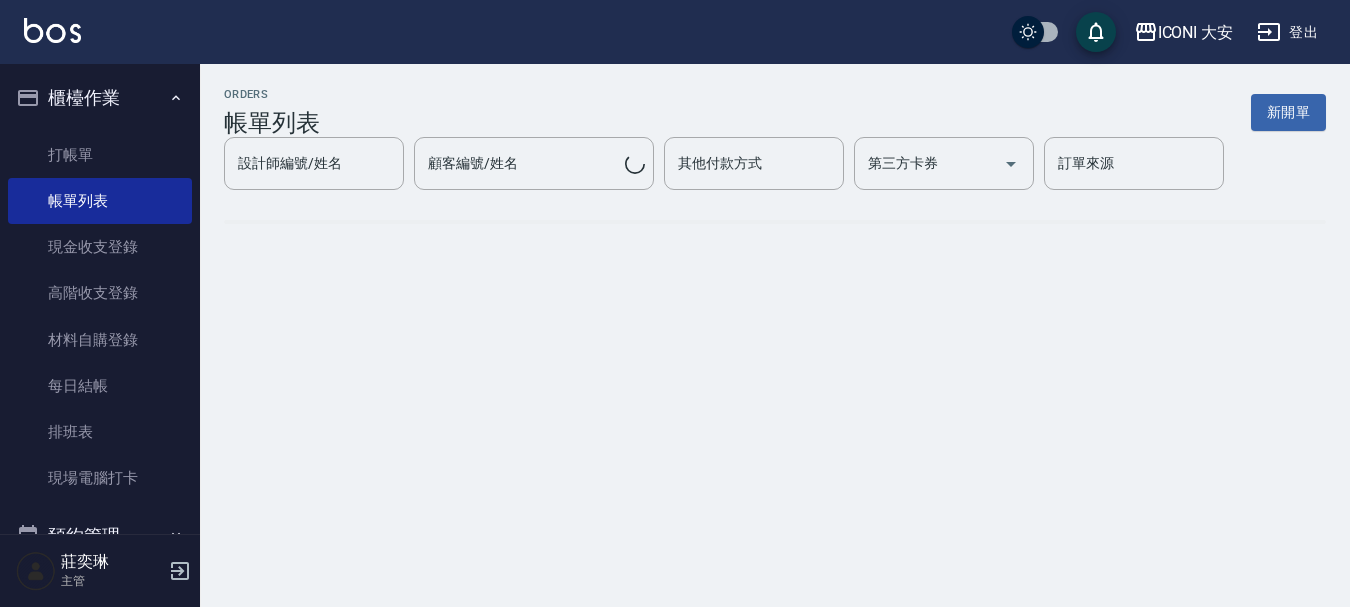 scroll, scrollTop: 0, scrollLeft: 0, axis: both 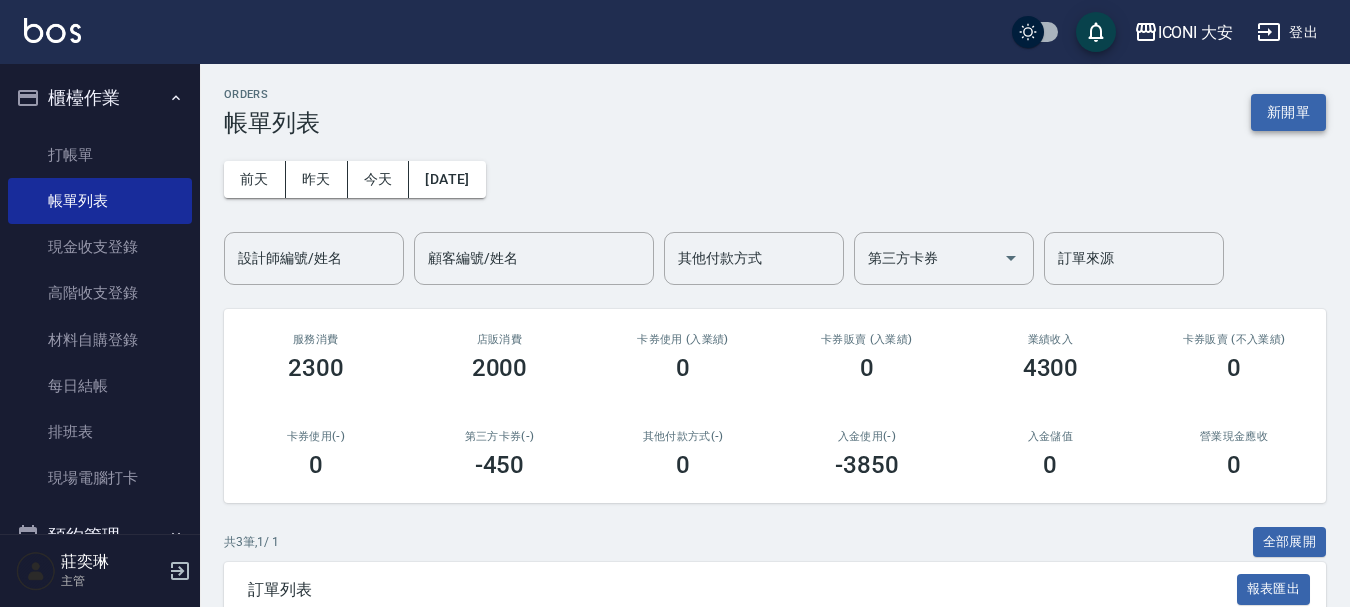 click on "新開單" at bounding box center [1288, 112] 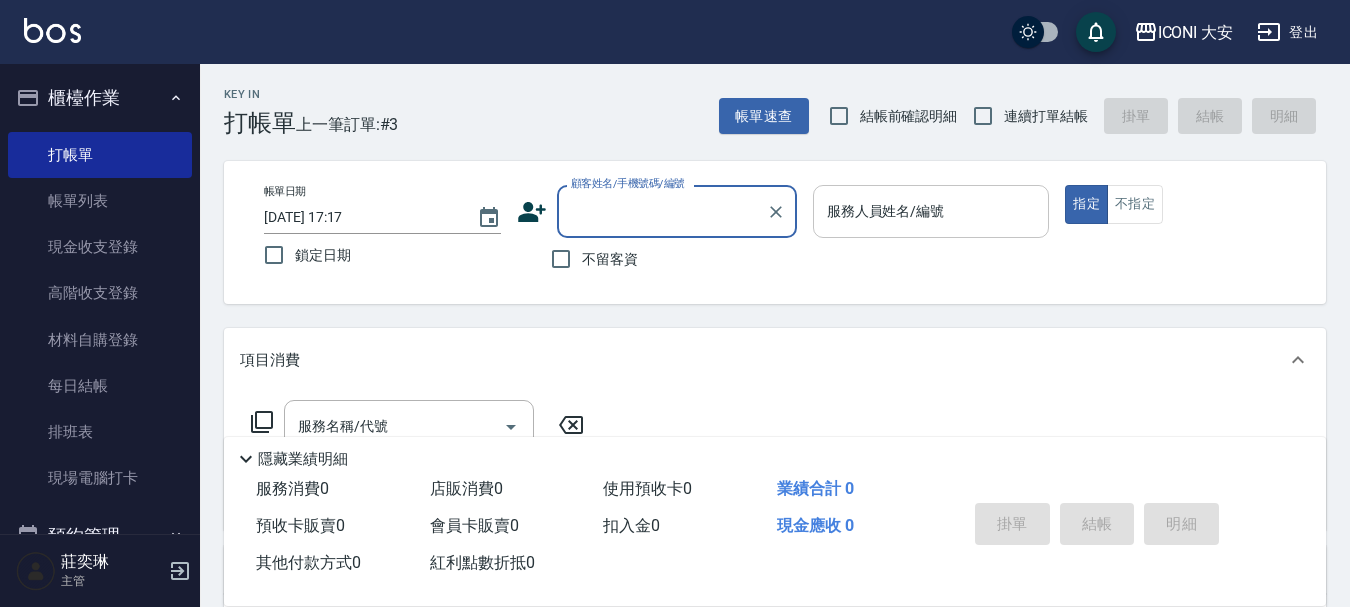 click on "服務人員姓名/編號 服務人員姓名/編號" at bounding box center (931, 211) 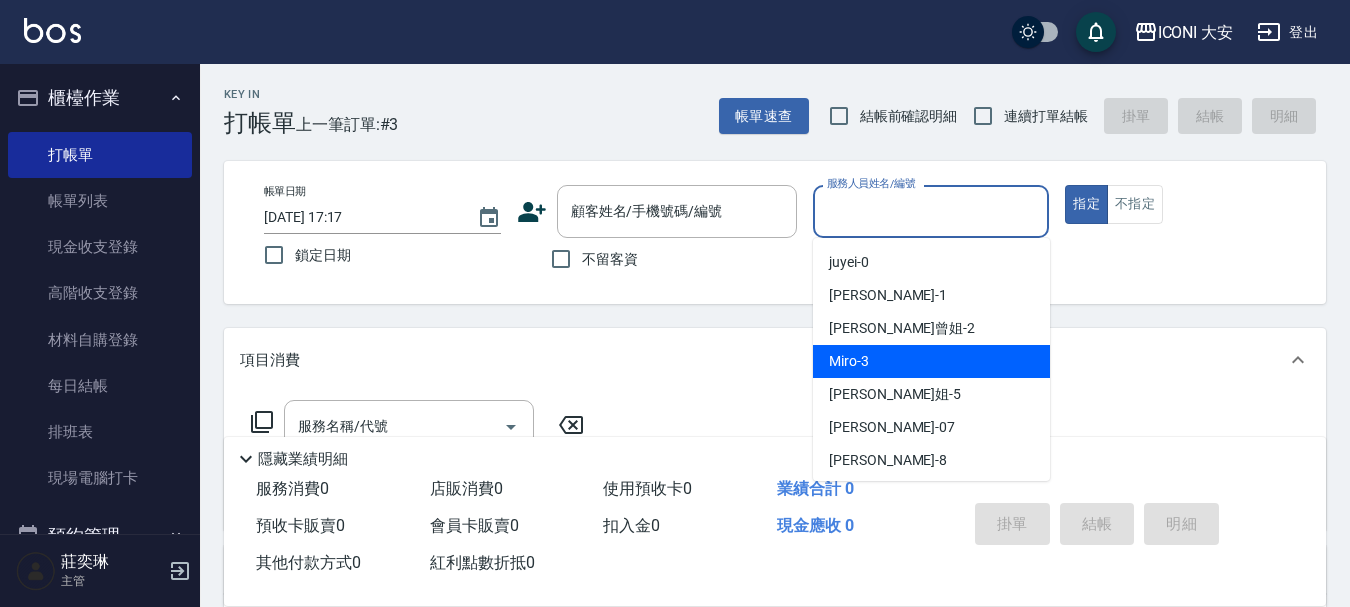 click on "Miro -3" at bounding box center (931, 361) 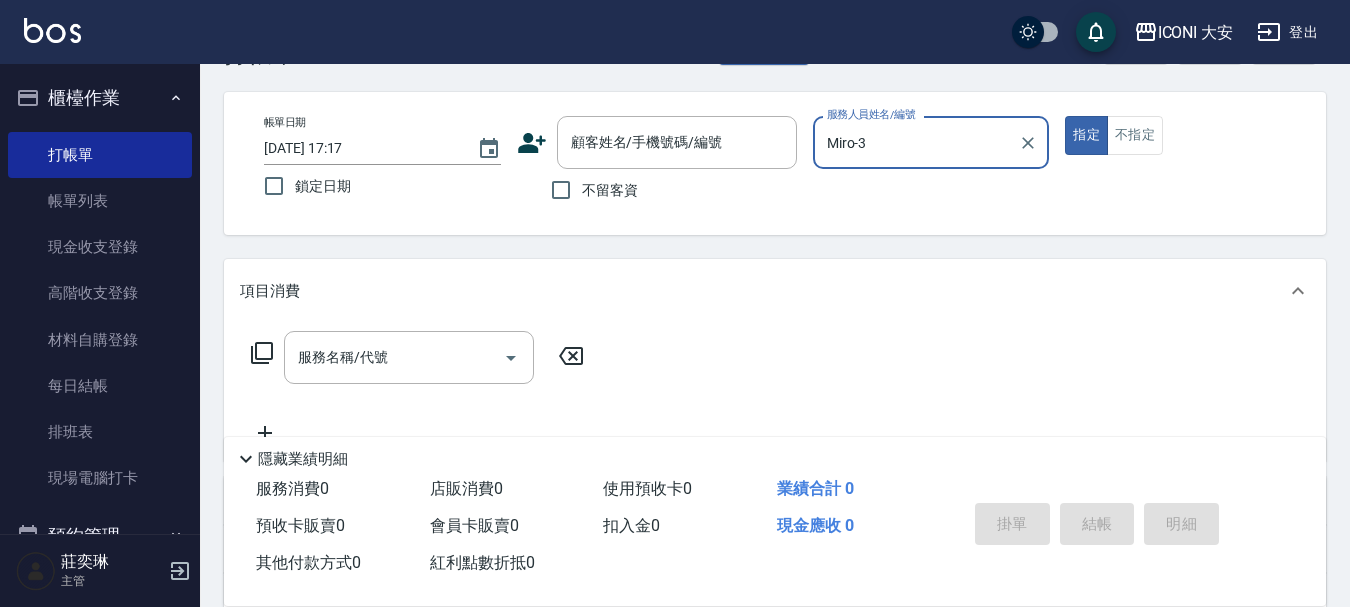 scroll, scrollTop: 200, scrollLeft: 0, axis: vertical 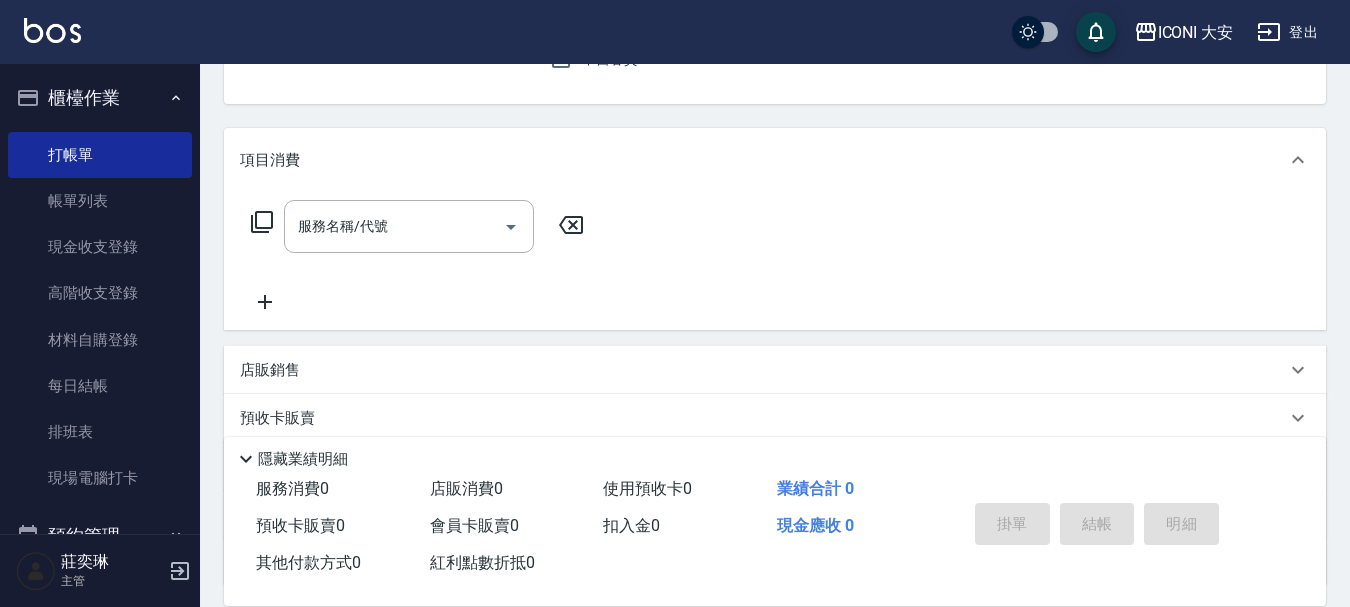 click on "服務名稱/代號 服務名稱/代號" at bounding box center (418, 226) 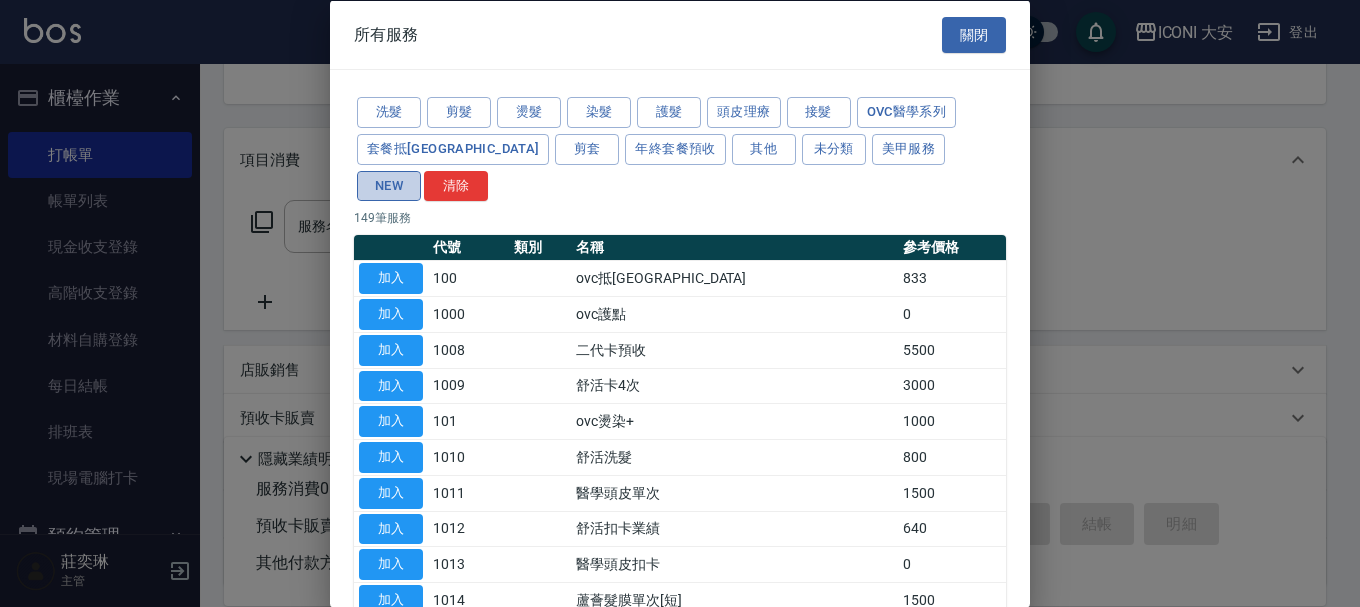 click on "NEW" at bounding box center (389, 185) 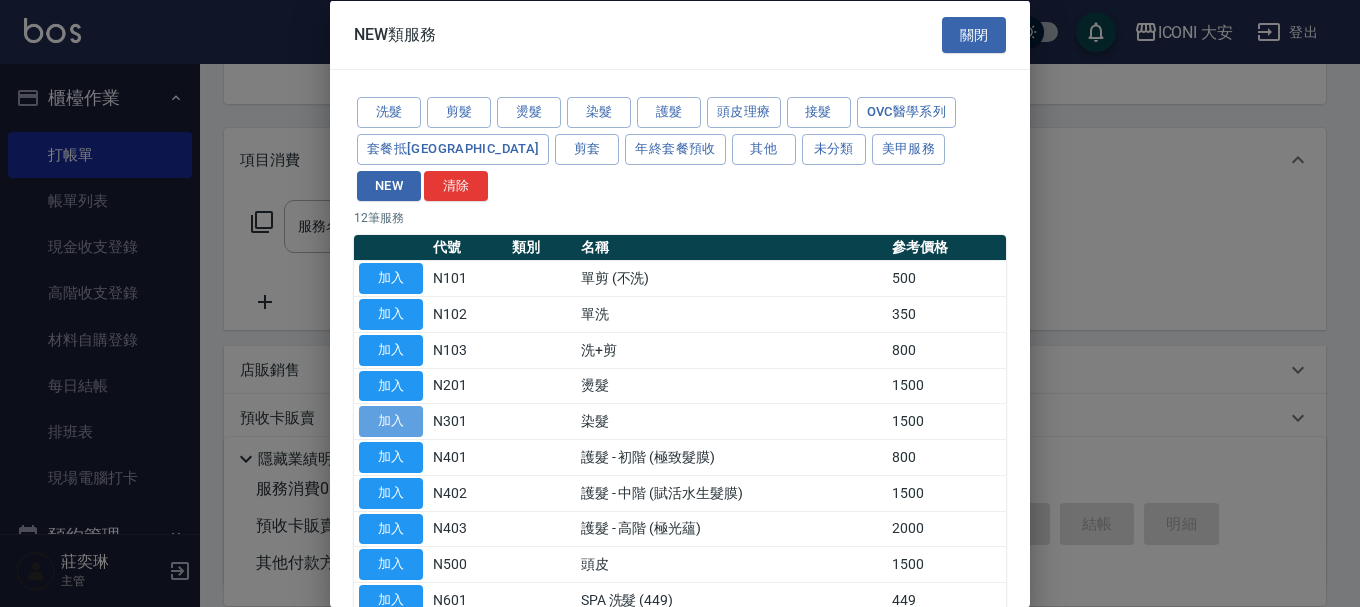 click on "加入" at bounding box center [391, 421] 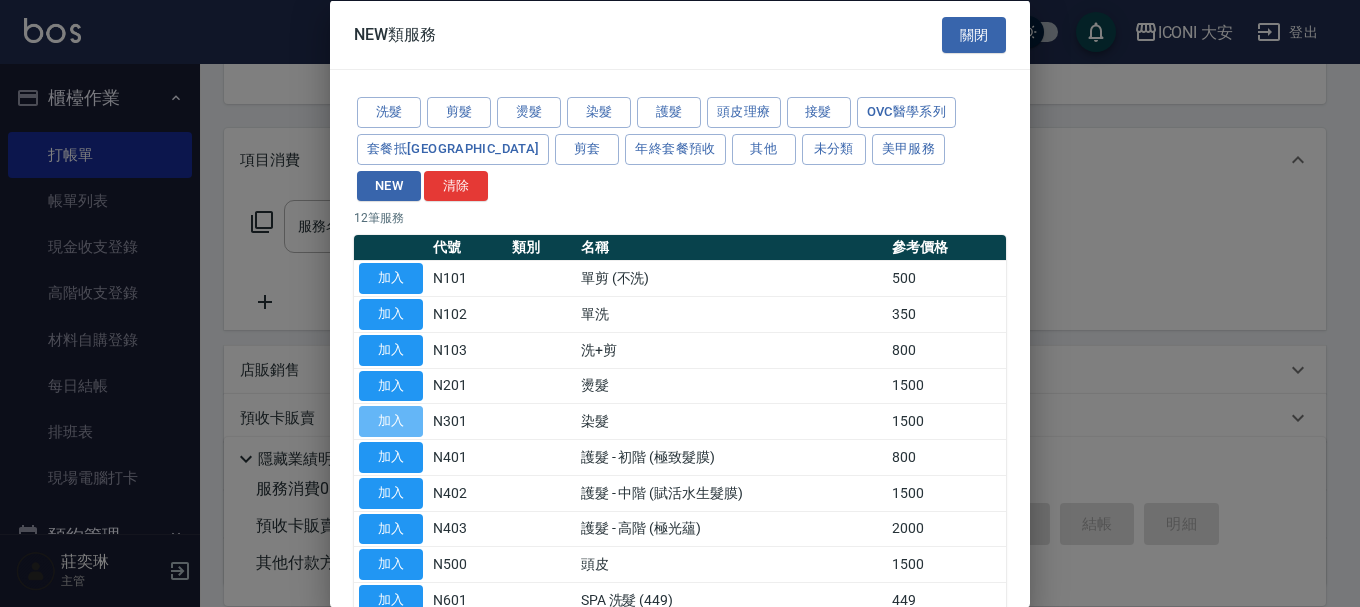 type on "染髮(N301)" 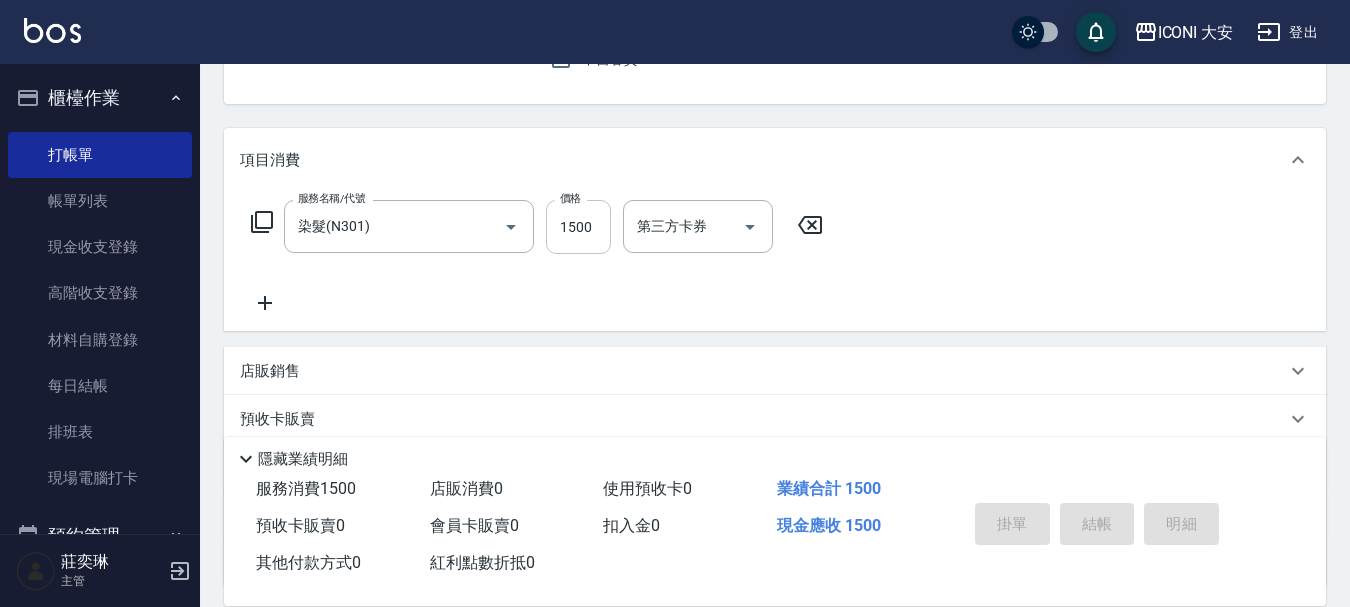 click on "1500" at bounding box center (578, 227) 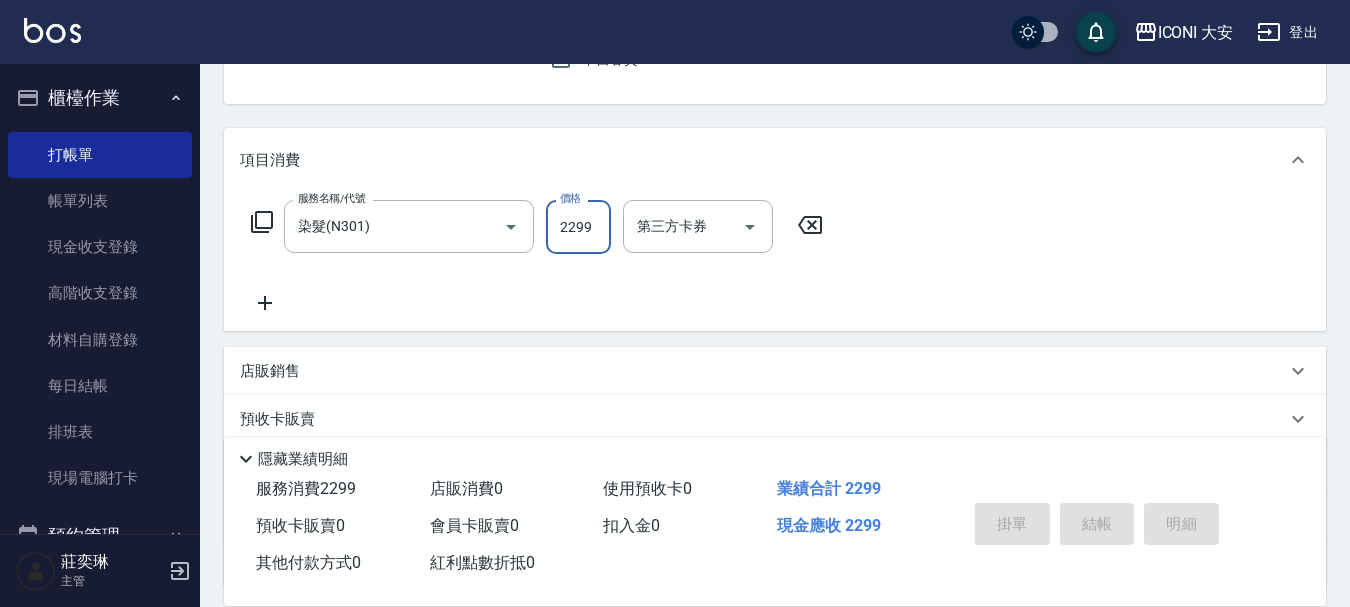 drag, startPoint x: 558, startPoint y: 231, endPoint x: 599, endPoint y: 228, distance: 41.109608 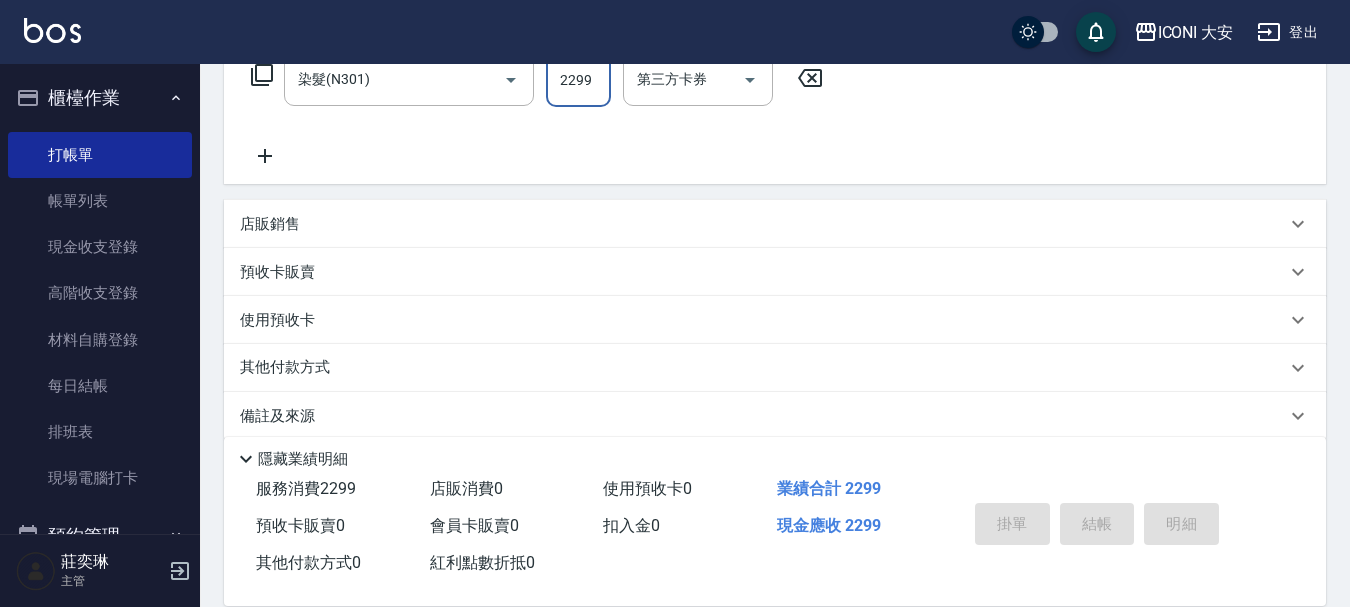 scroll, scrollTop: 372, scrollLeft: 0, axis: vertical 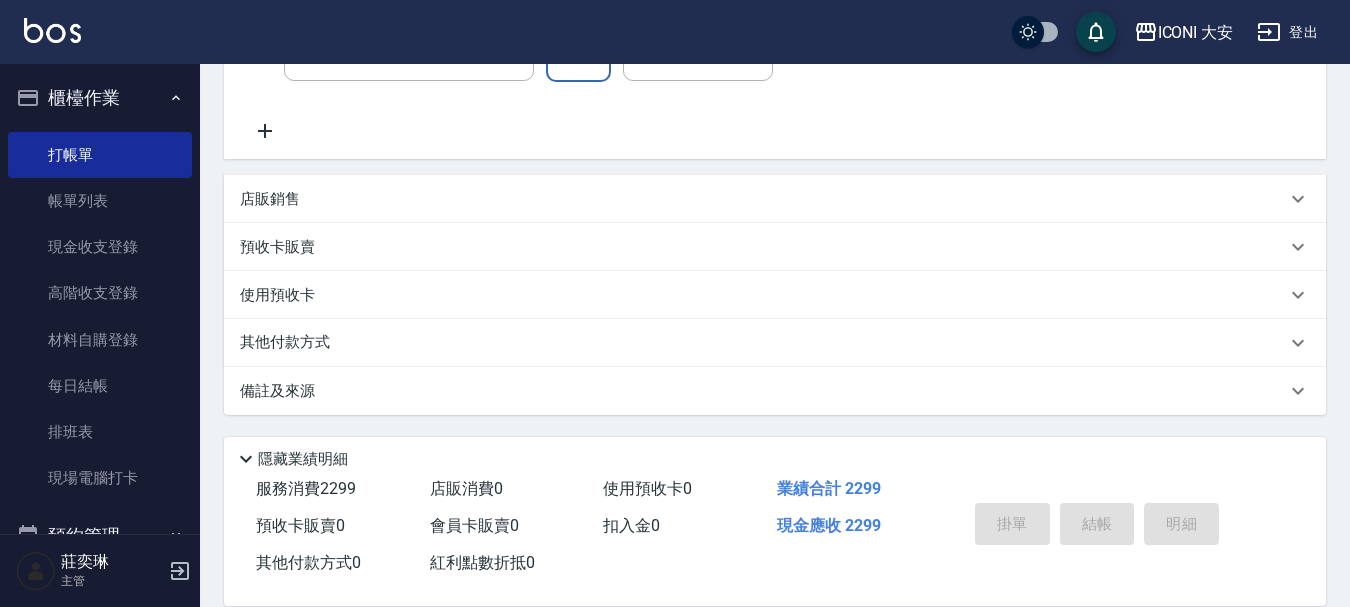 type on "2299" 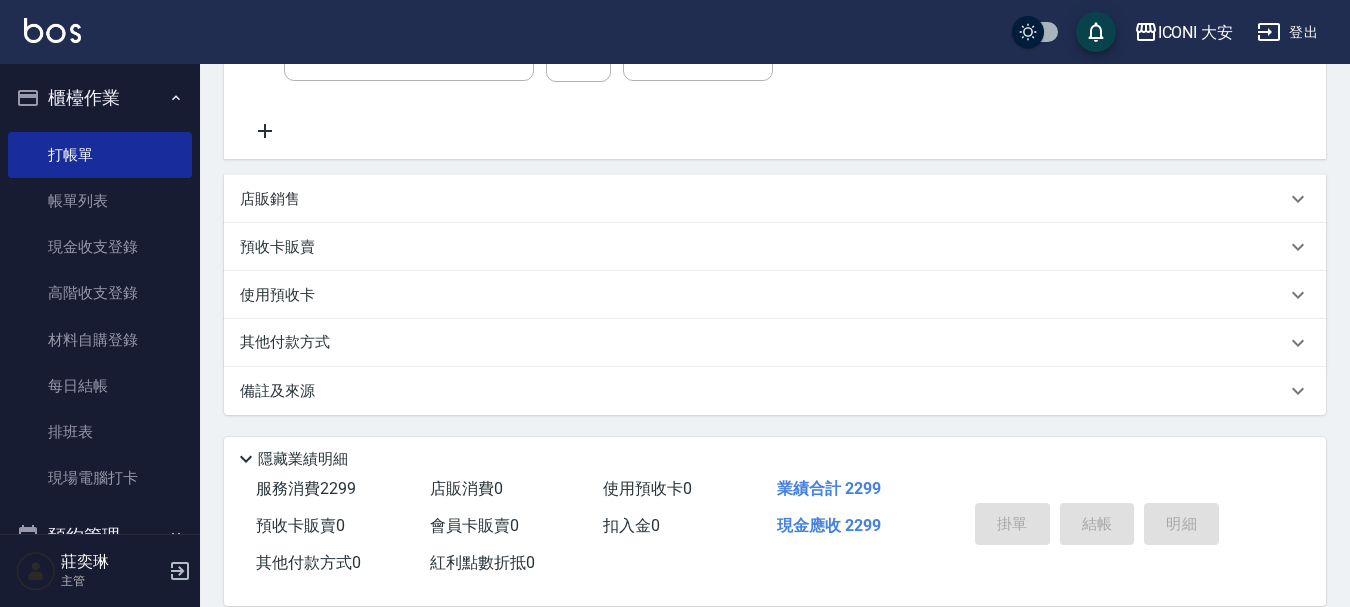 click on "其他付款方式" at bounding box center (290, 343) 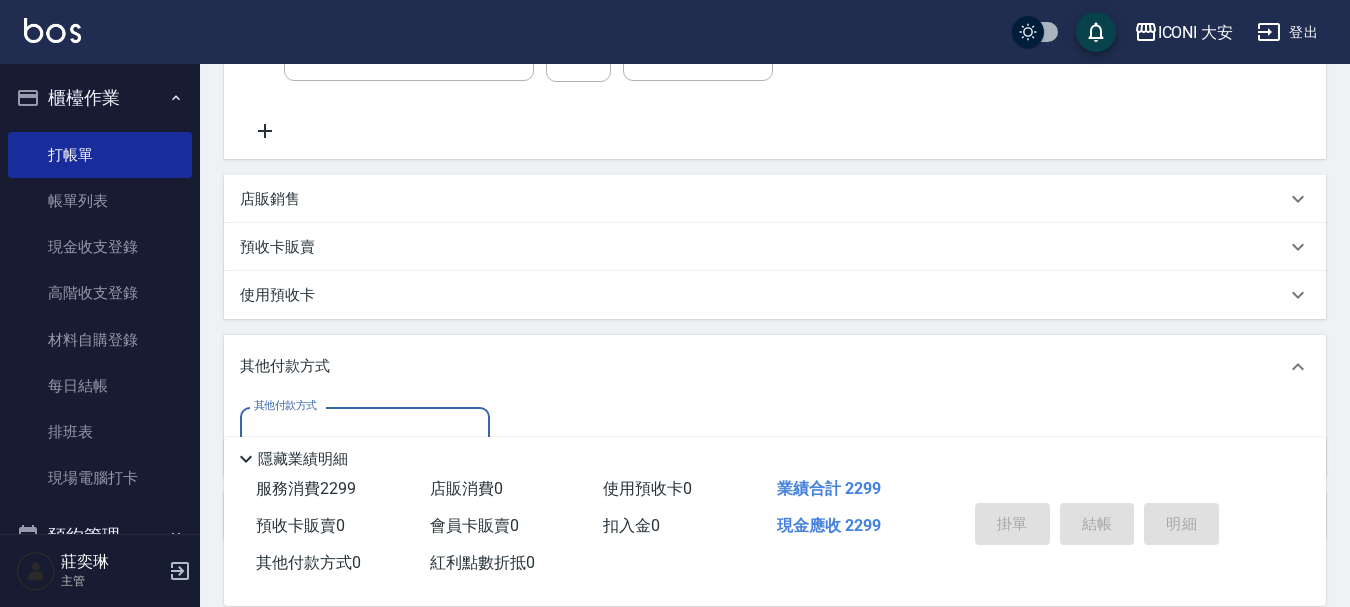 scroll, scrollTop: 0, scrollLeft: 0, axis: both 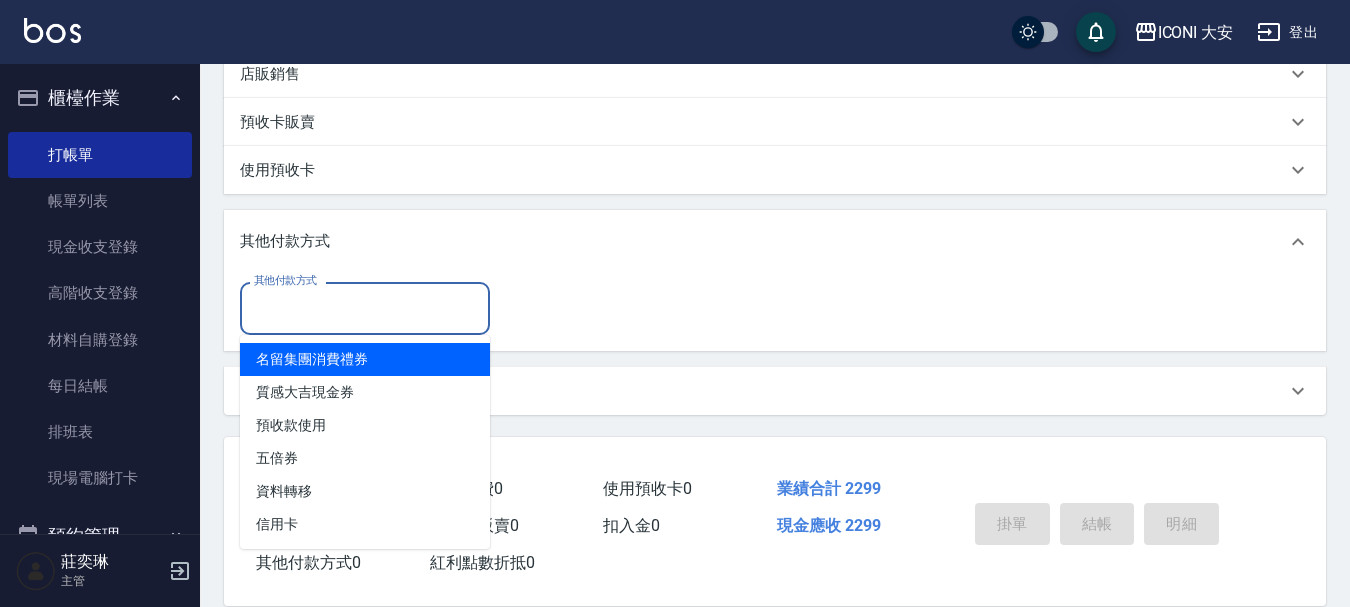 click on "其他付款方式" at bounding box center (365, 308) 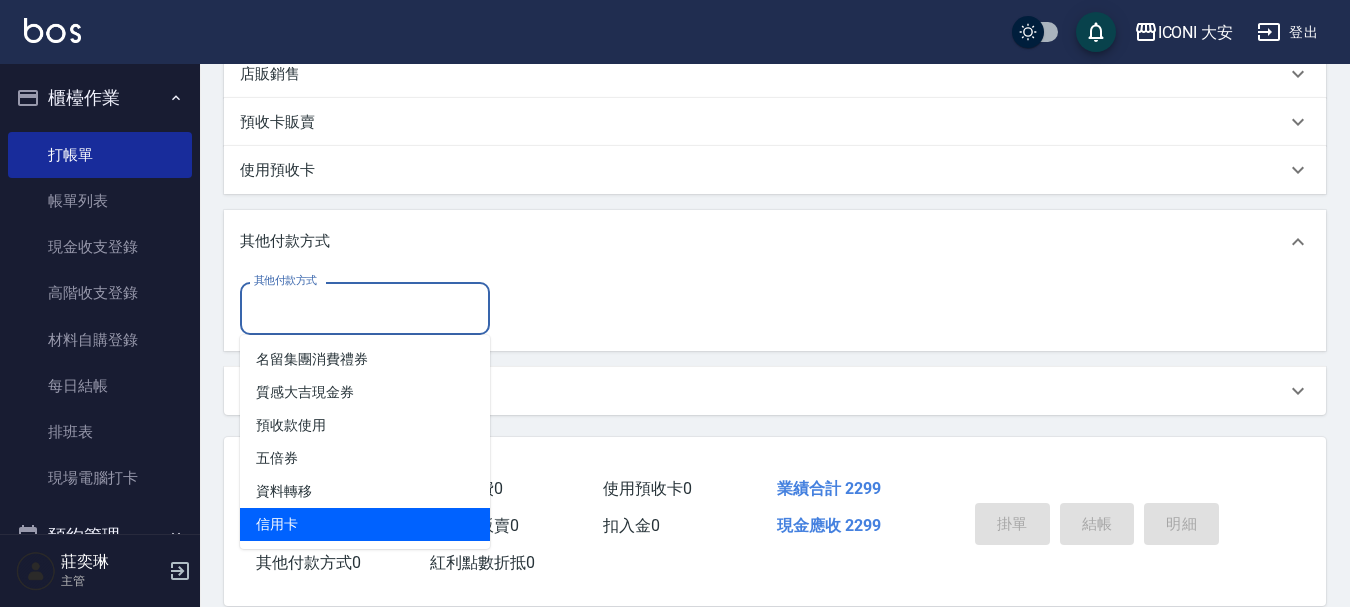 click on "信用卡" at bounding box center (365, 524) 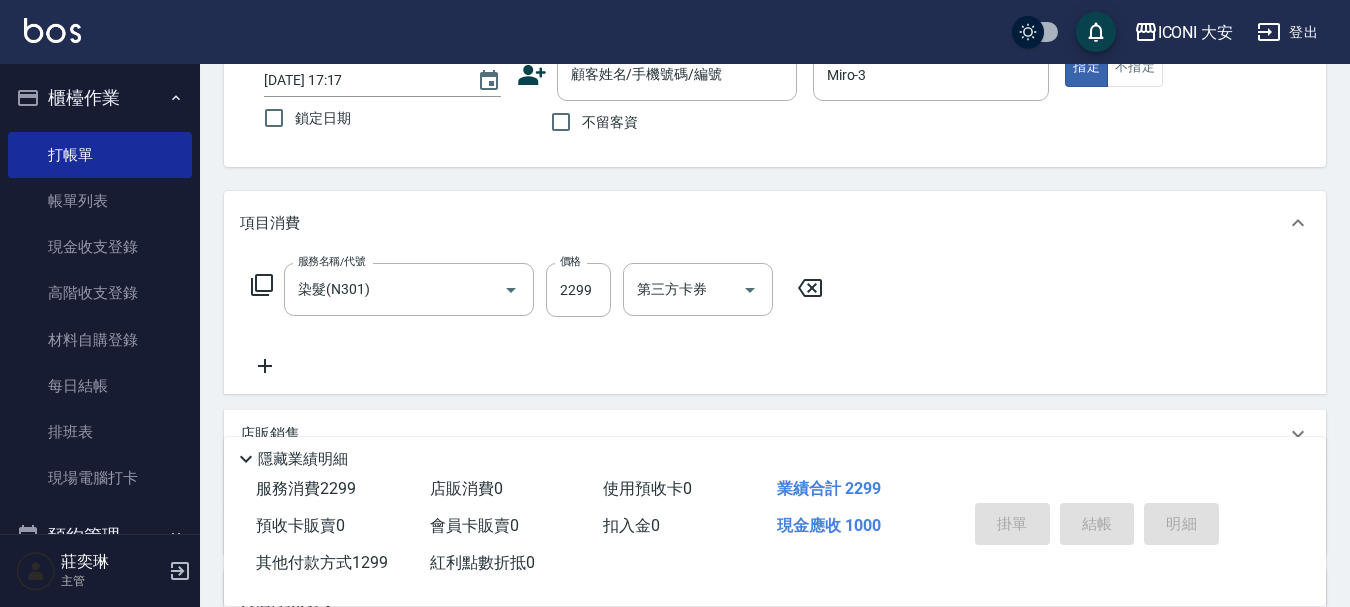scroll, scrollTop: 97, scrollLeft: 0, axis: vertical 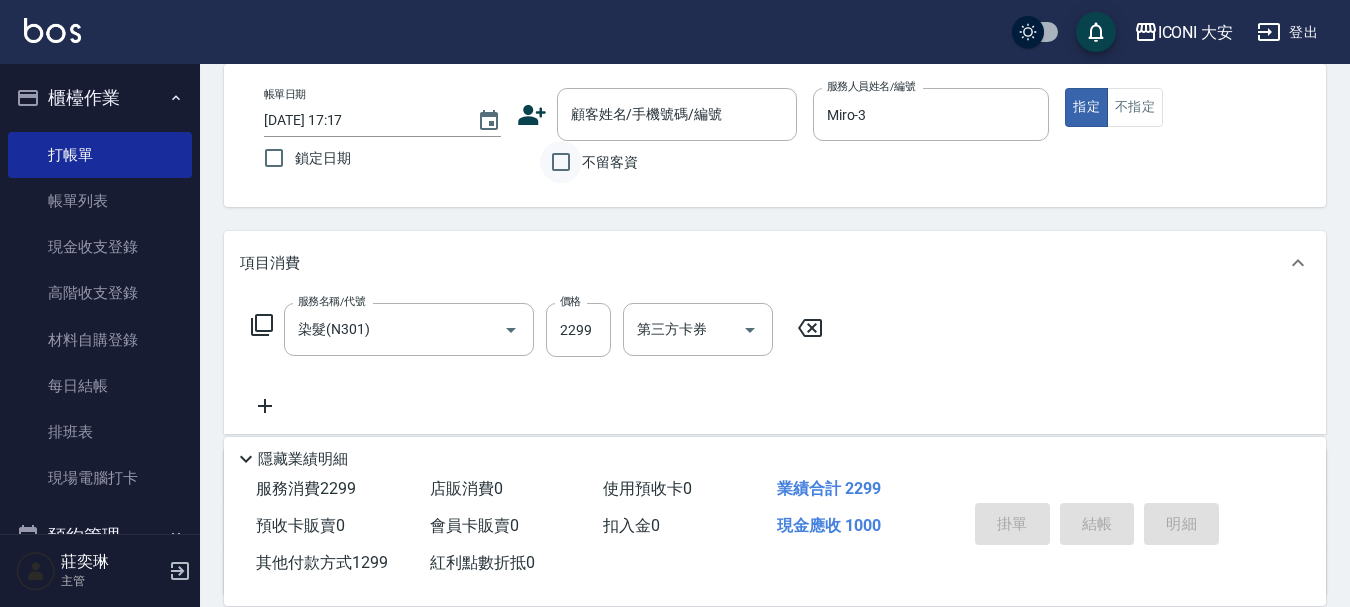 type on "1299" 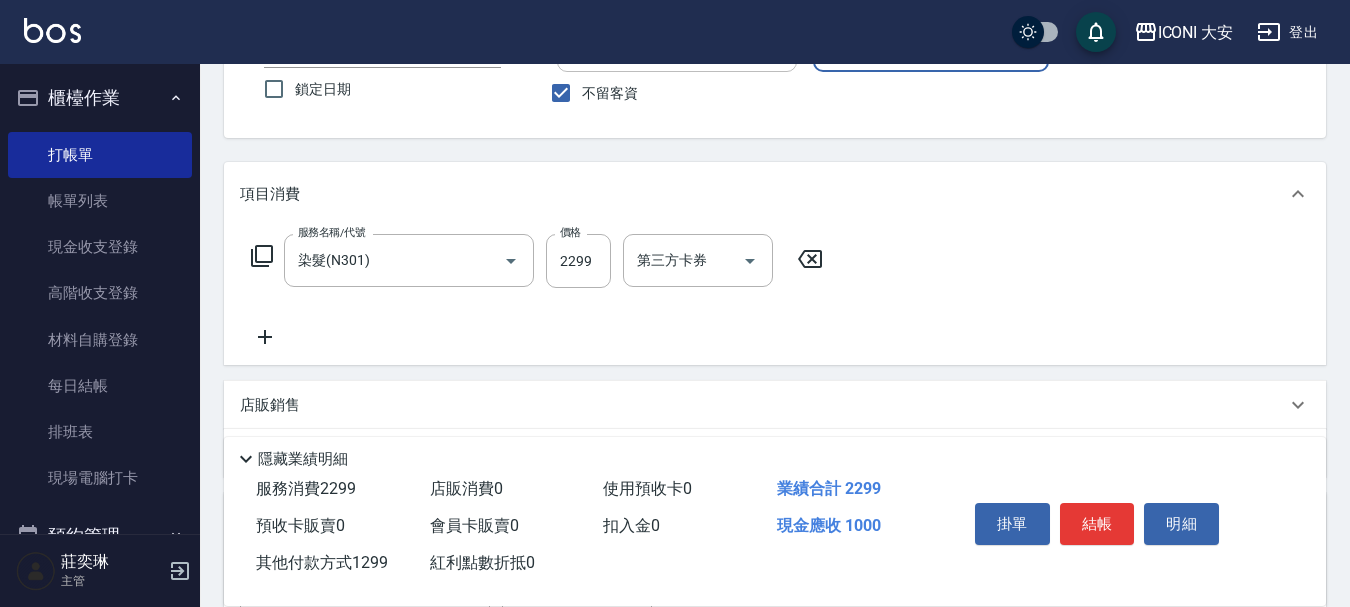 scroll, scrollTop: 297, scrollLeft: 0, axis: vertical 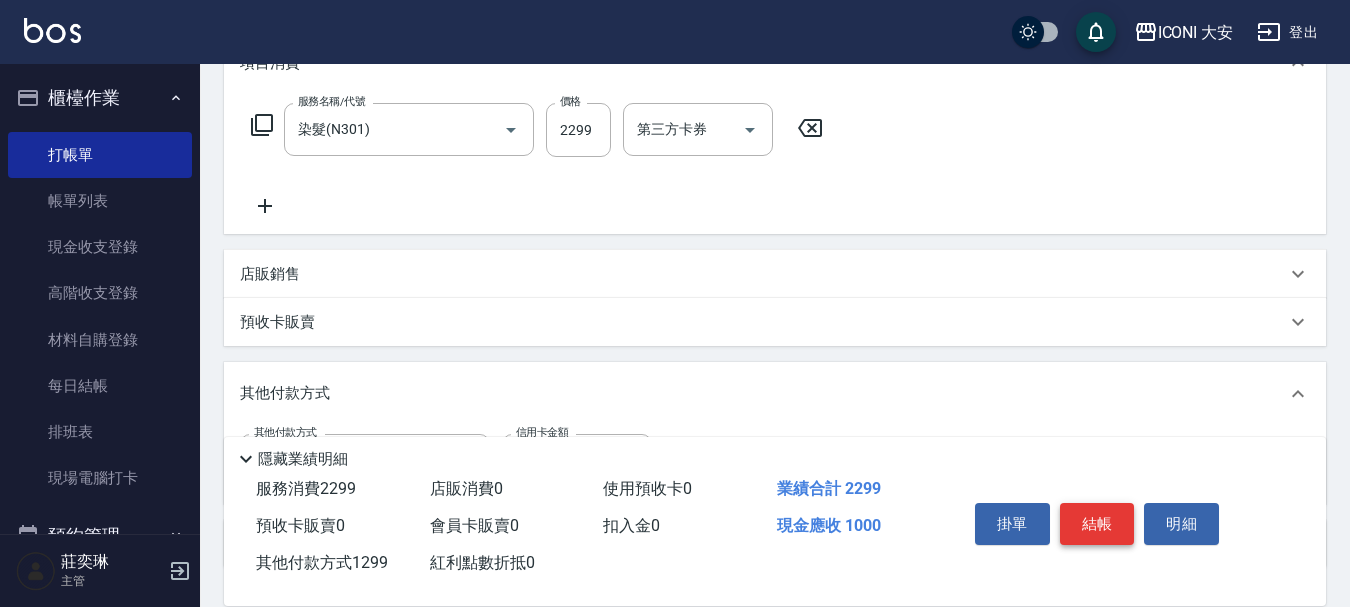click on "結帳" at bounding box center [1097, 524] 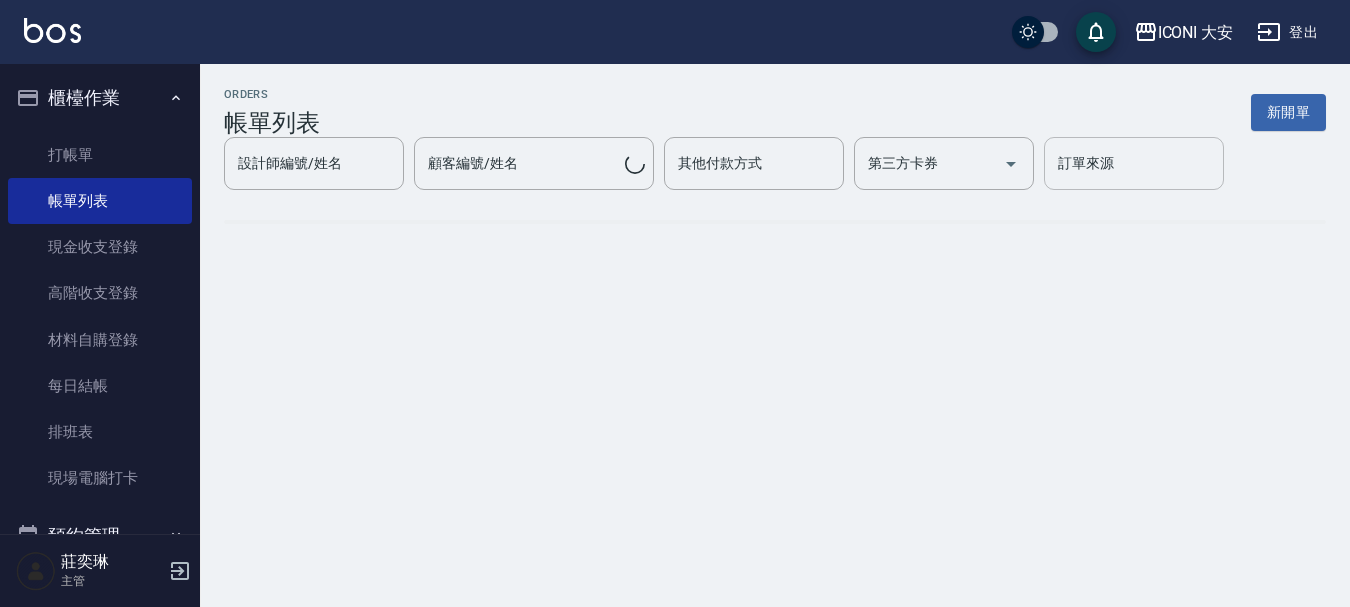 scroll, scrollTop: 0, scrollLeft: 0, axis: both 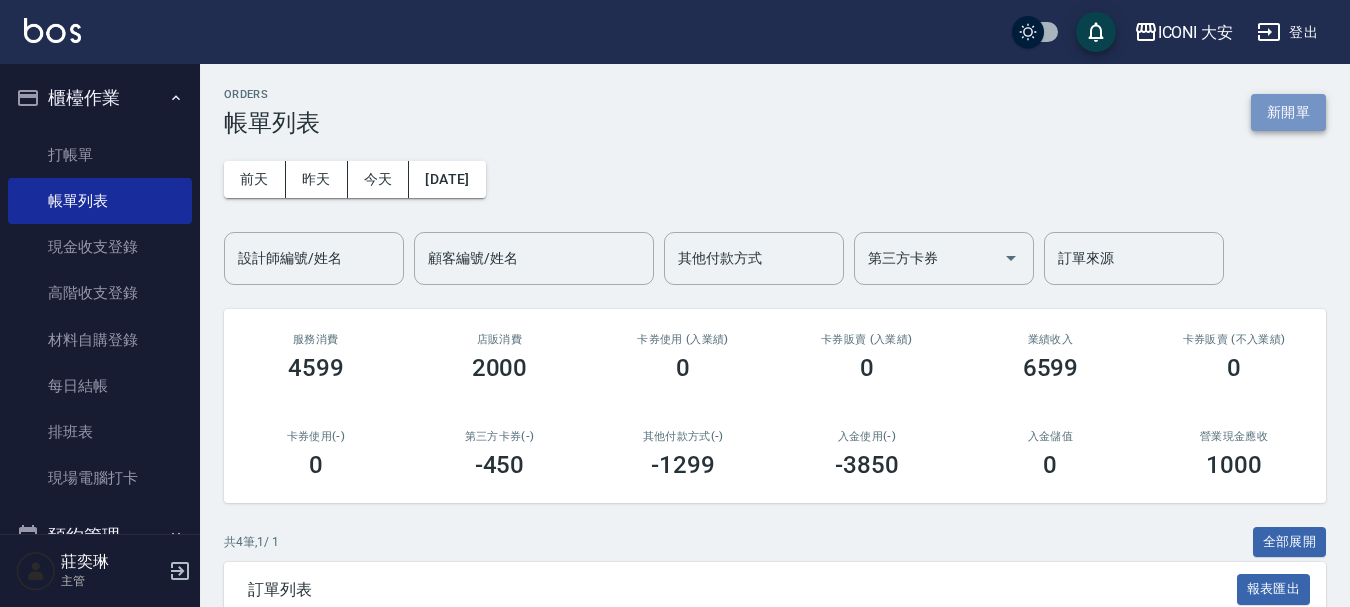 click on "新開單" at bounding box center [1288, 112] 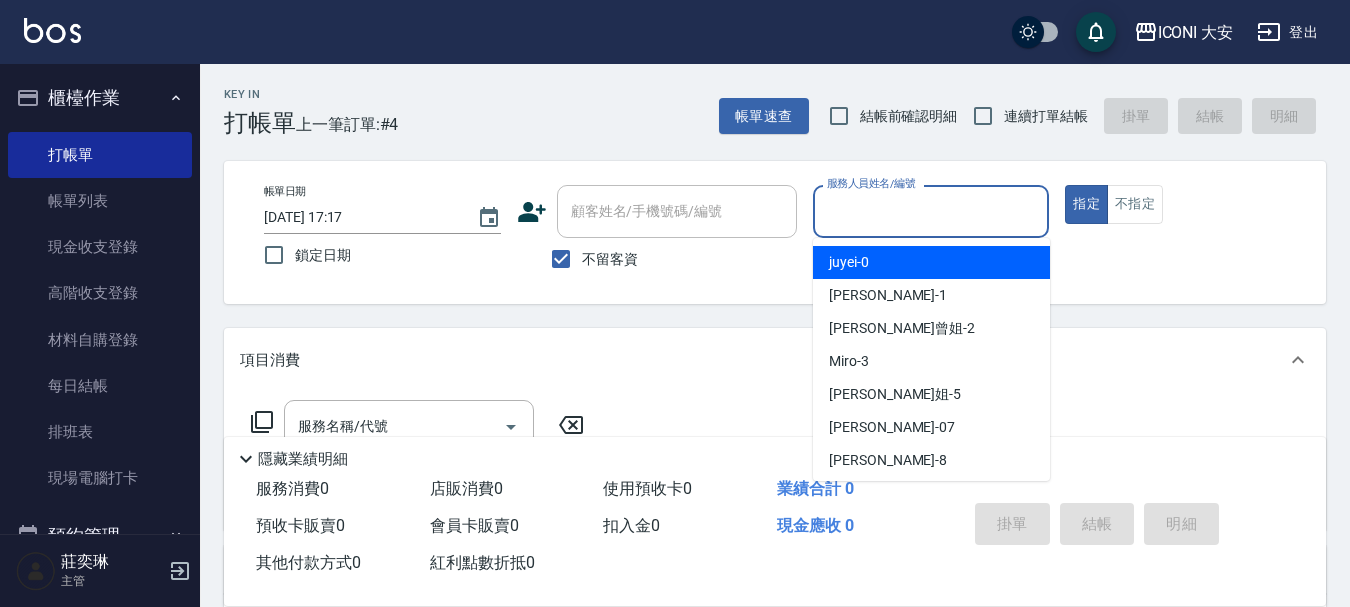 click on "服務人員姓名/編號" at bounding box center (931, 211) 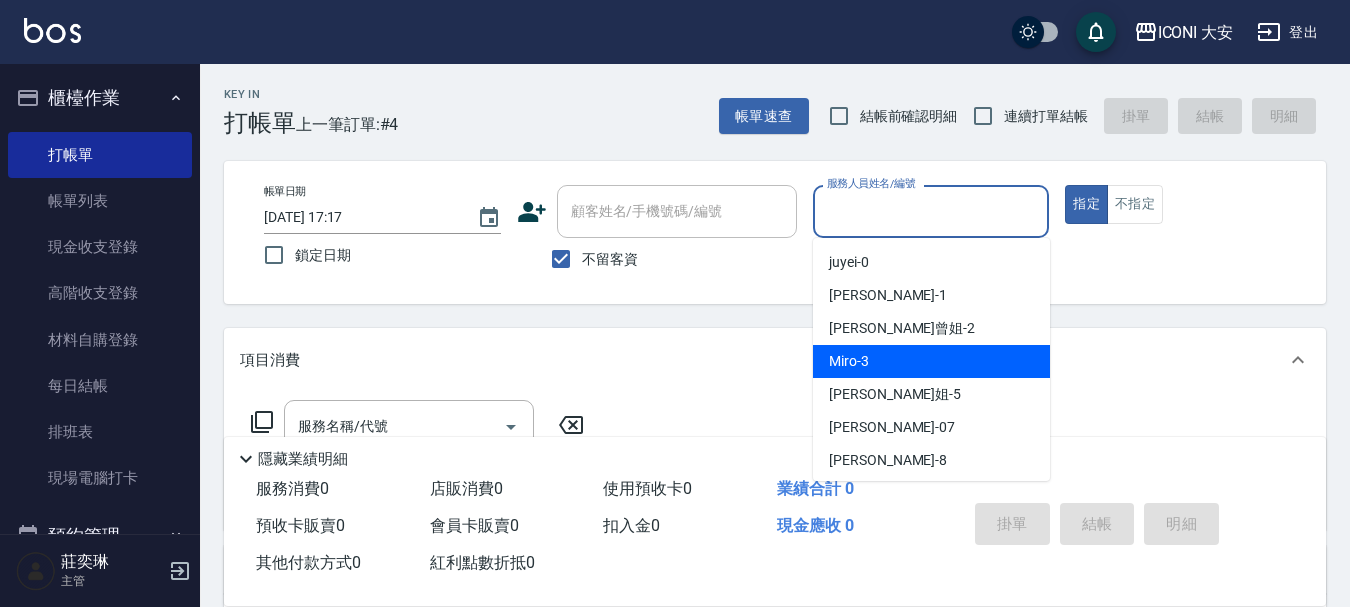 click on "Miro -3" at bounding box center (931, 361) 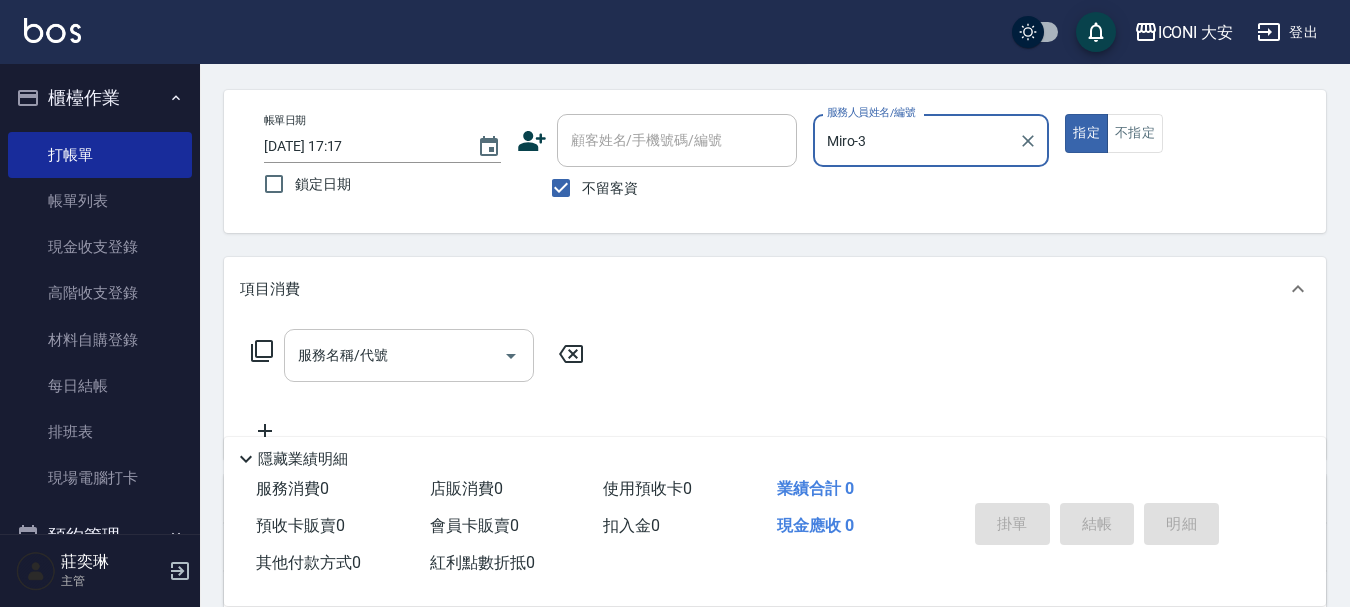 scroll, scrollTop: 100, scrollLeft: 0, axis: vertical 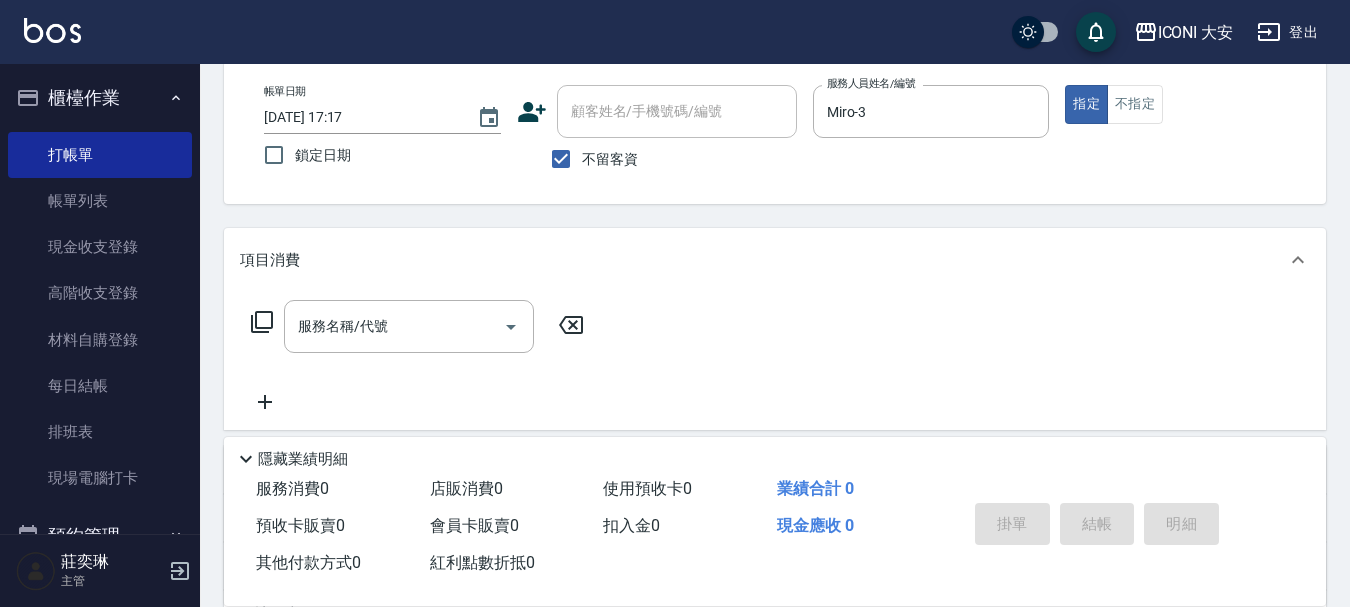 click 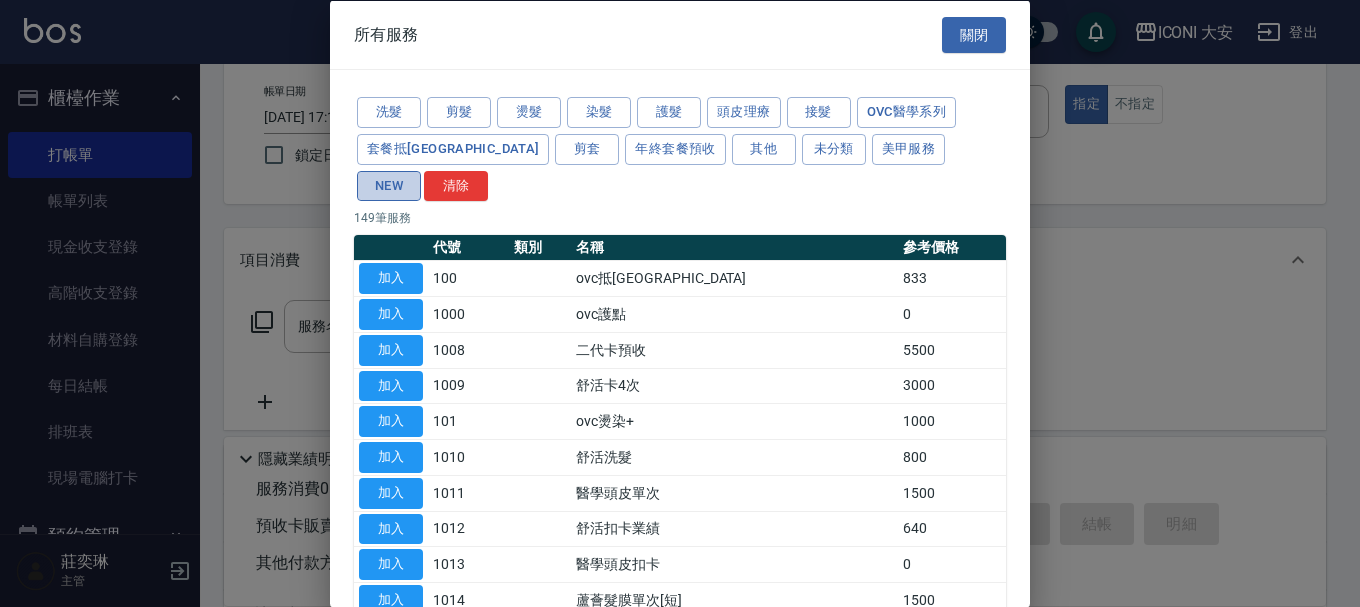 click on "NEW" at bounding box center (389, 185) 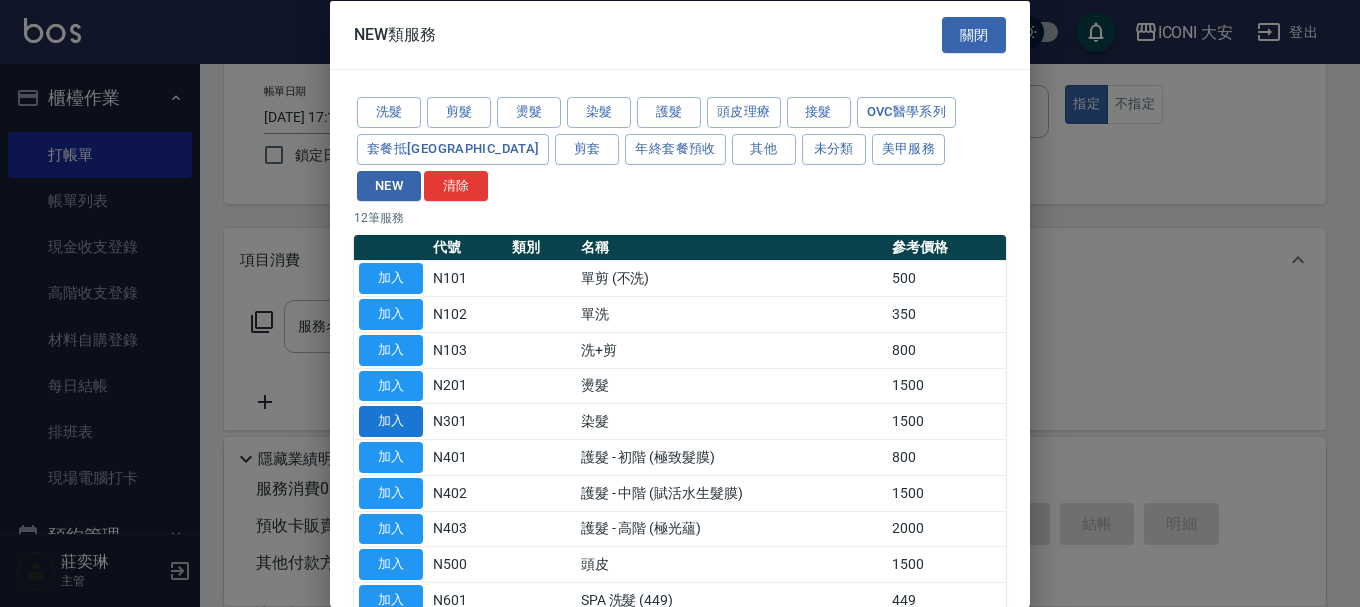 click on "加入" at bounding box center (391, 421) 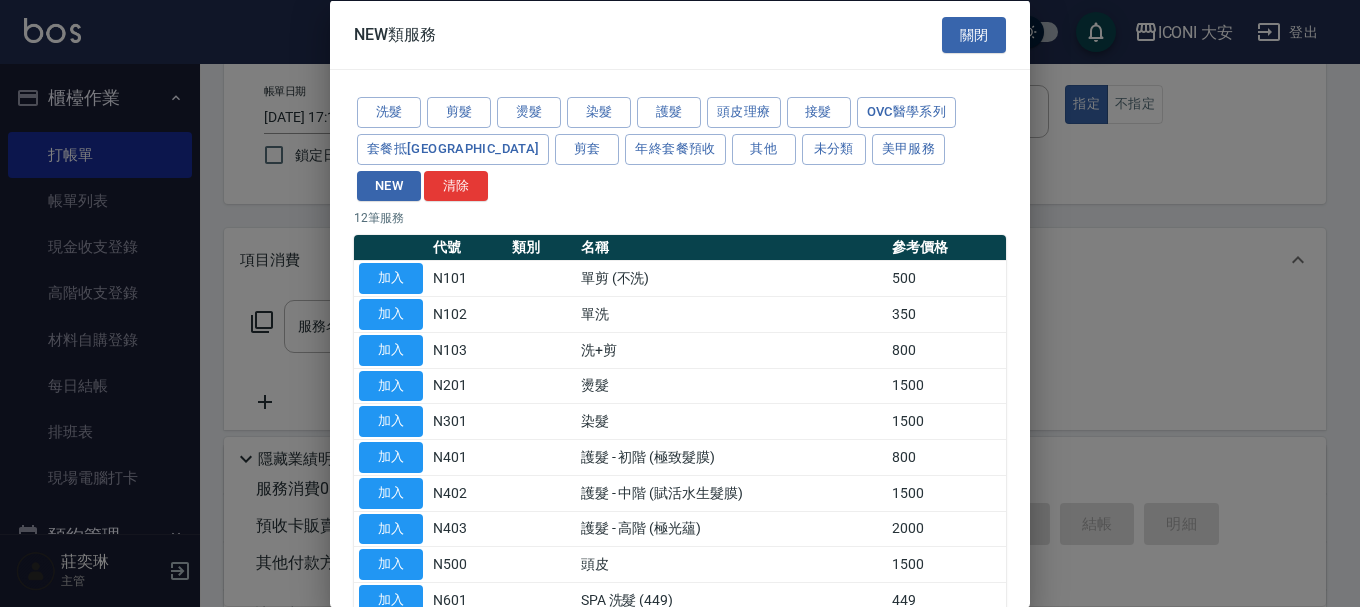 type on "染髮(N301)" 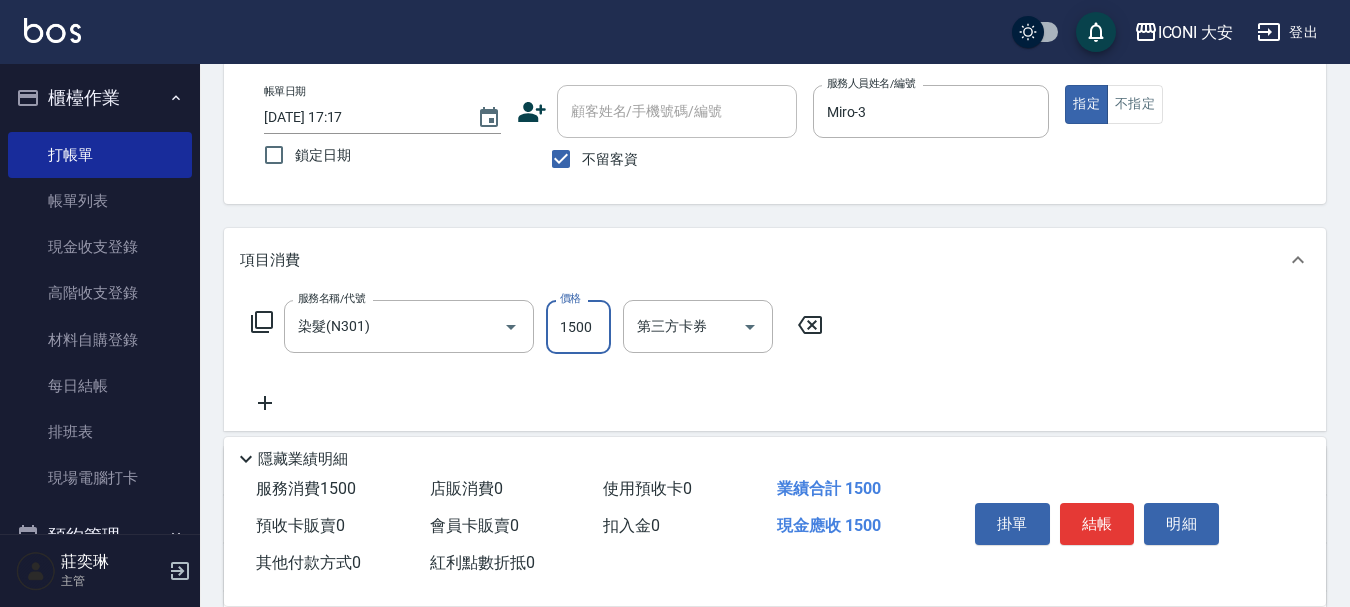 click on "1500" at bounding box center [578, 327] 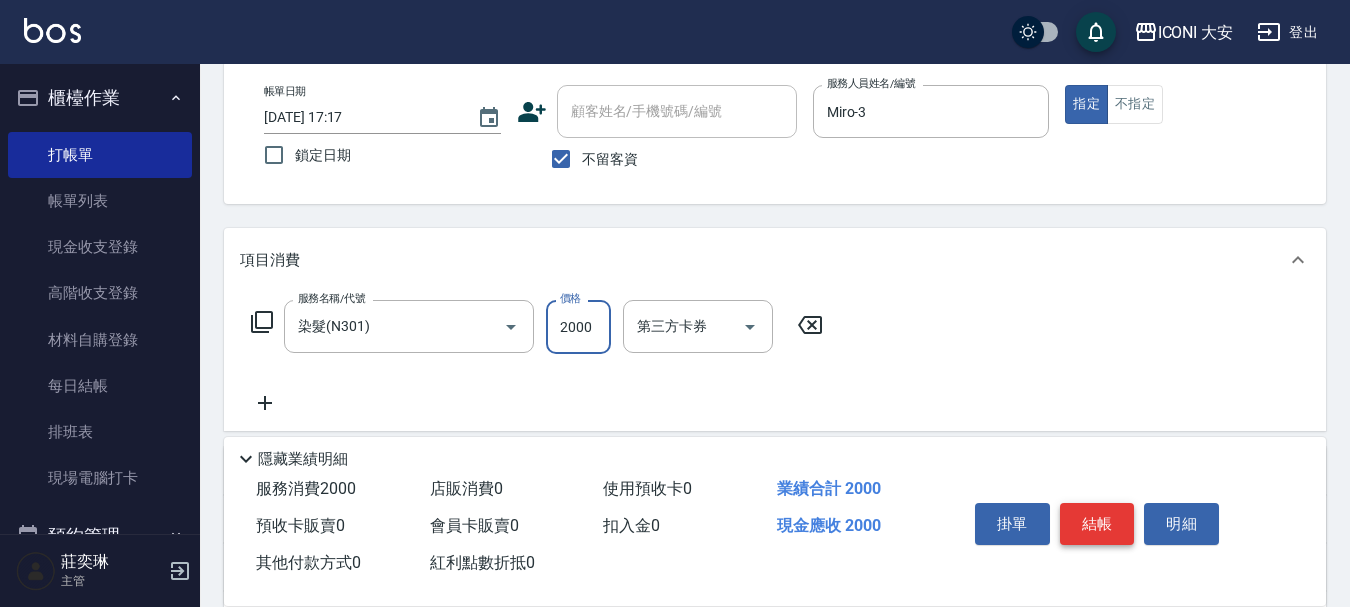 type on "2000" 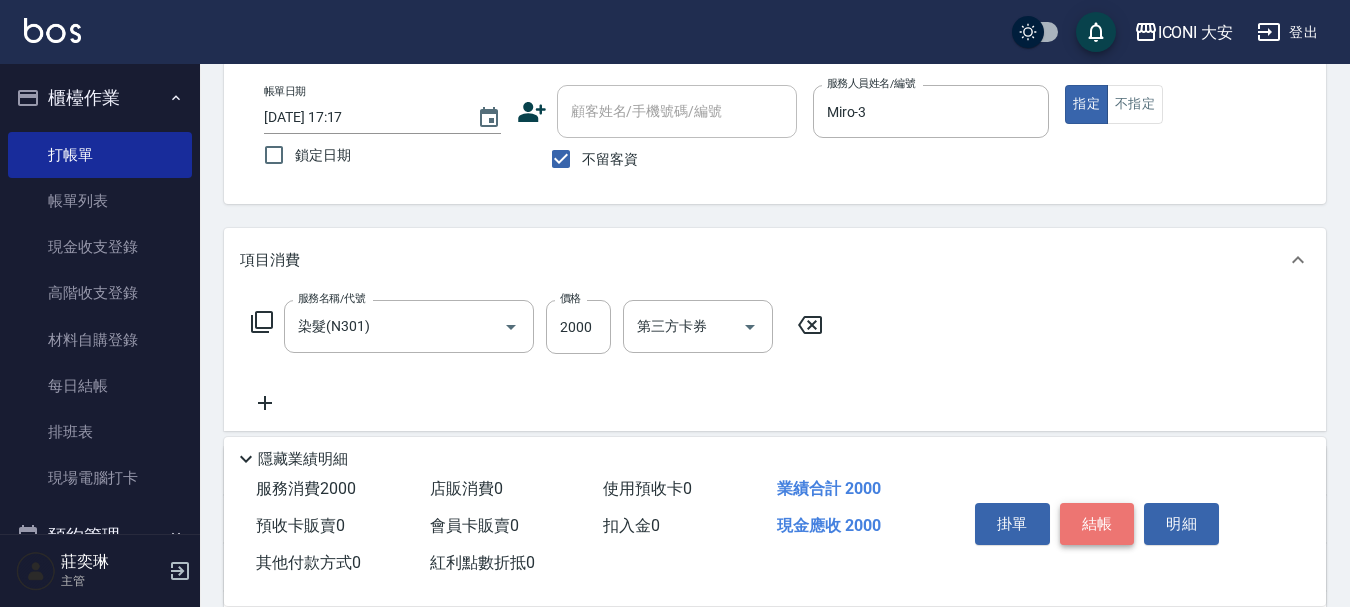 click on "結帳" at bounding box center (1097, 524) 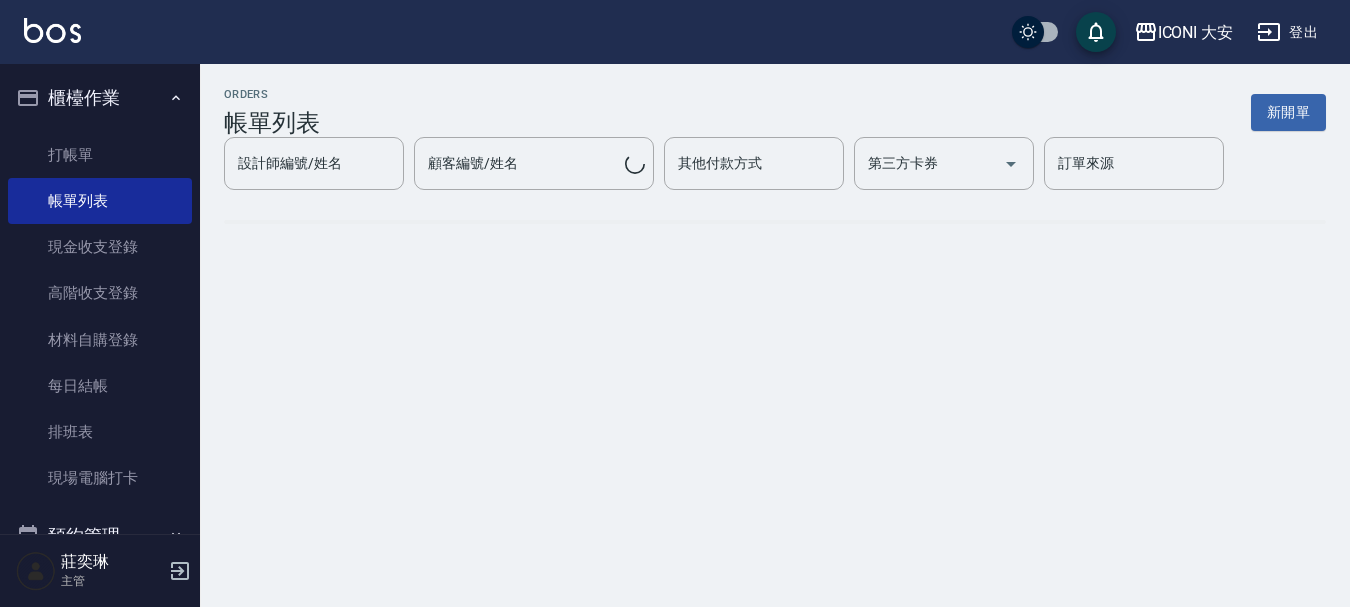 scroll, scrollTop: 0, scrollLeft: 0, axis: both 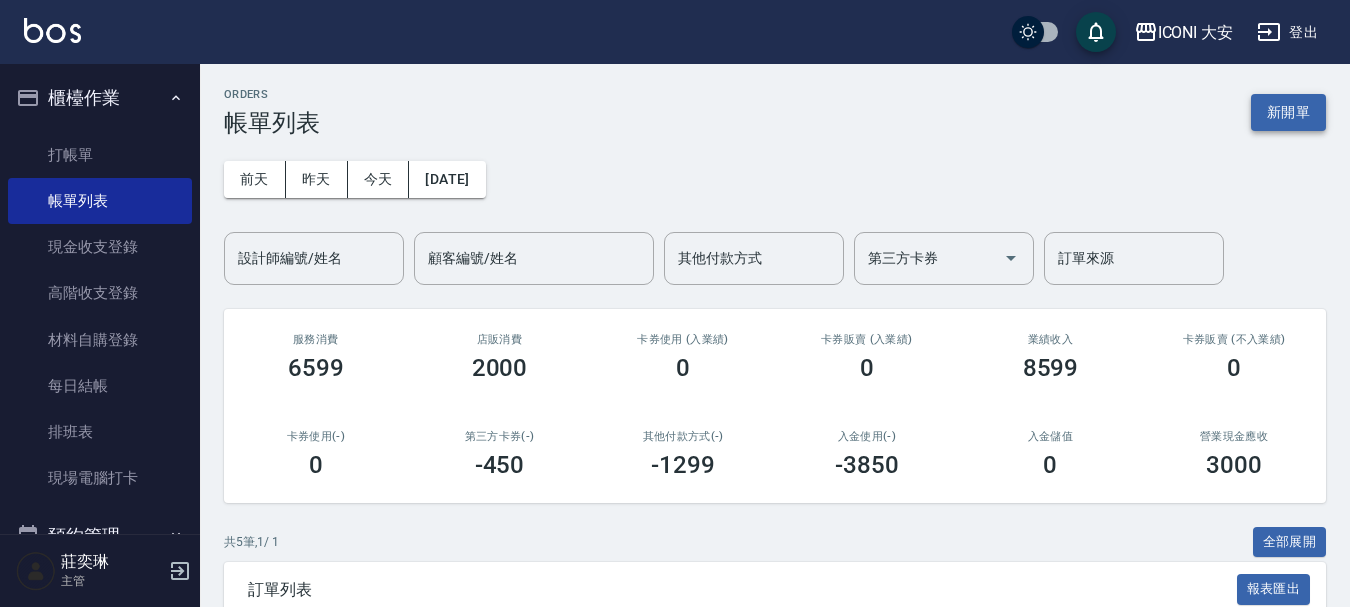 click on "新開單" at bounding box center (1288, 112) 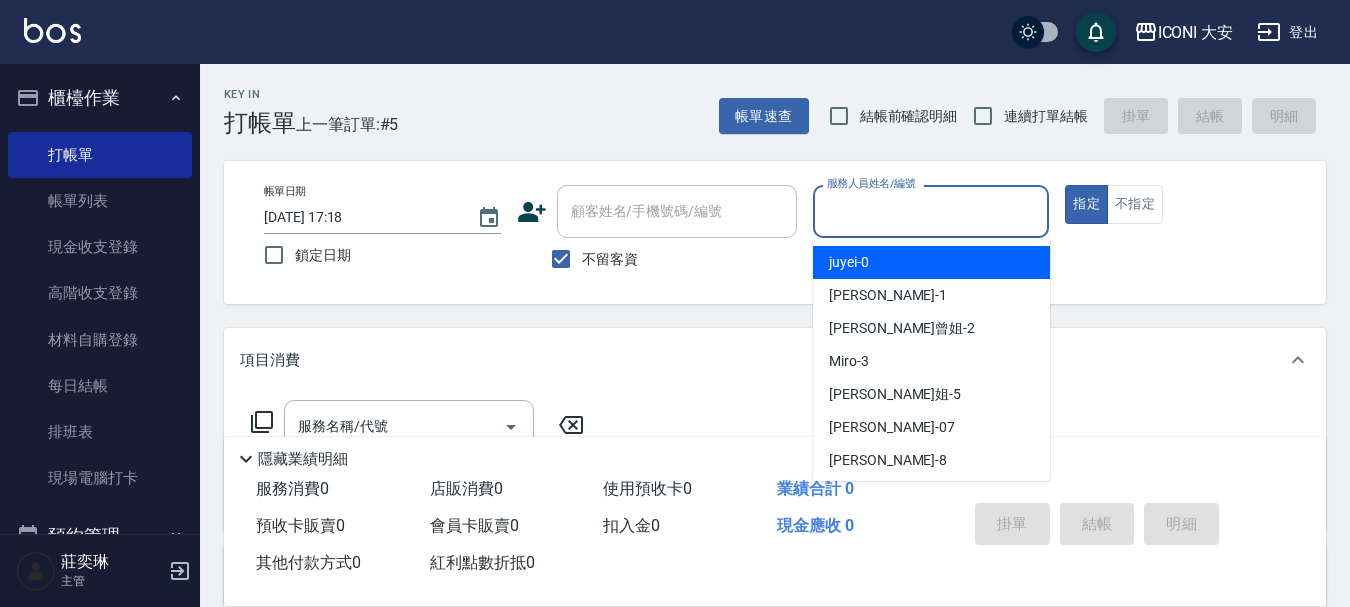 click on "服務人員姓名/編號" at bounding box center [931, 211] 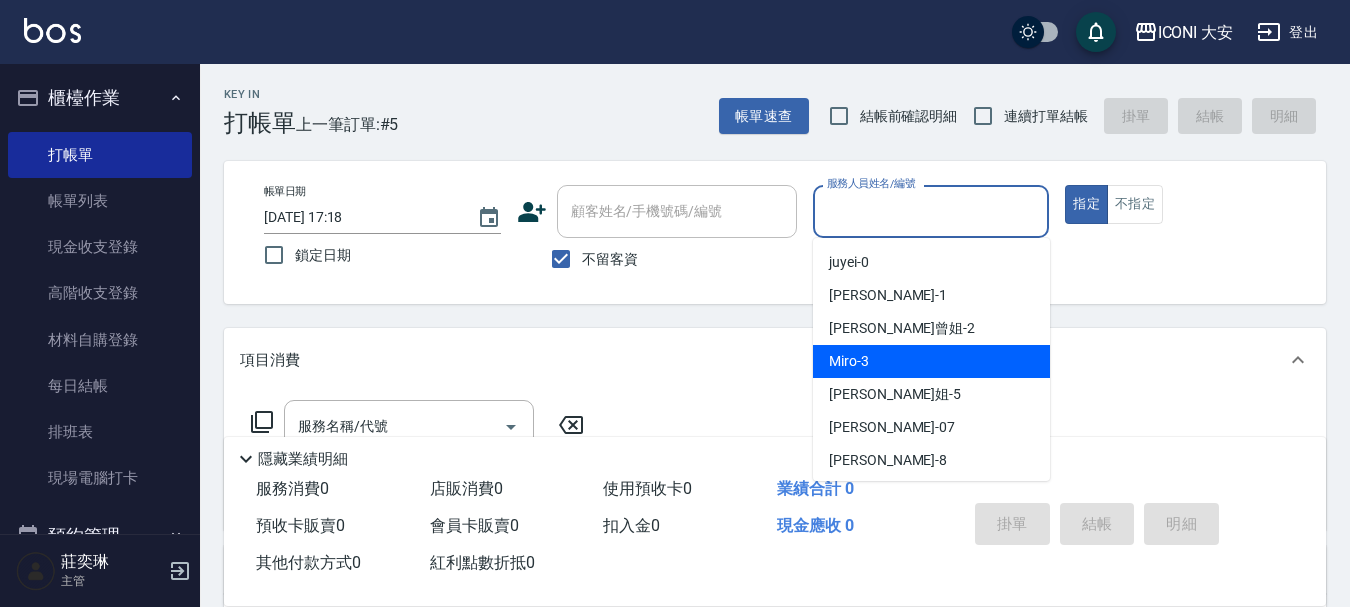 click on "Miro -3" at bounding box center [931, 361] 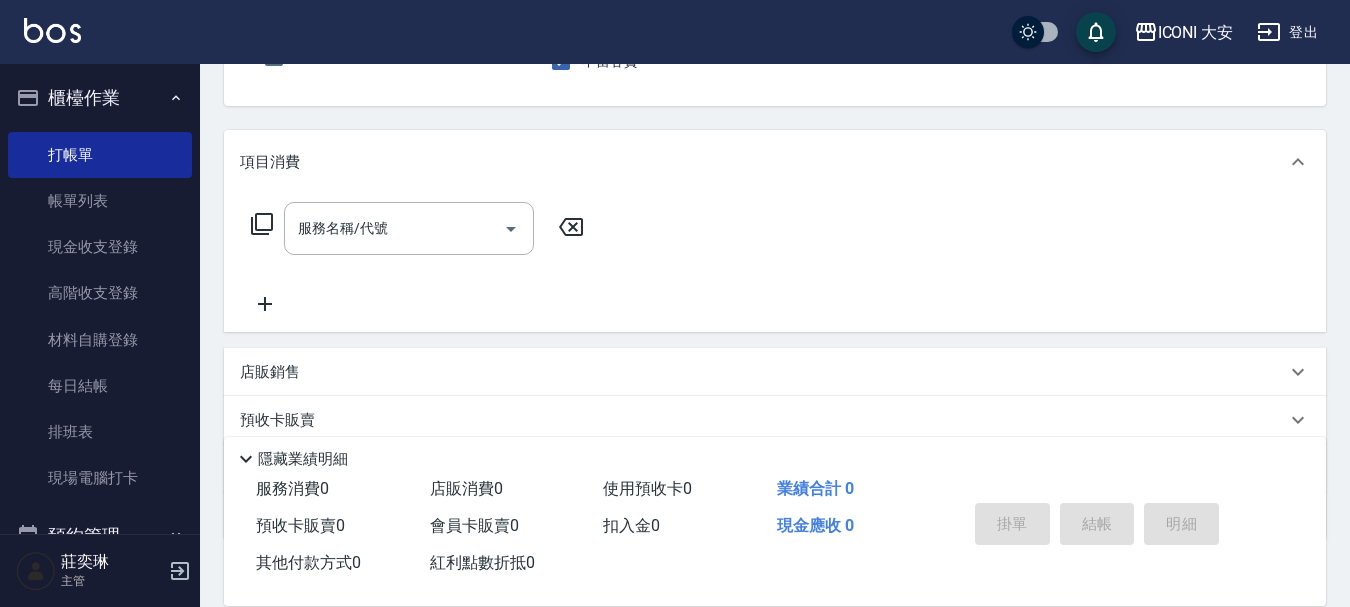 scroll, scrollTop: 200, scrollLeft: 0, axis: vertical 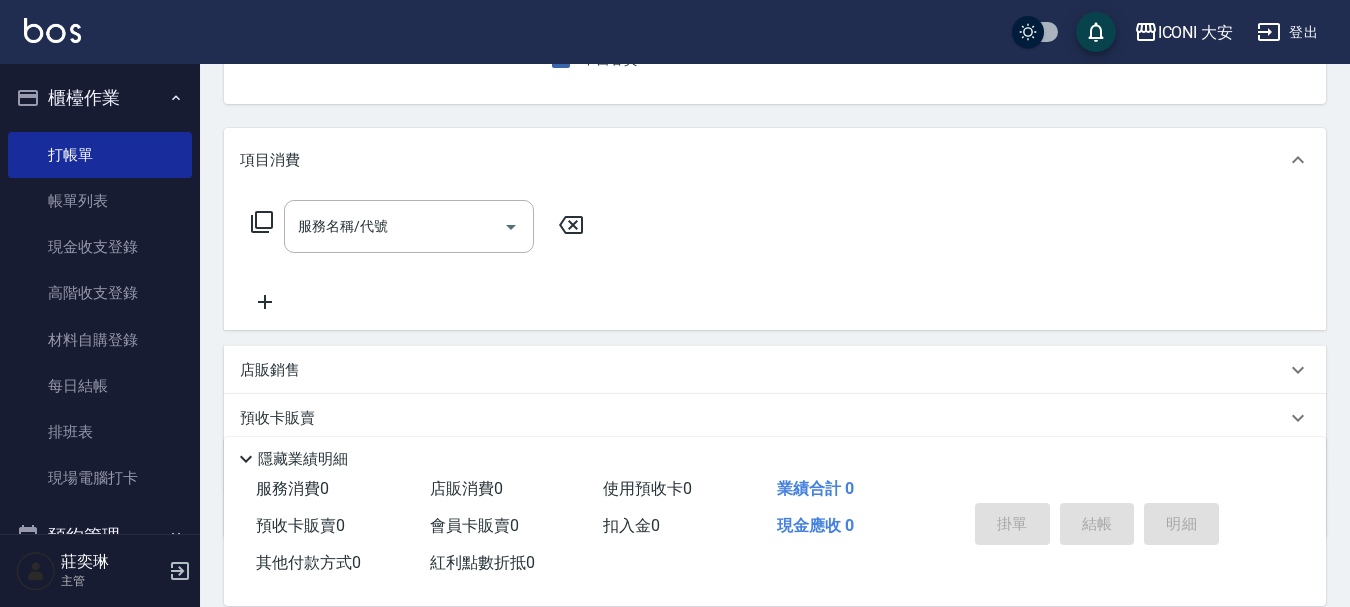 click 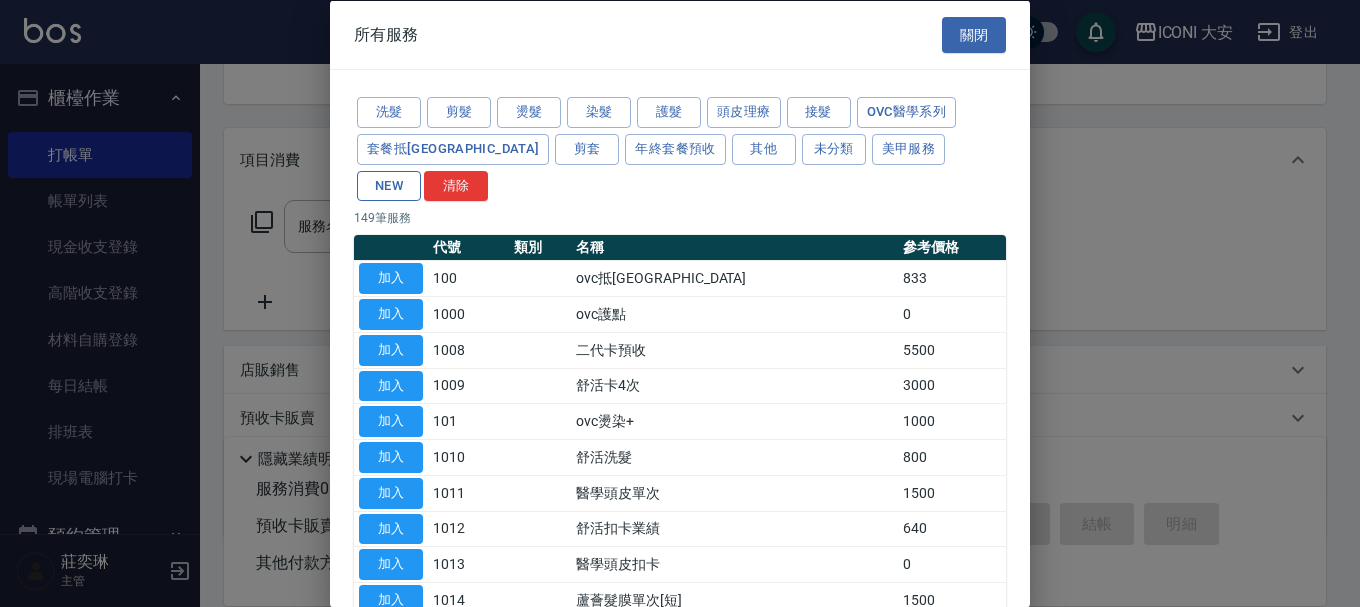 click on "NEW" at bounding box center [389, 185] 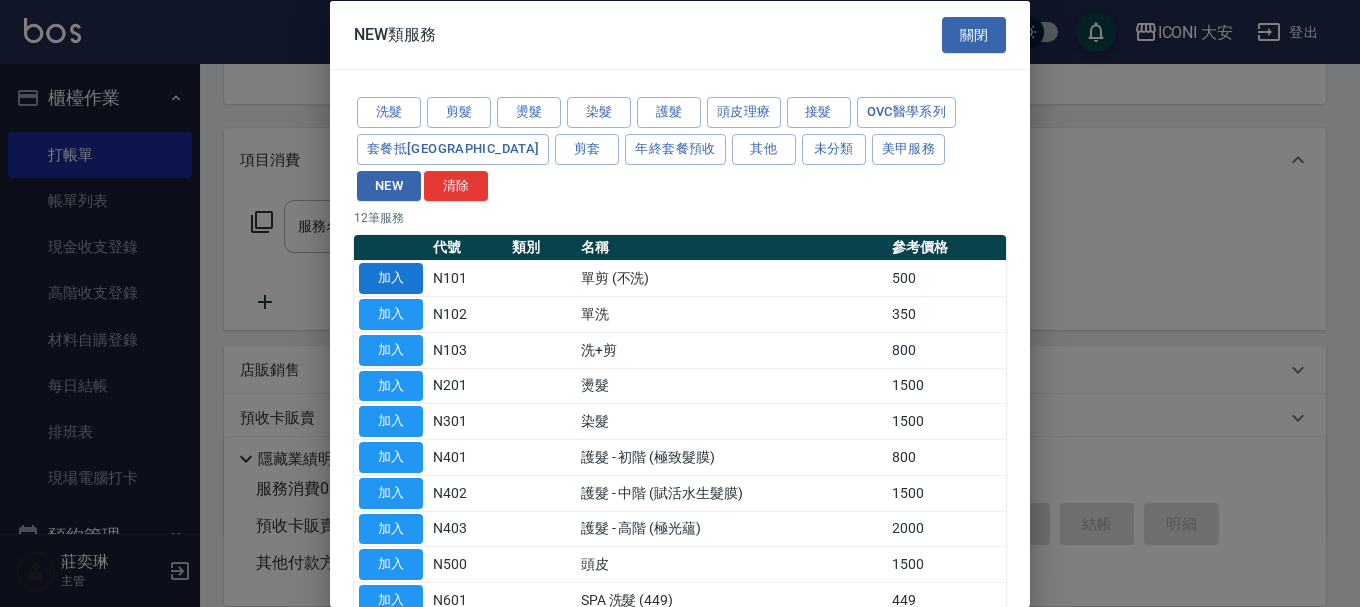 click on "加入" at bounding box center [391, 278] 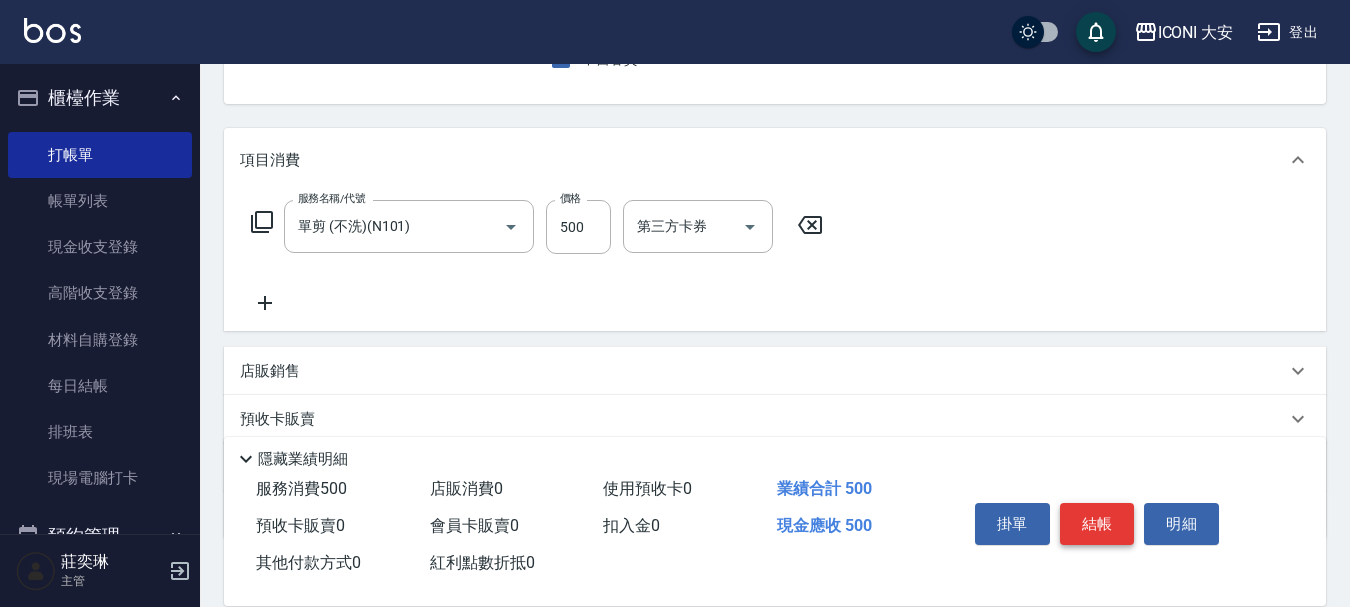 click on "結帳" at bounding box center [1097, 524] 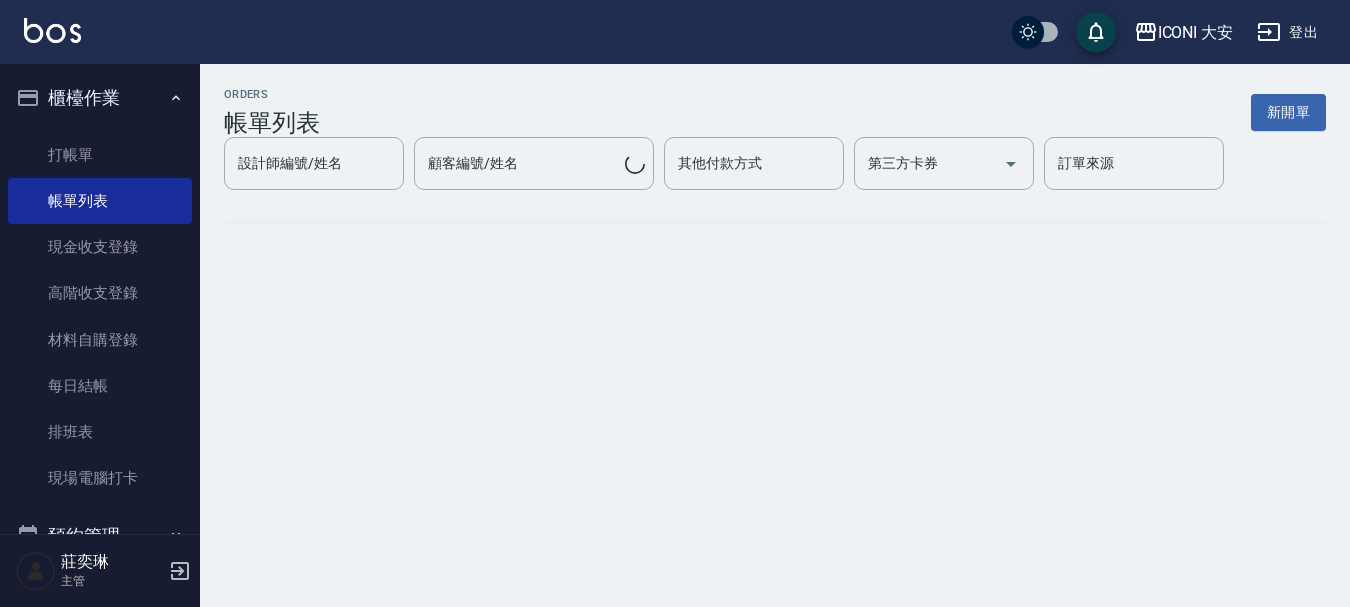 scroll, scrollTop: 0, scrollLeft: 0, axis: both 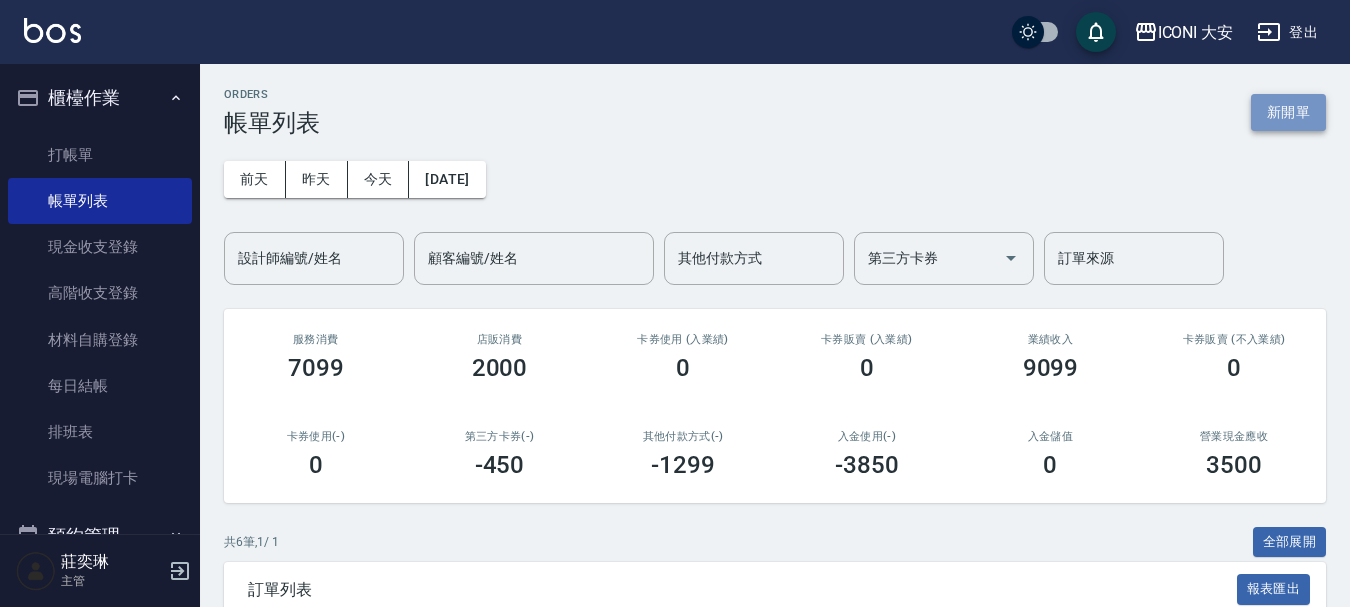 click on "新開單" at bounding box center (1288, 112) 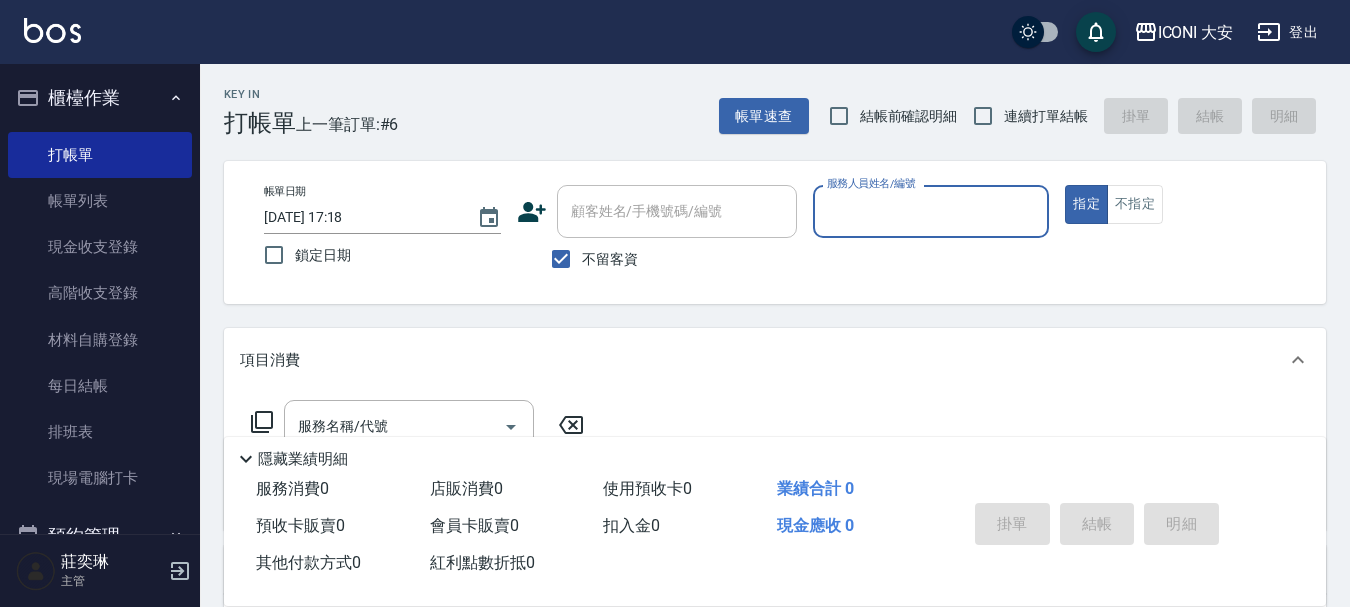 click on "服務人員姓名/編號" at bounding box center [931, 211] 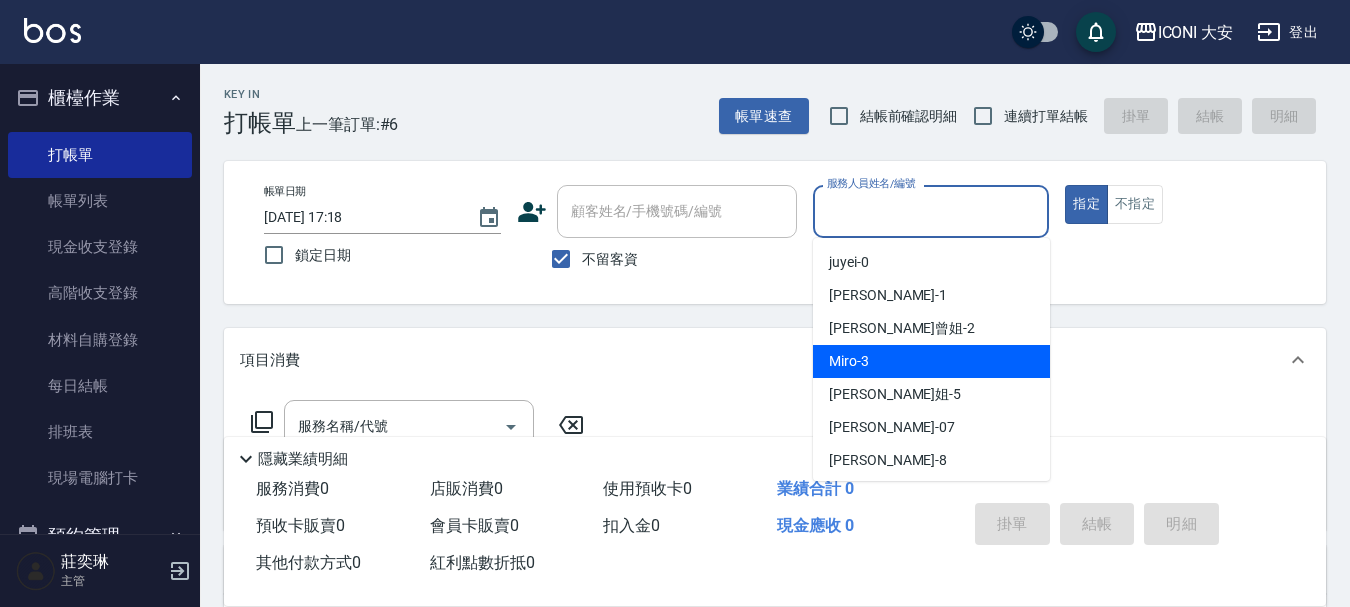 click on "Miro -3" at bounding box center (931, 361) 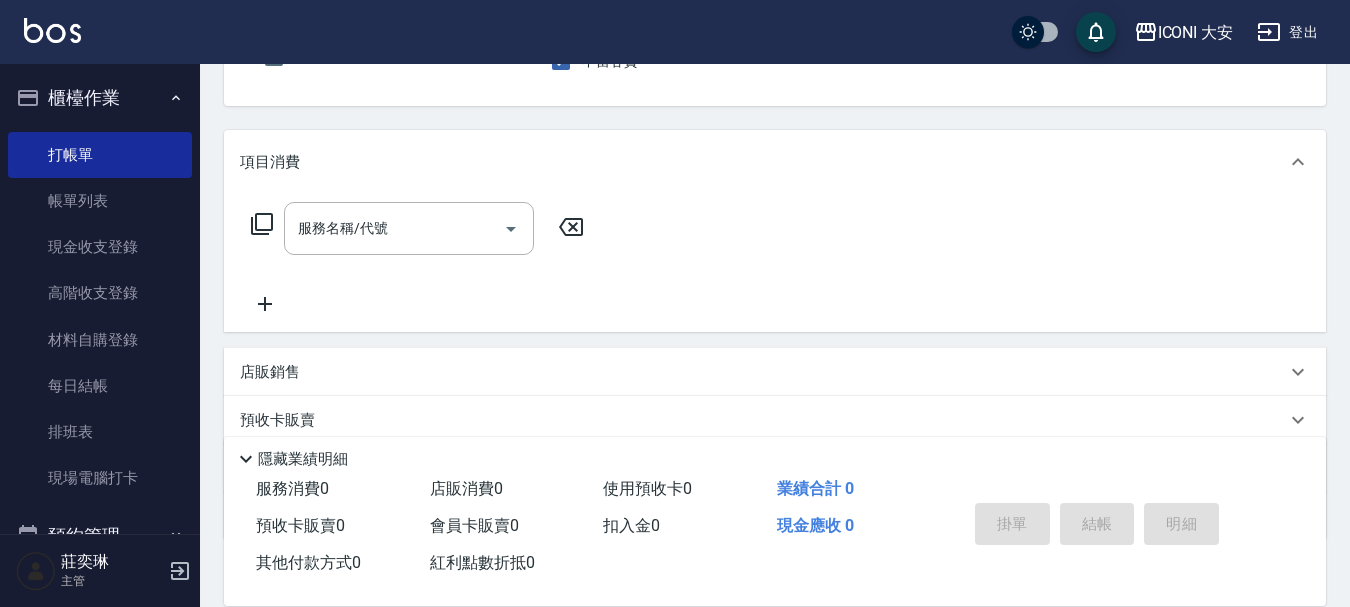 scroll, scrollTop: 200, scrollLeft: 0, axis: vertical 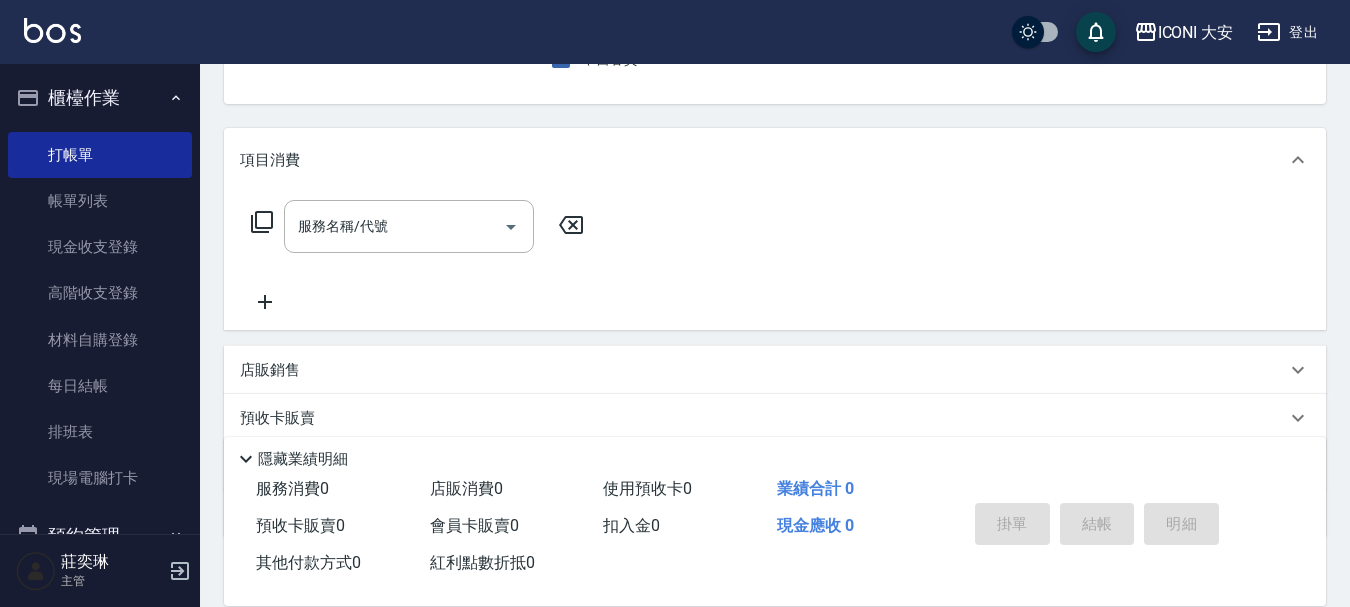 click 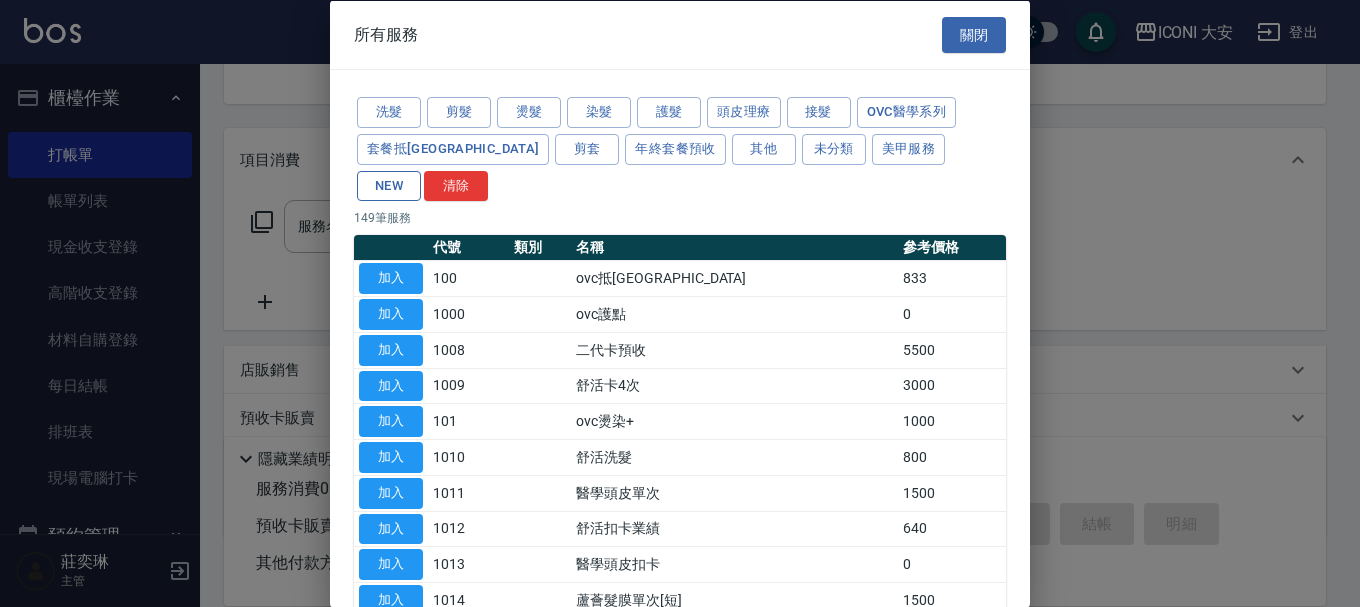 click on "NEW" at bounding box center [389, 185] 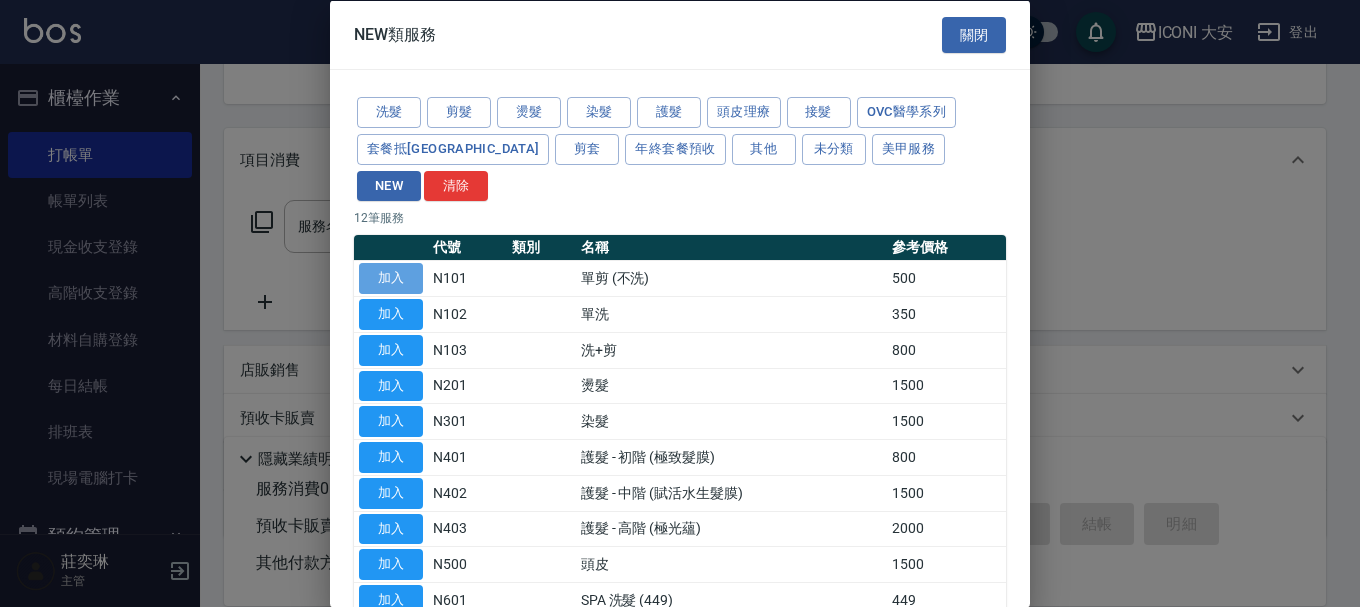 click on "加入" at bounding box center [391, 278] 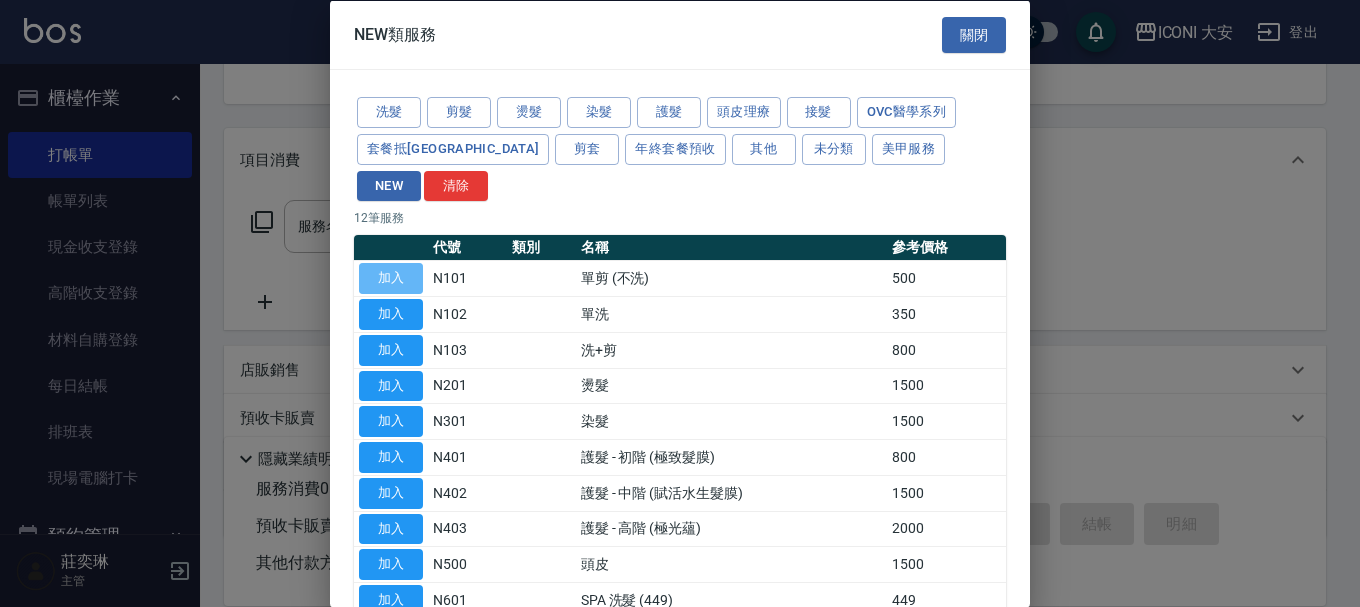 type on "單剪 (不洗)(N101)" 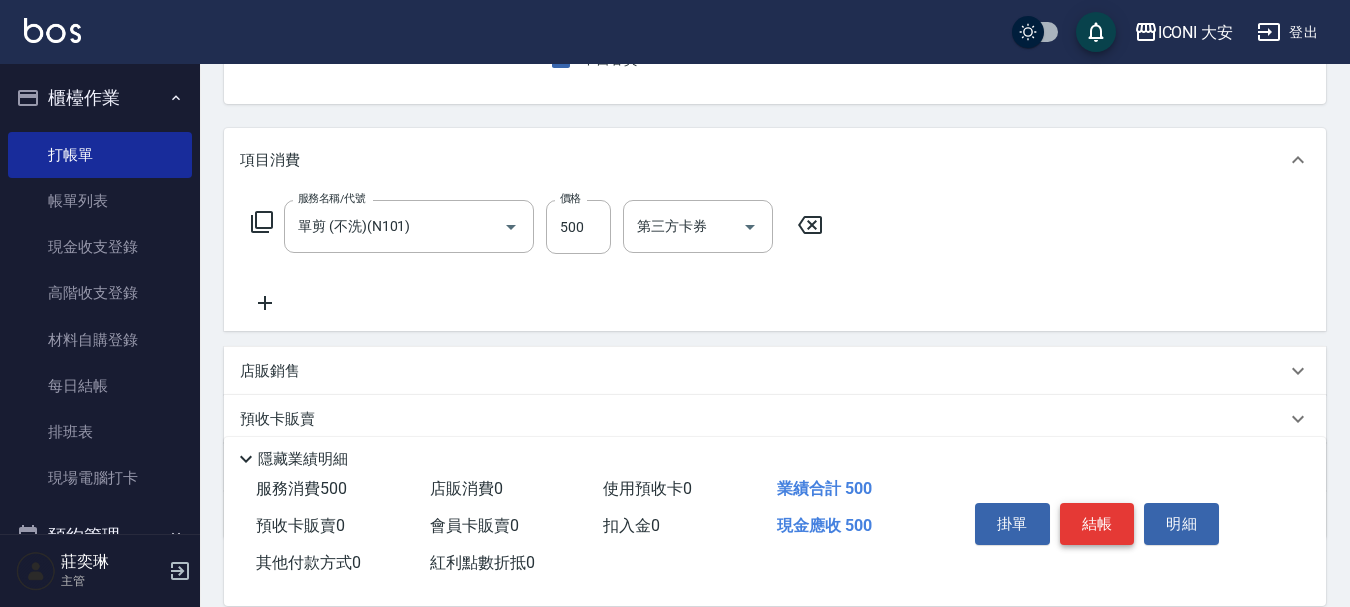 click on "結帳" at bounding box center [1097, 524] 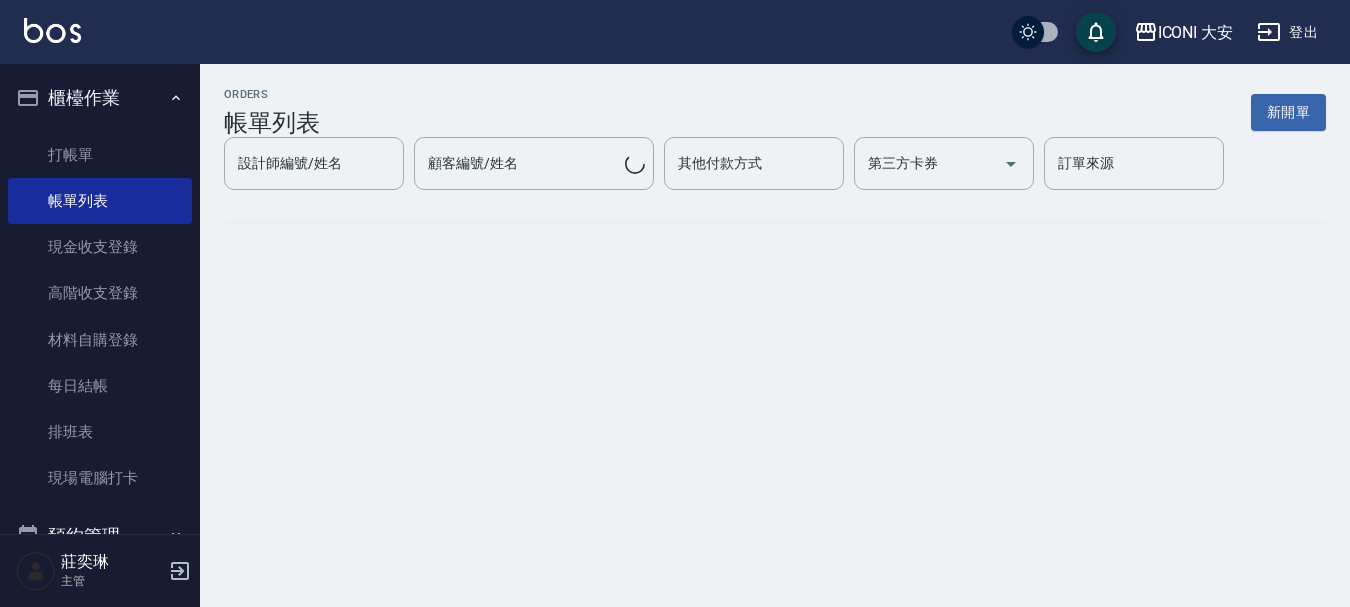 scroll, scrollTop: 0, scrollLeft: 0, axis: both 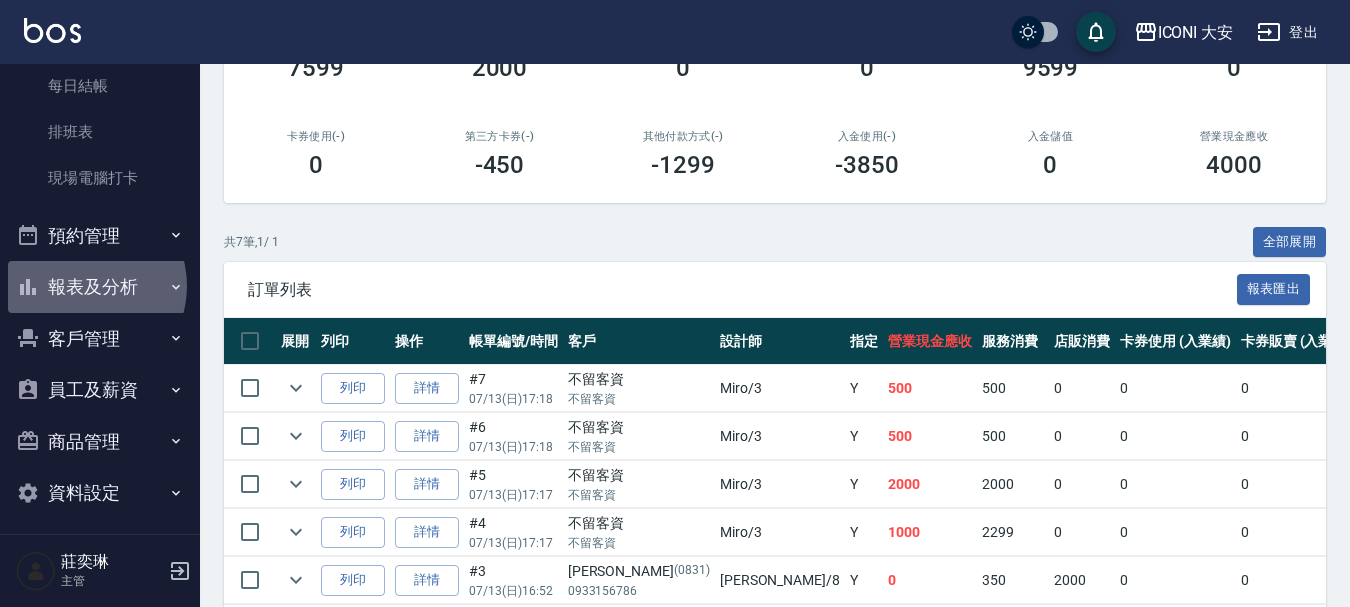 click on "報表及分析" at bounding box center (100, 287) 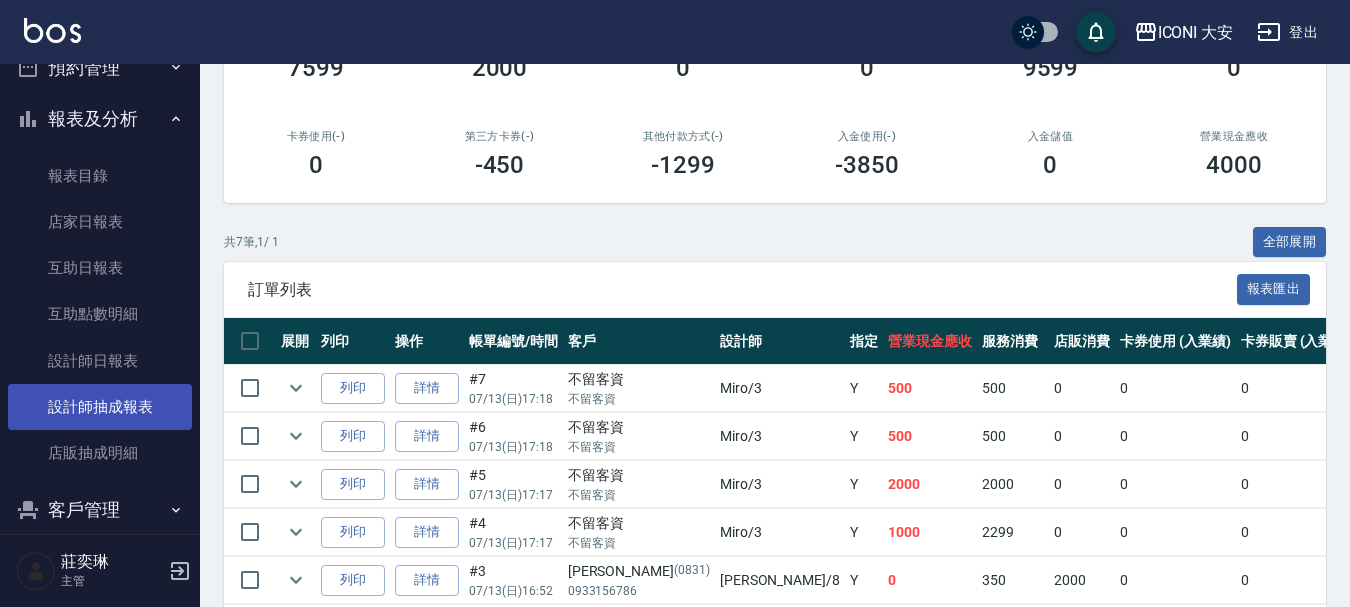 scroll, scrollTop: 500, scrollLeft: 0, axis: vertical 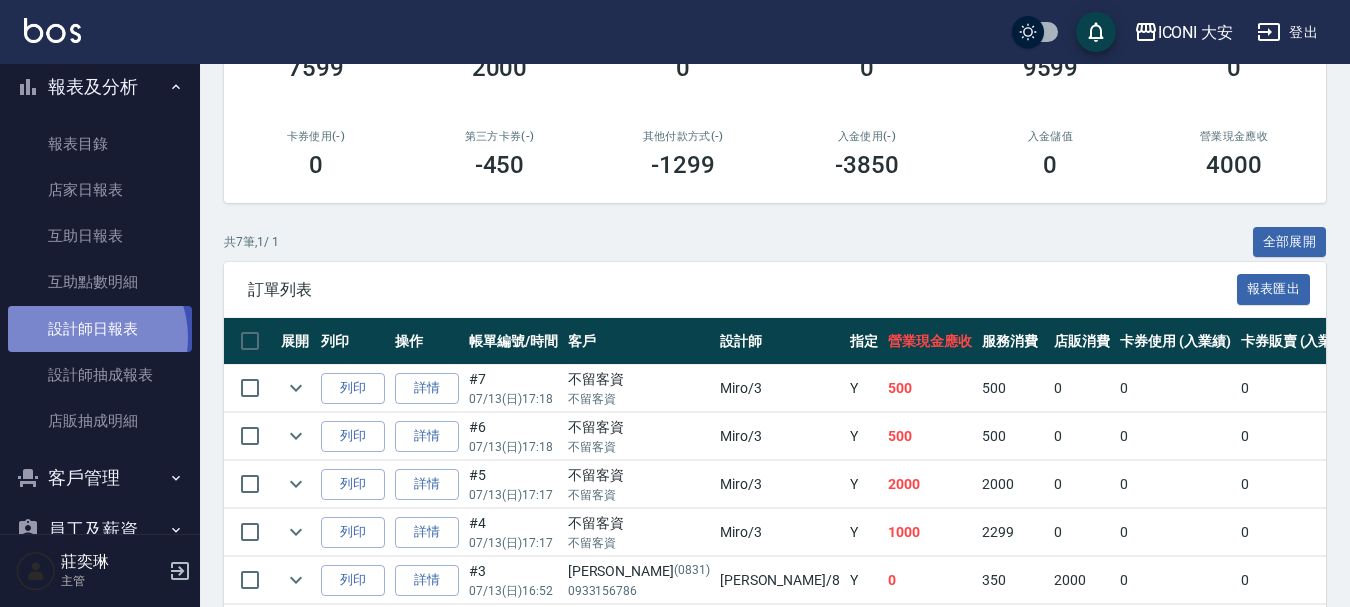 click on "設計師日報表" at bounding box center [100, 329] 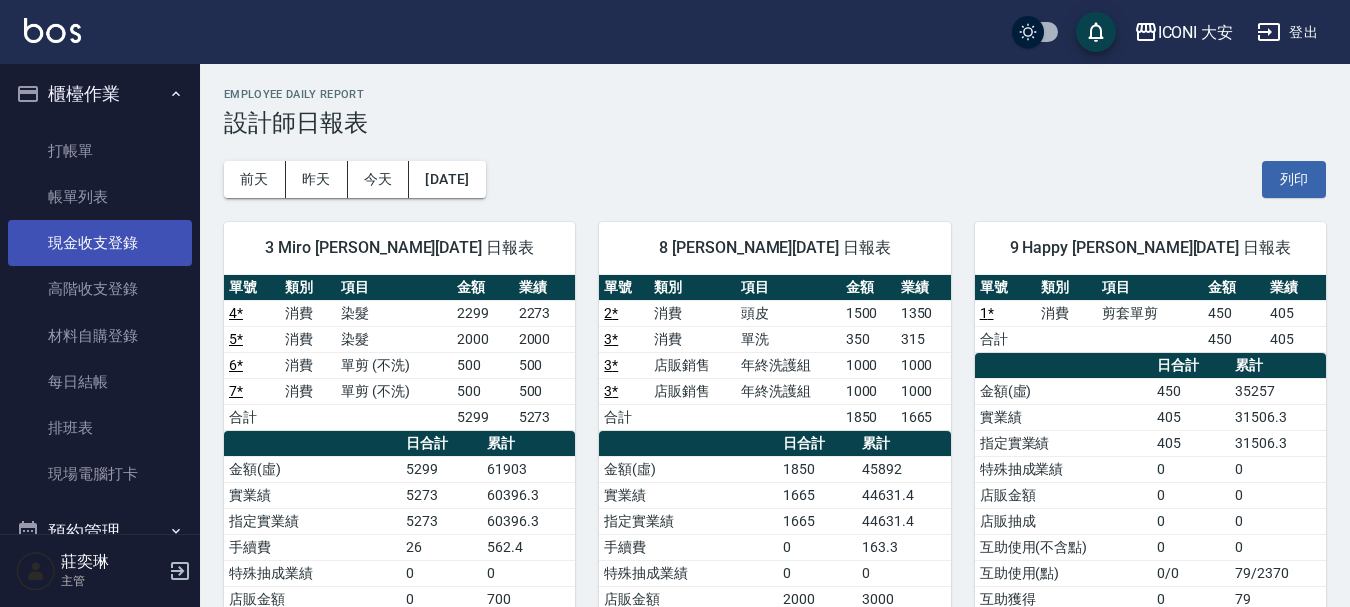 scroll, scrollTop: 0, scrollLeft: 0, axis: both 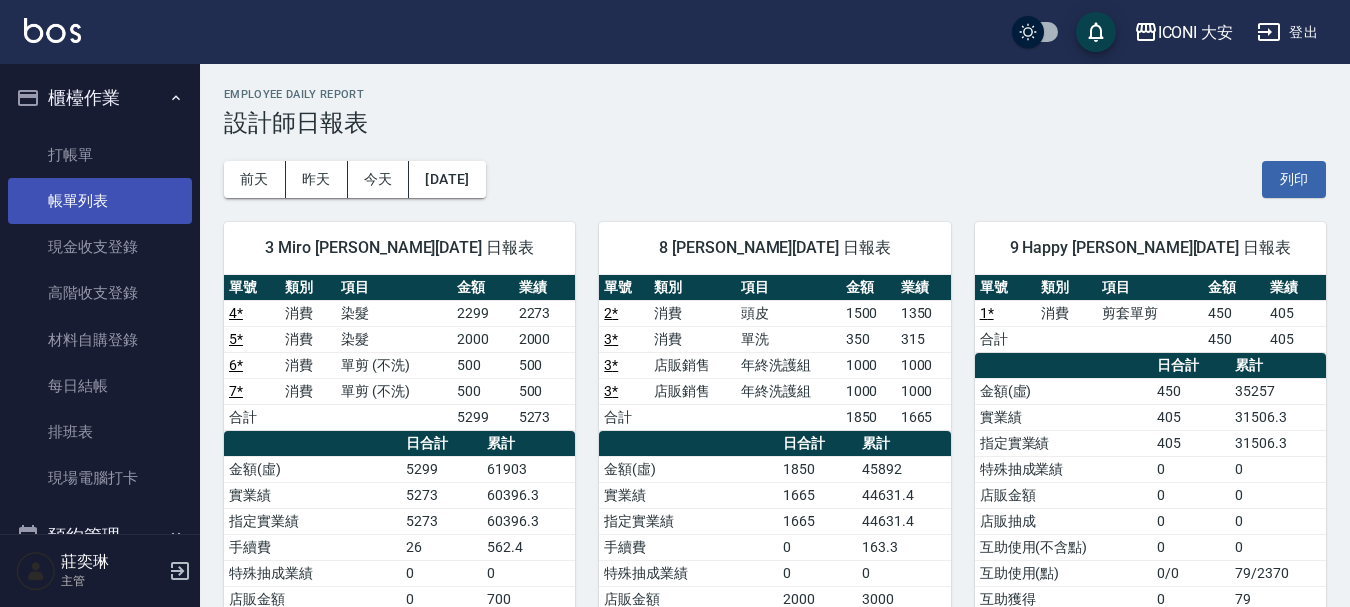 click on "帳單列表" at bounding box center [100, 201] 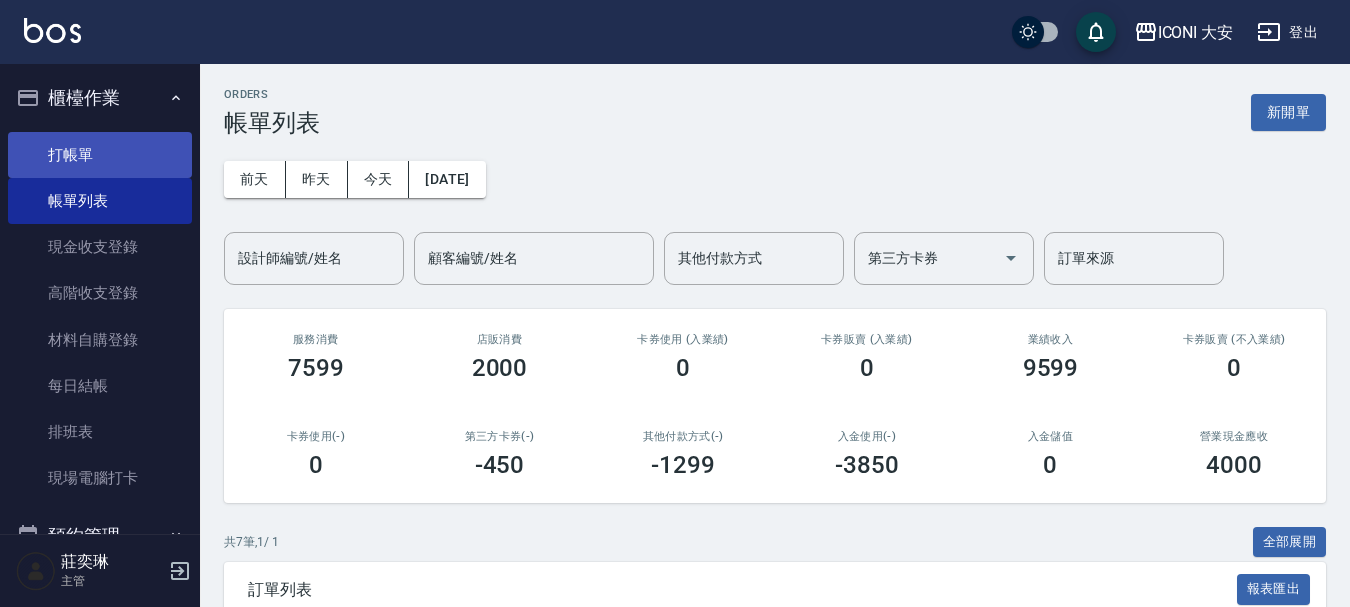 click on "打帳單" at bounding box center [100, 155] 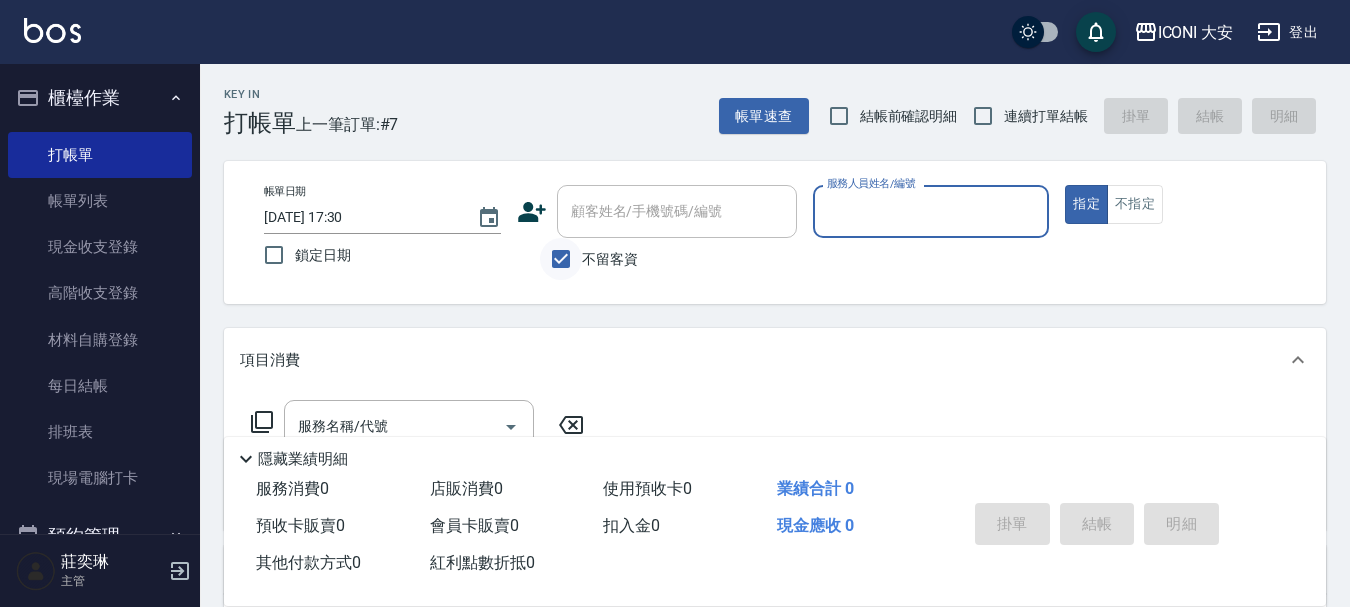 click on "不留客資" at bounding box center [561, 259] 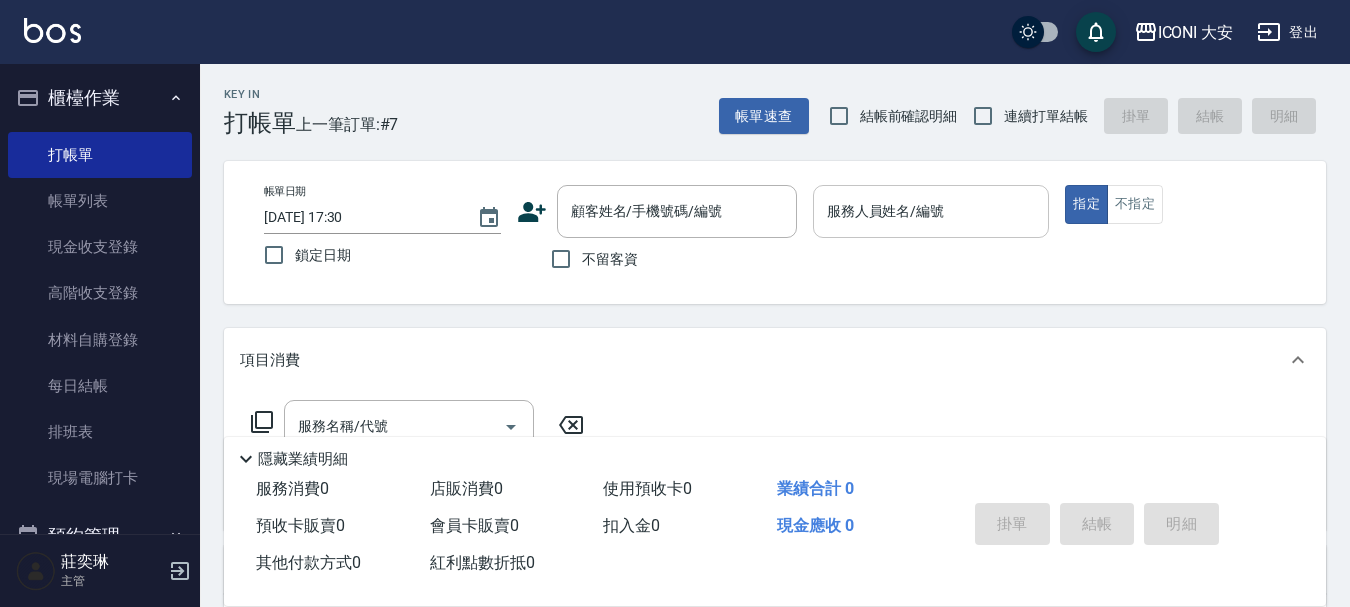 click on "服務人員姓名/編號" at bounding box center (931, 211) 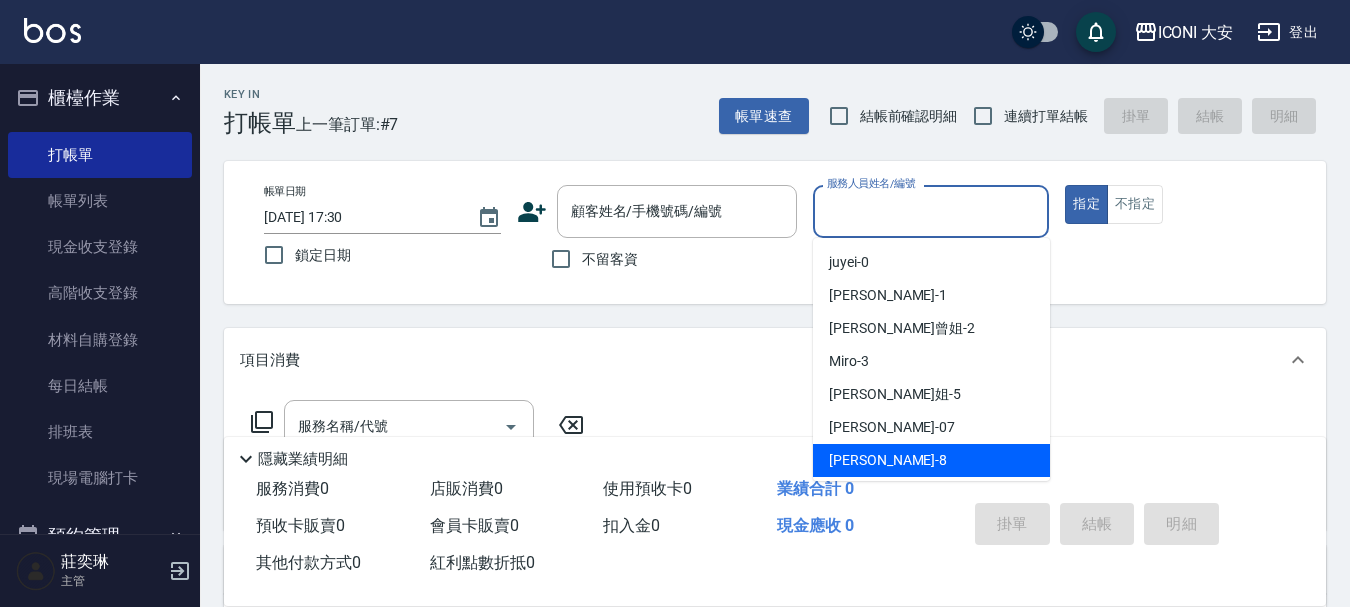 click on "Yulisa -8" at bounding box center (888, 460) 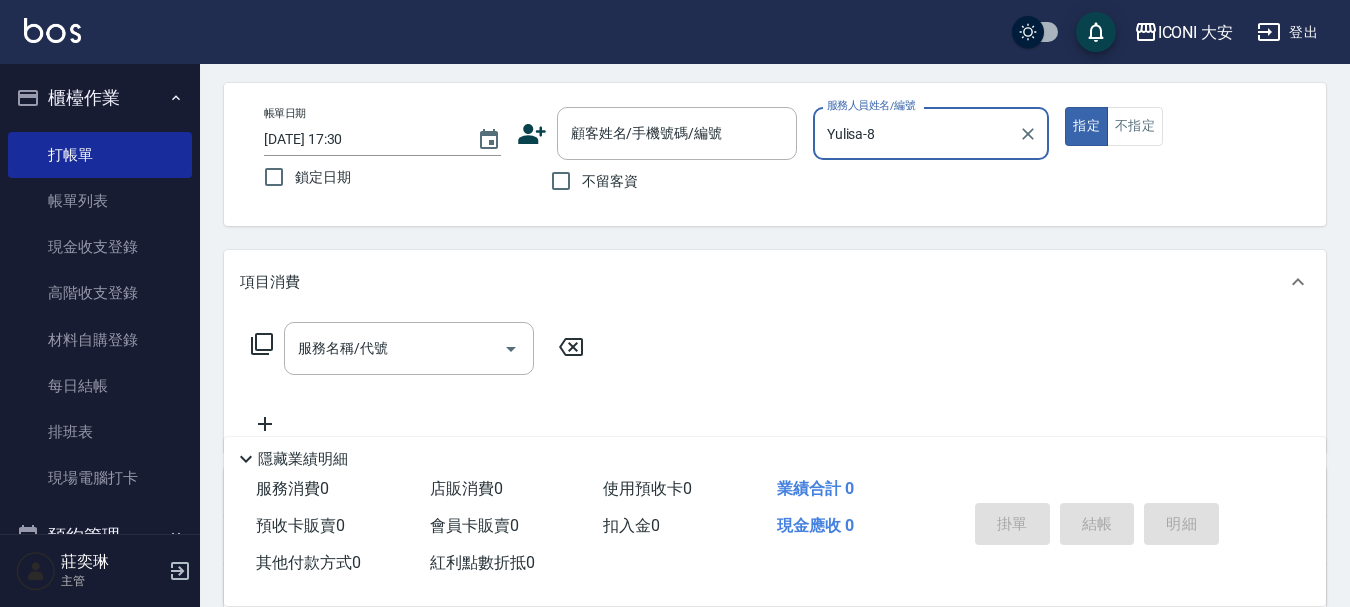 scroll, scrollTop: 100, scrollLeft: 0, axis: vertical 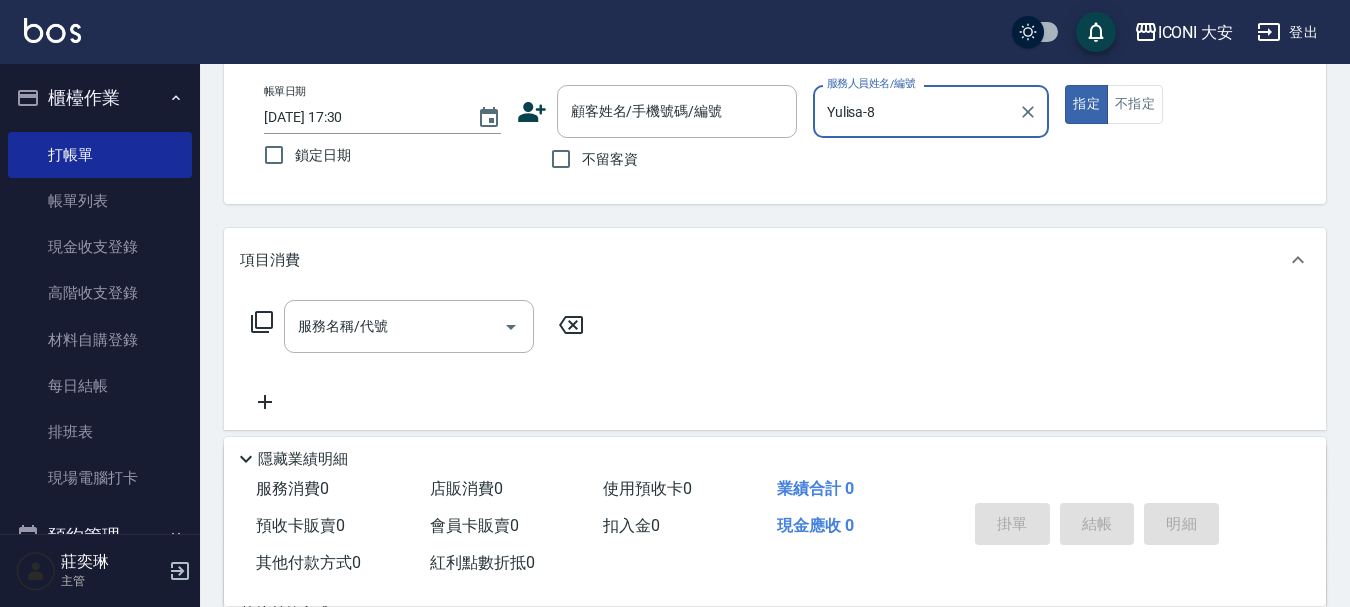 click 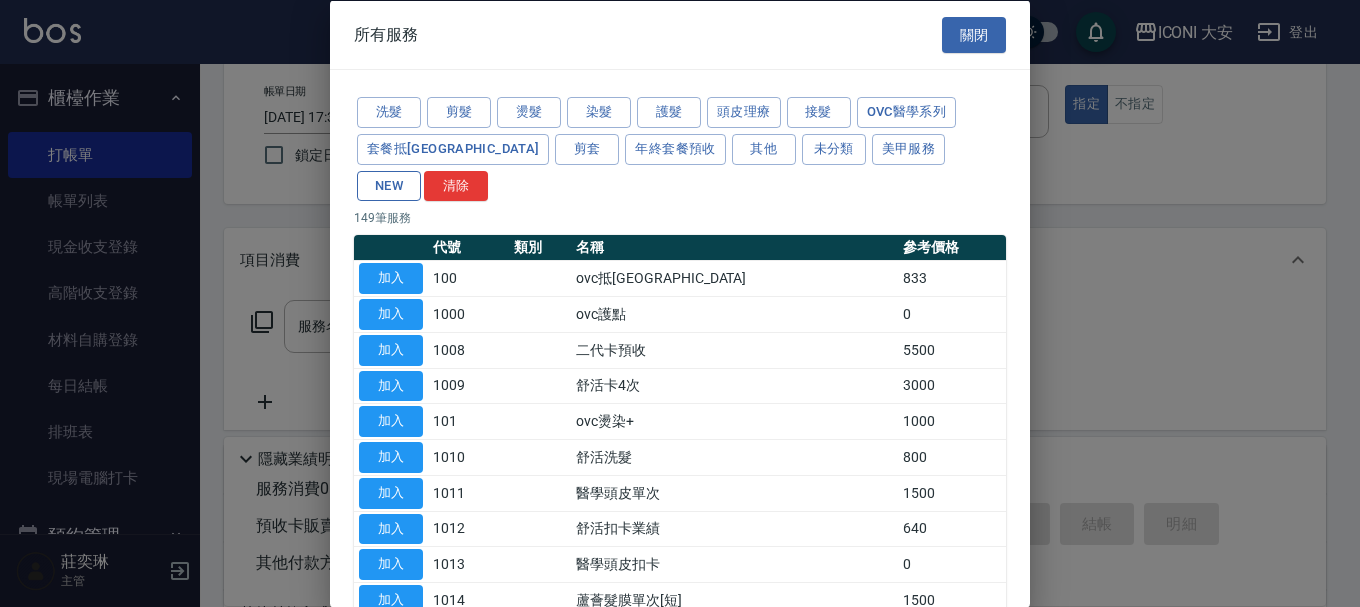 click on "NEW" at bounding box center [389, 185] 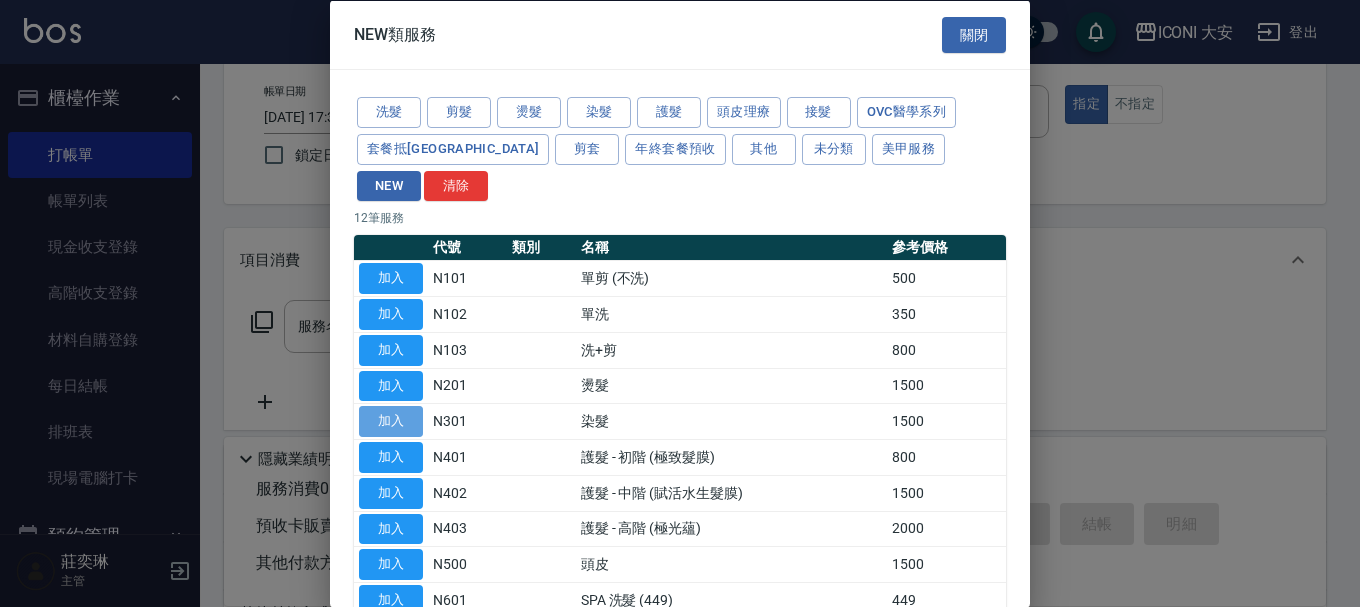 click on "加入" at bounding box center [391, 421] 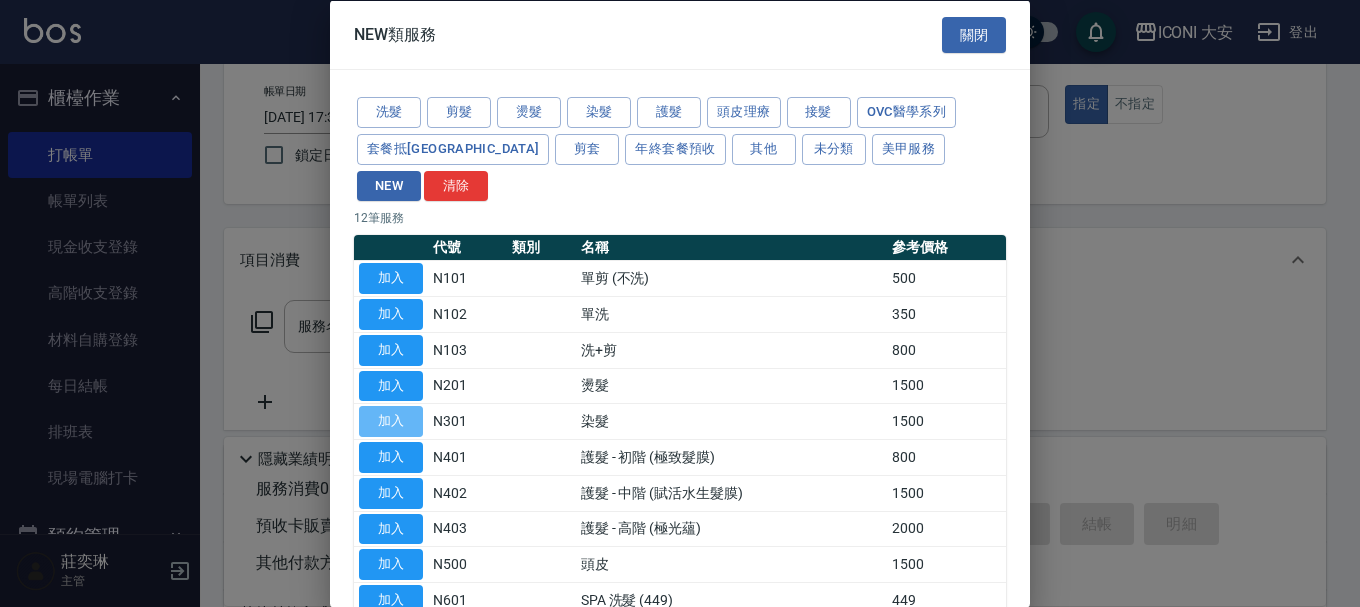 type on "染髮(N301)" 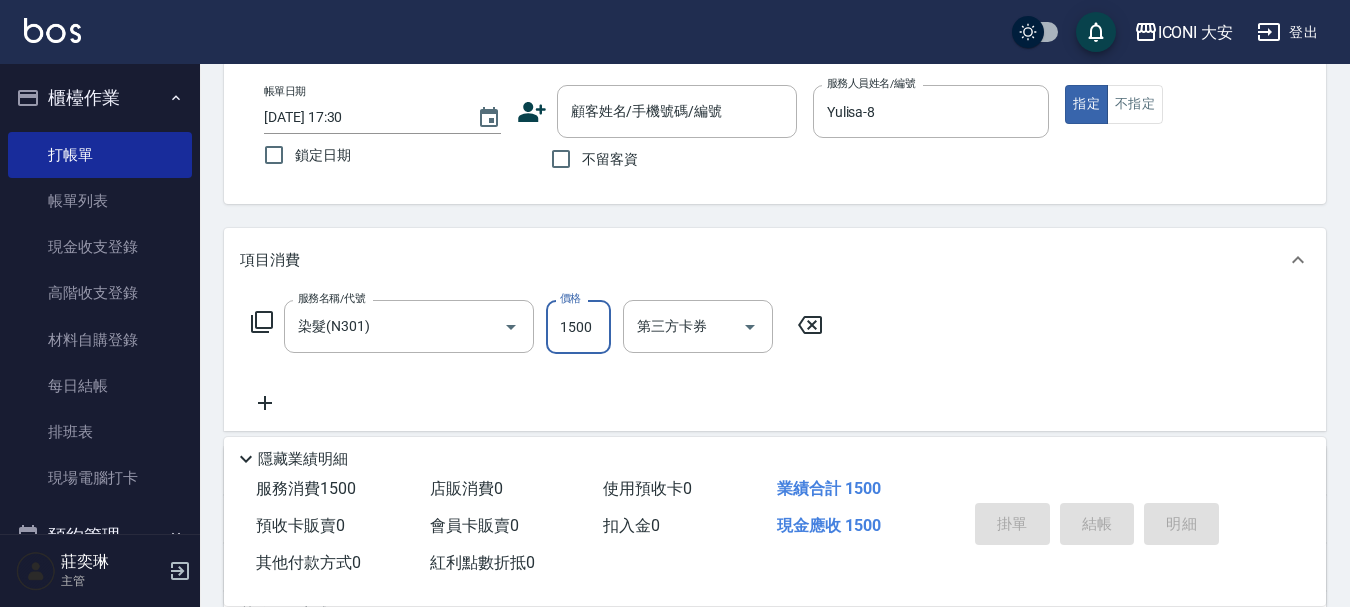 click on "1500" at bounding box center (578, 327) 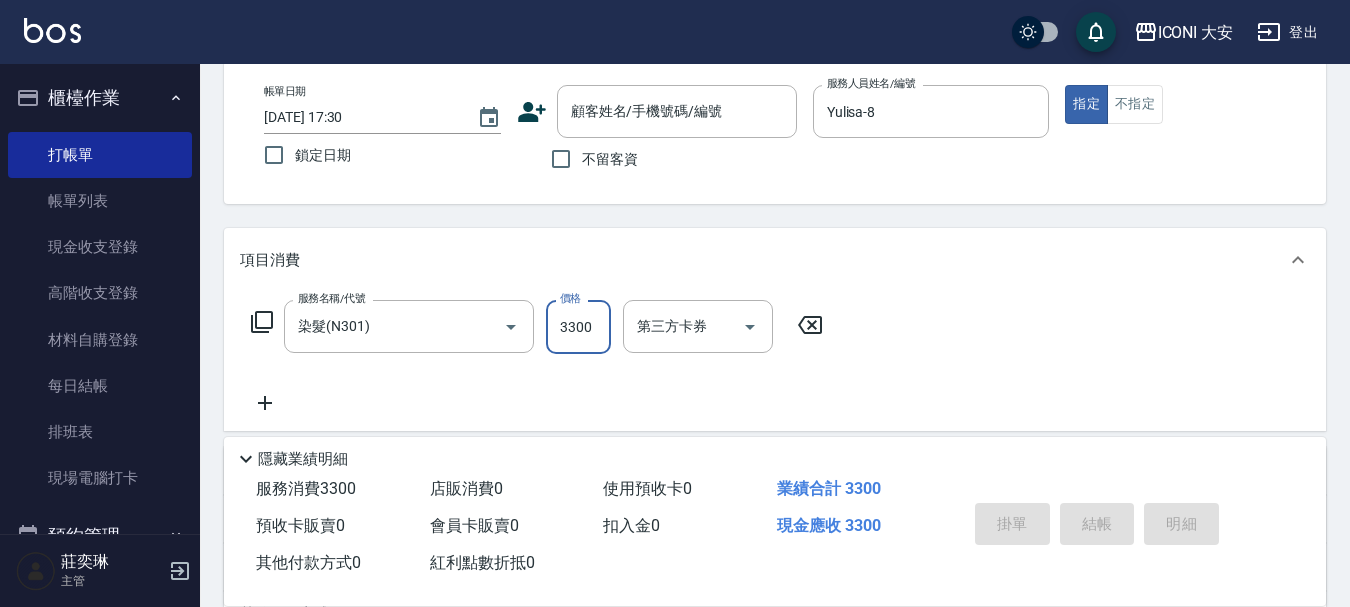 type on "3300" 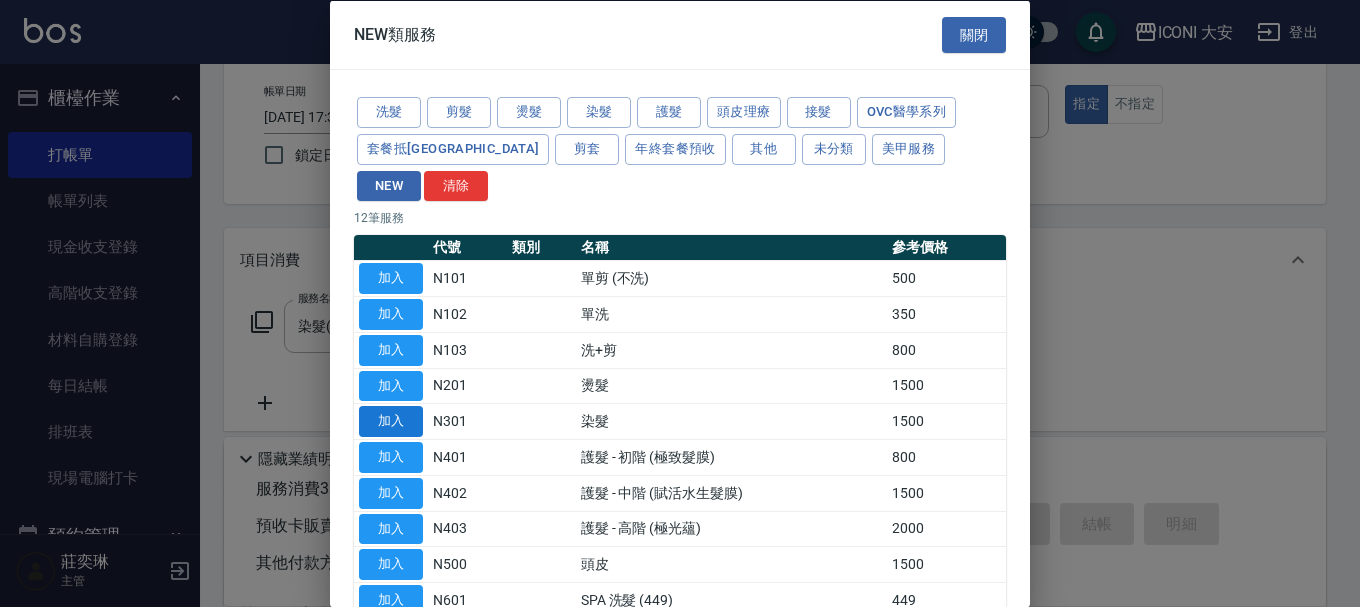 click on "加入" at bounding box center (391, 421) 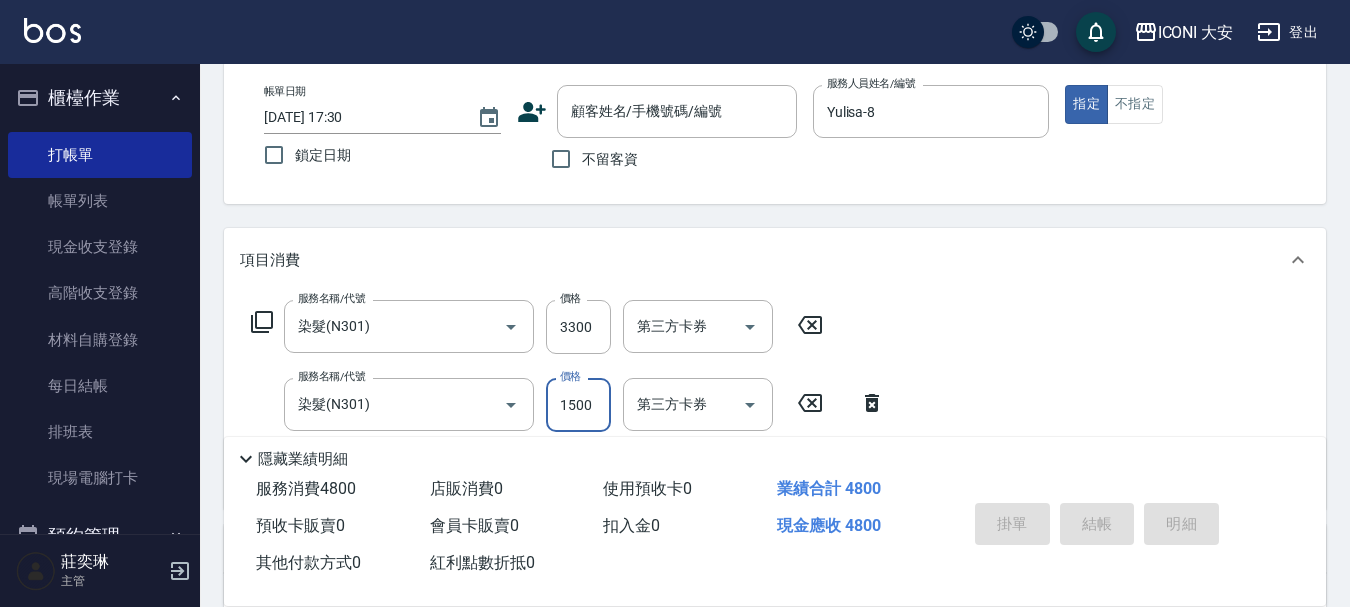 click on "1500" at bounding box center (578, 405) 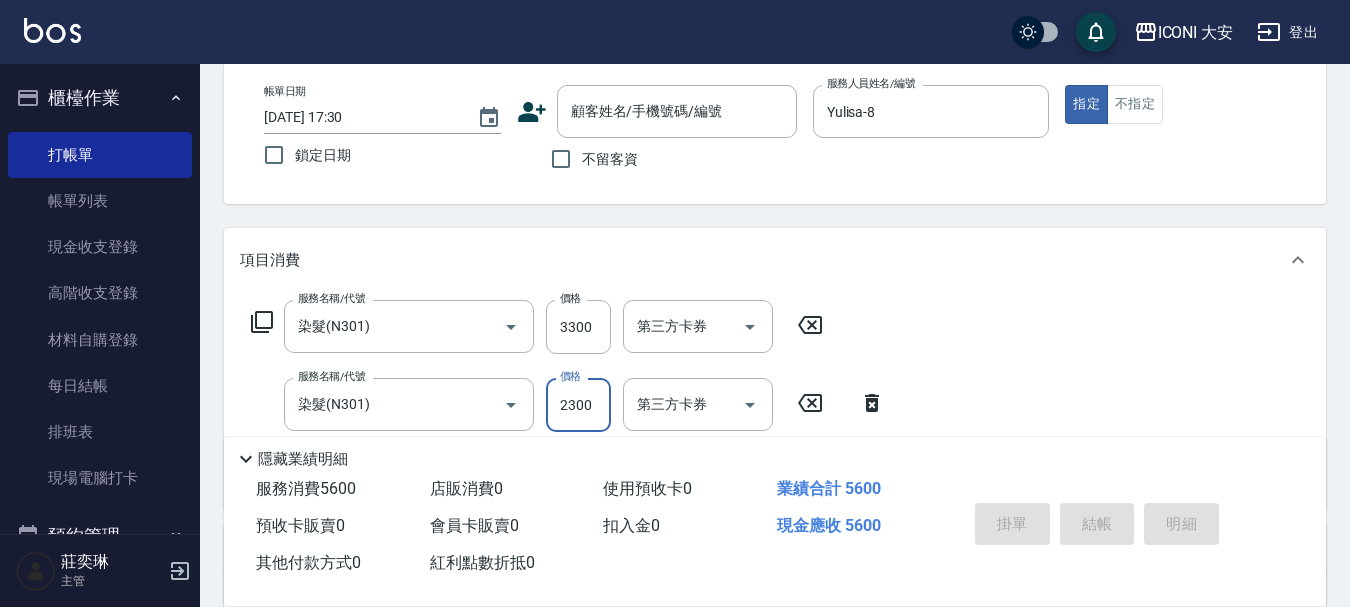 type on "2300" 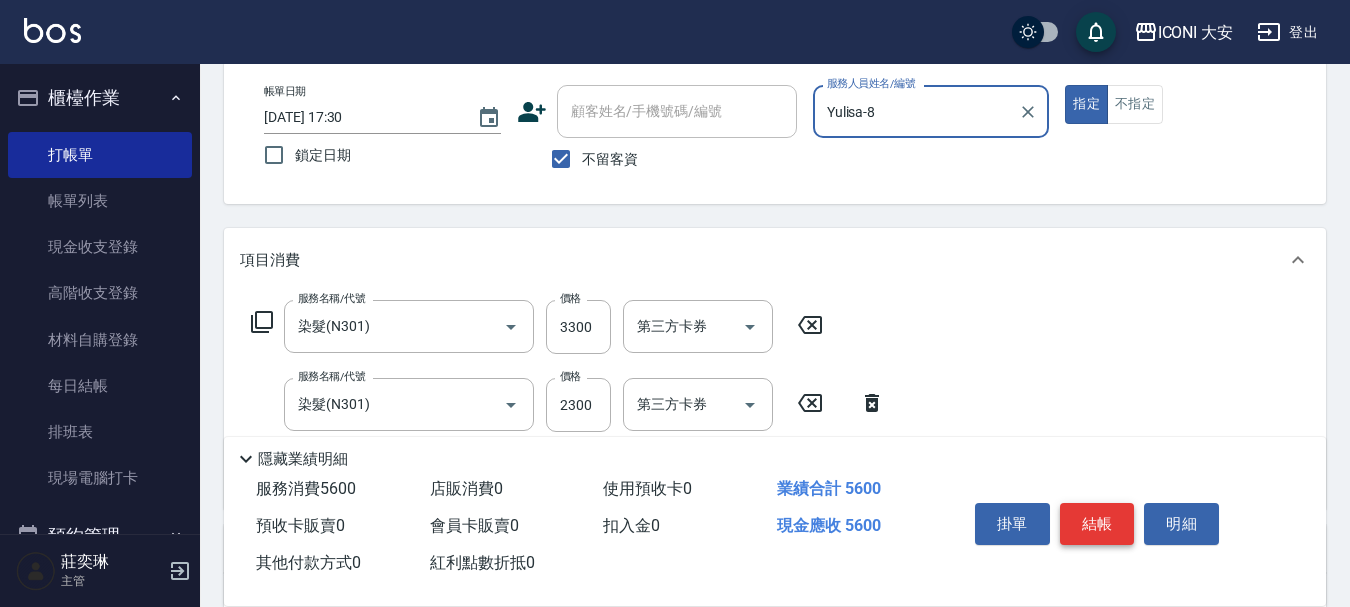 click on "結帳" at bounding box center [1097, 524] 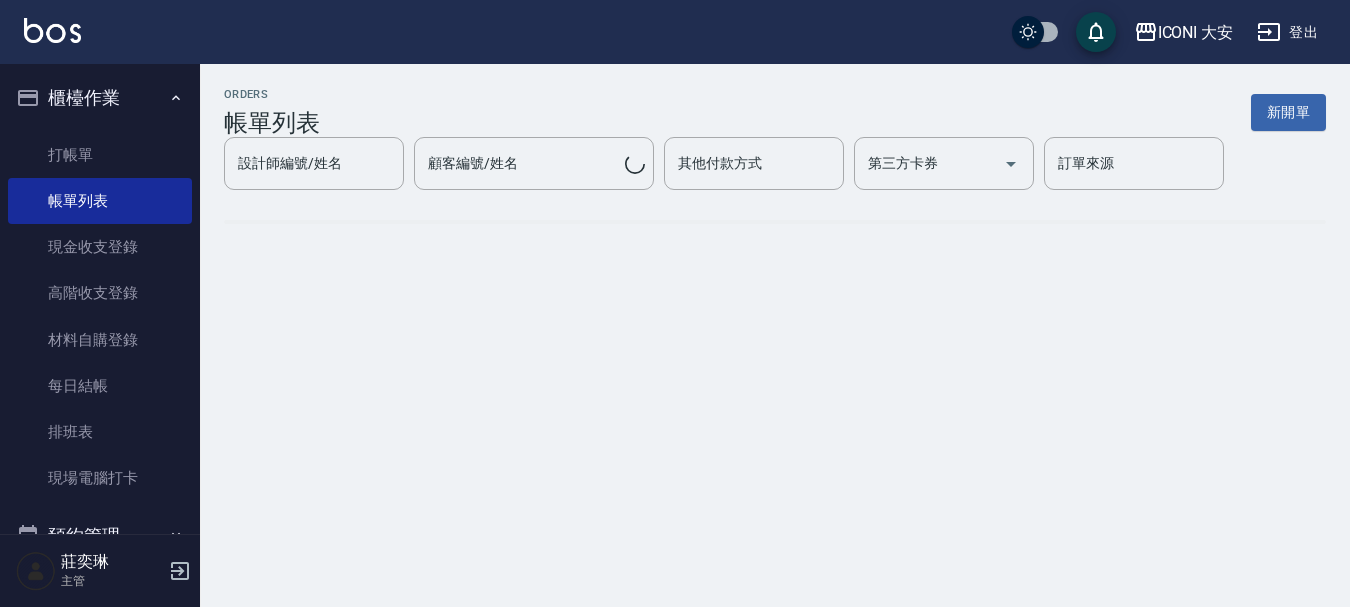 scroll, scrollTop: 0, scrollLeft: 0, axis: both 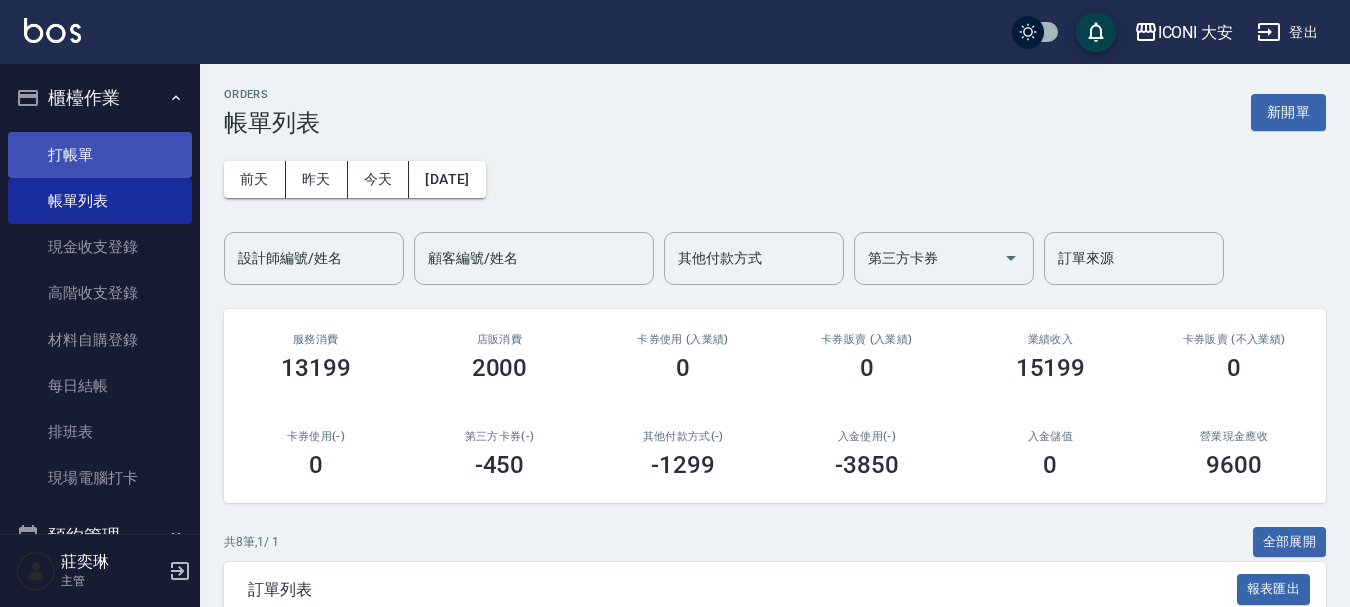 click on "打帳單" at bounding box center (100, 155) 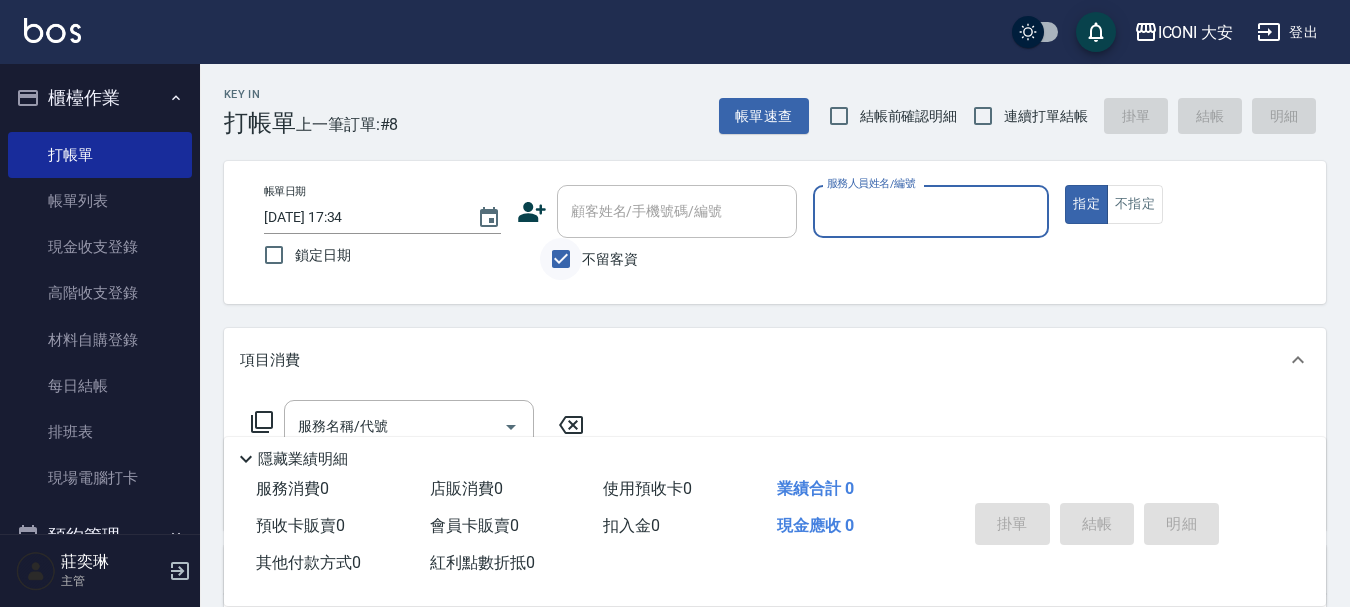 click on "不留客資" at bounding box center [561, 259] 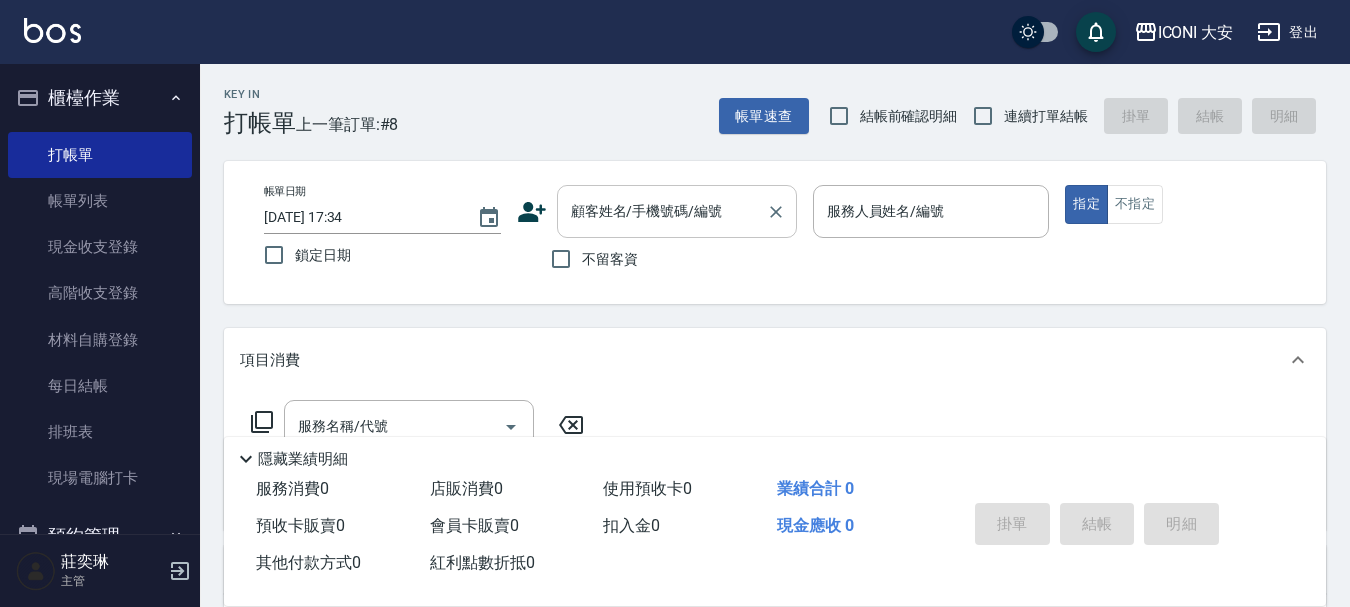 click on "顧客姓名/手機號碼/編號" at bounding box center [662, 211] 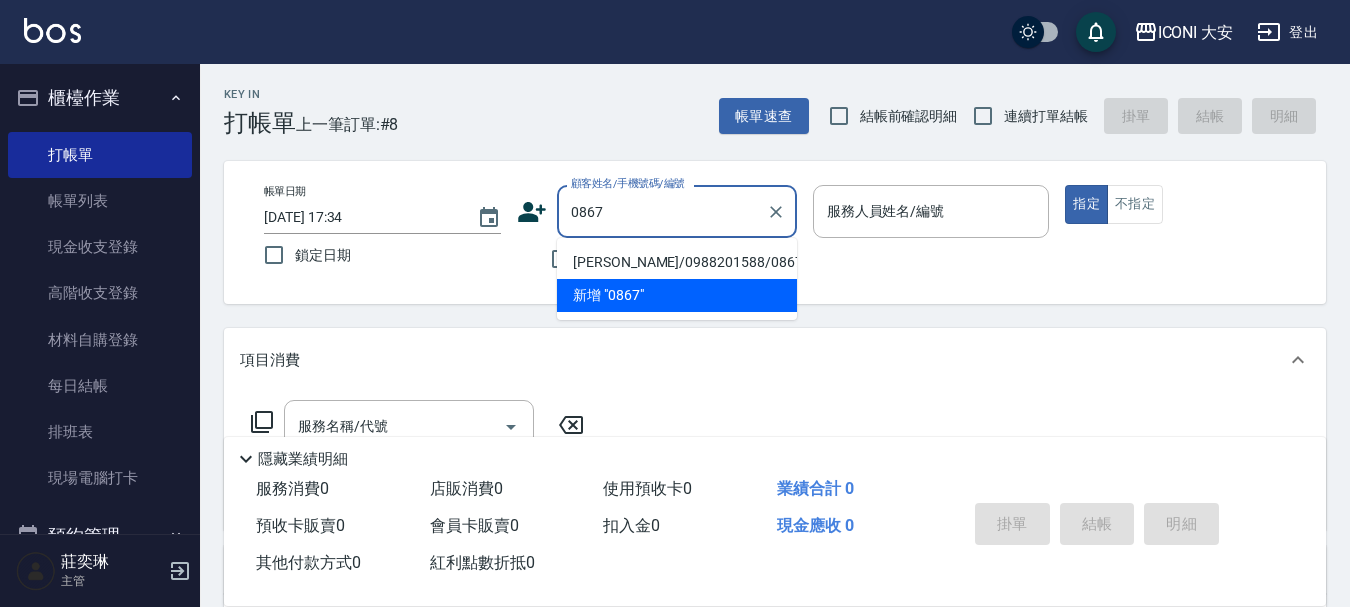 click on "[PERSON_NAME]/0988201588/0867" at bounding box center (677, 262) 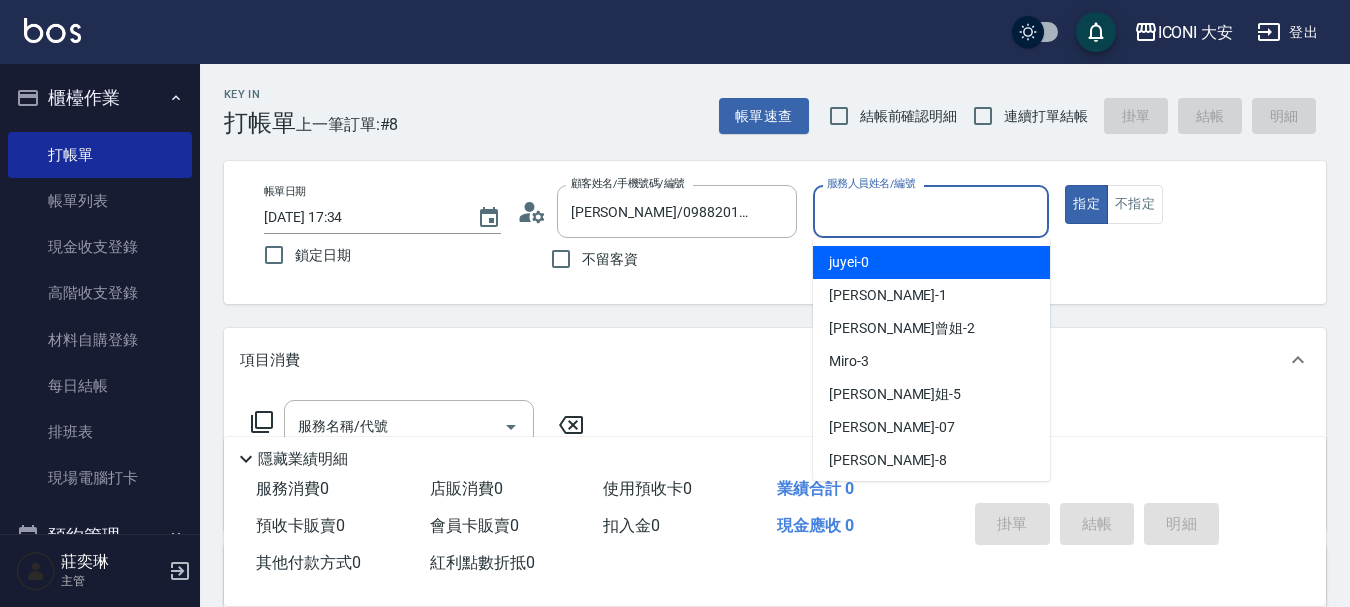 click on "服務人員姓名/編號" at bounding box center [931, 211] 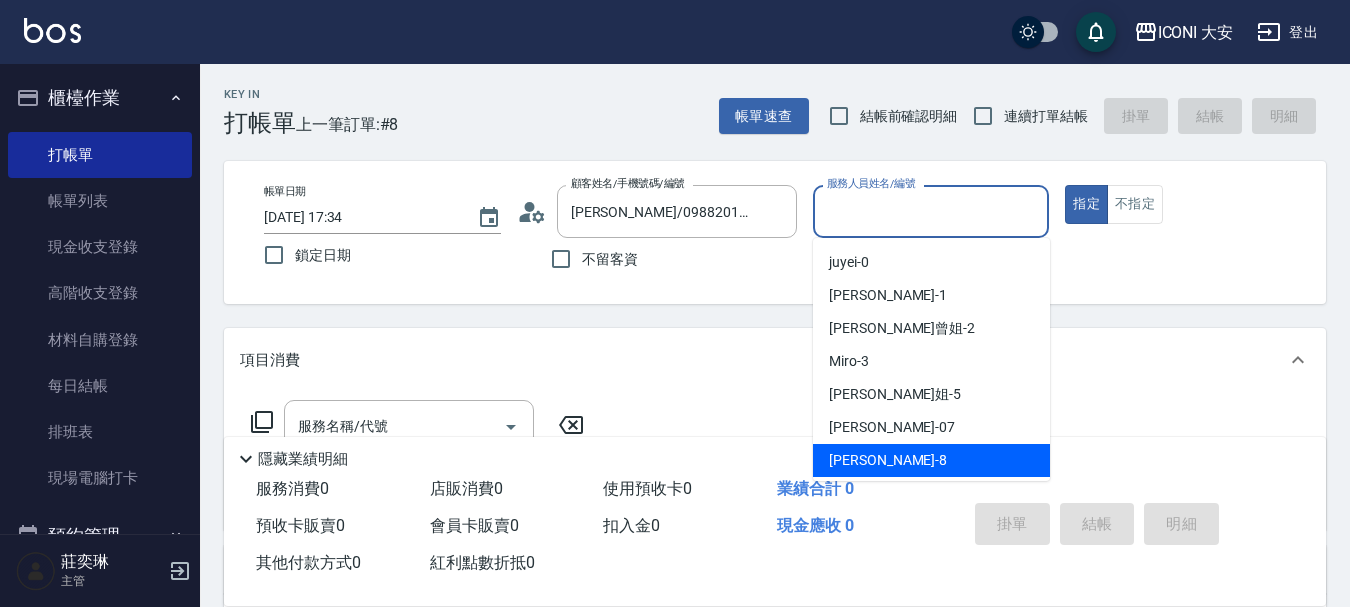 click on "Yulisa -8" at bounding box center (888, 460) 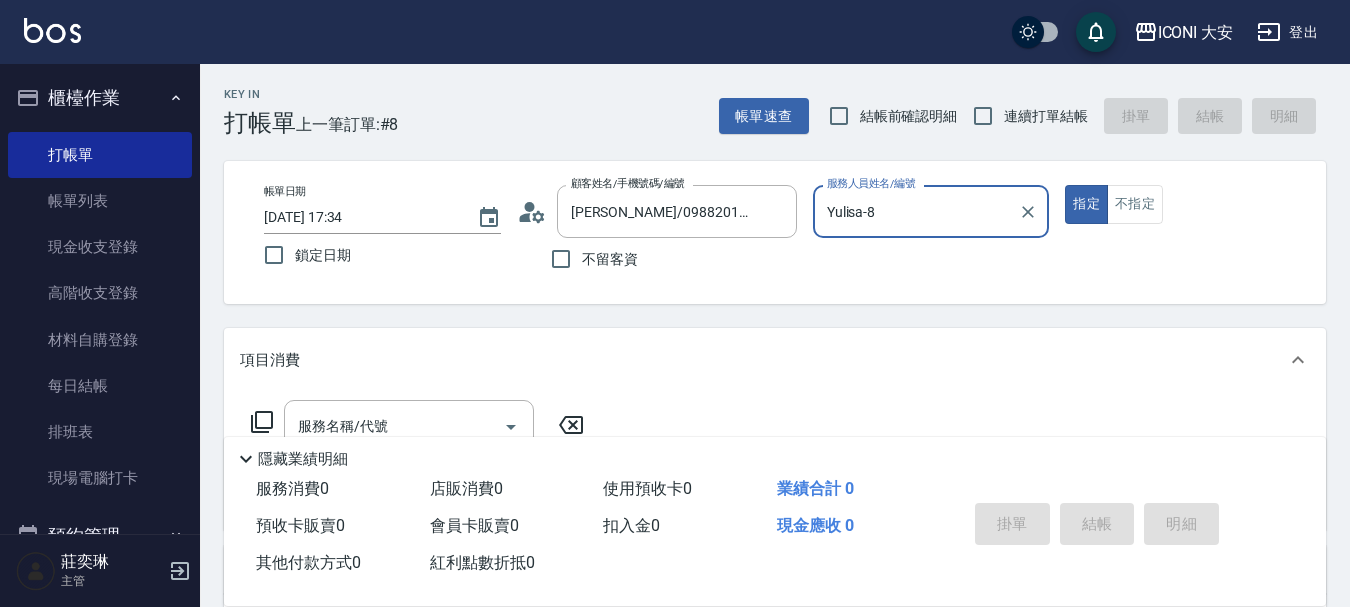type on "Yulisa-8" 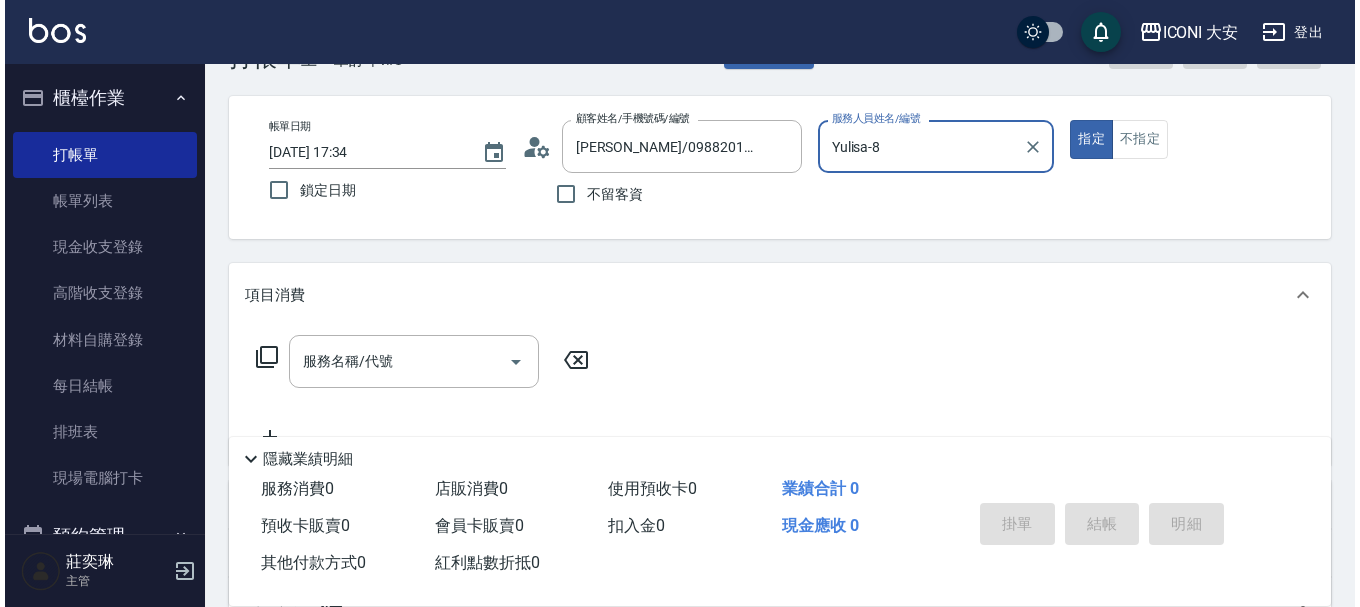 scroll, scrollTop: 100, scrollLeft: 0, axis: vertical 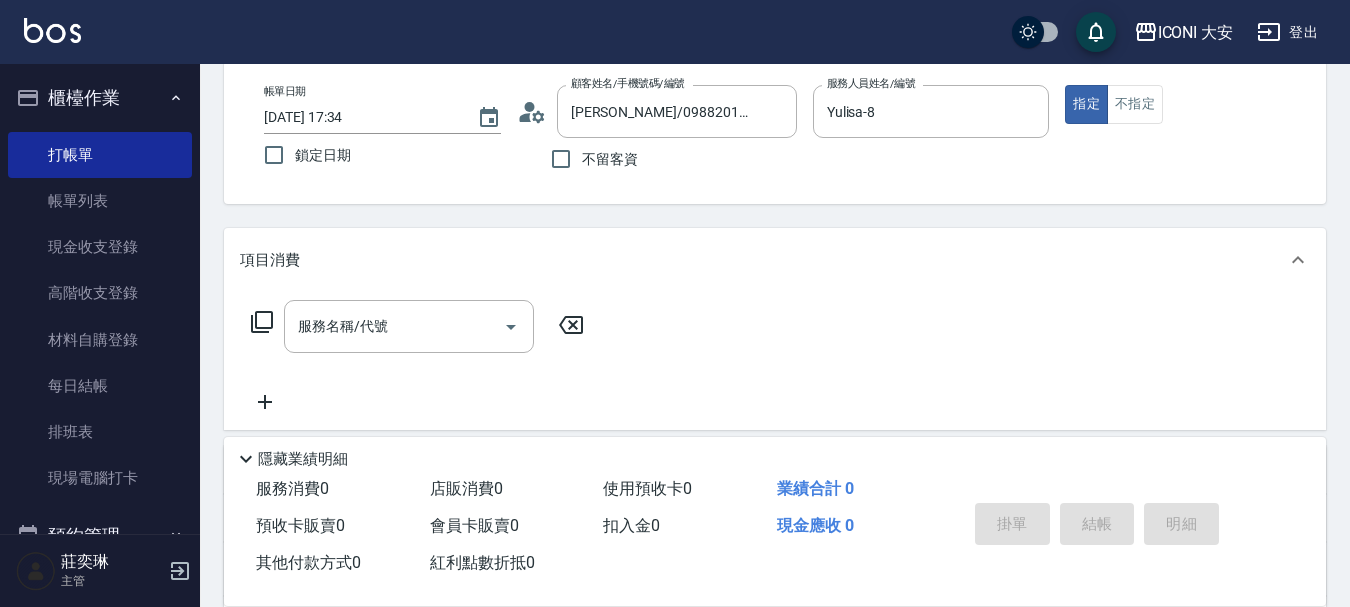 click 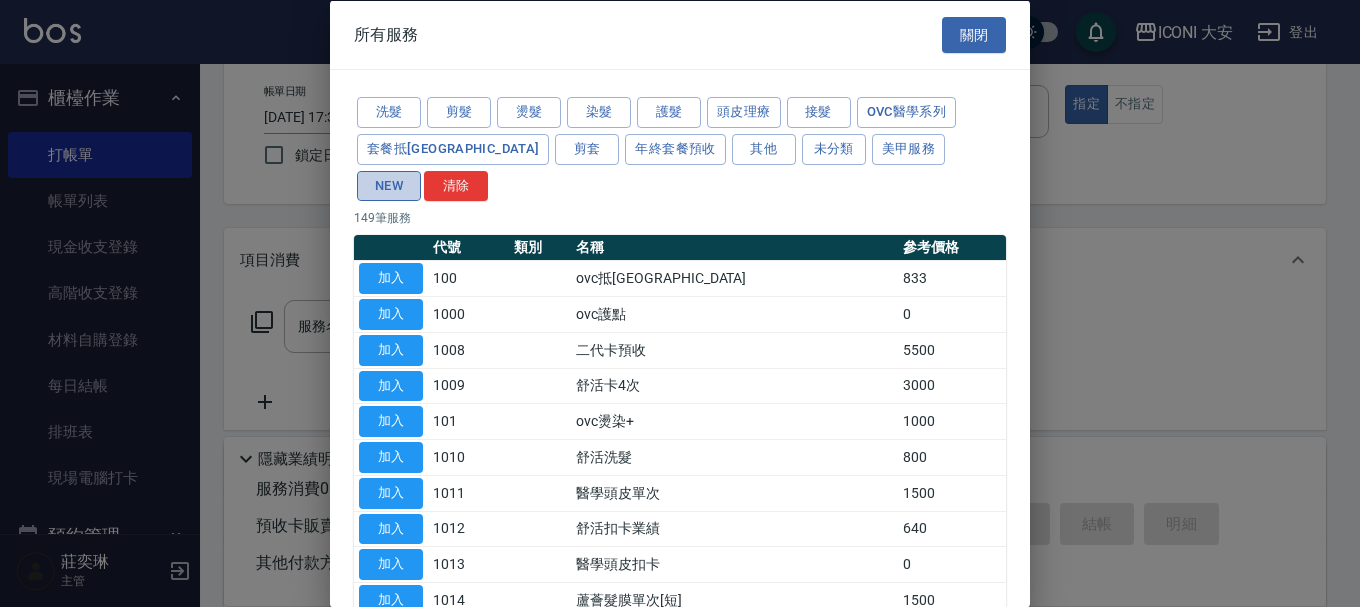 click on "NEW" at bounding box center [389, 185] 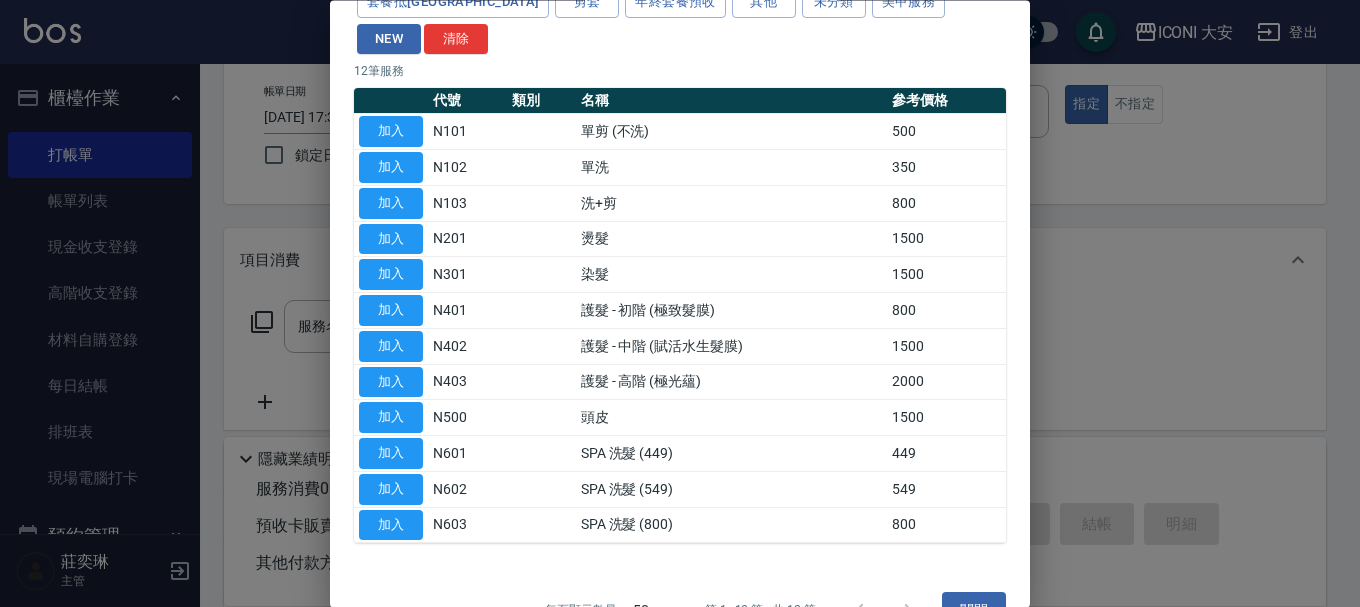 scroll, scrollTop: 156, scrollLeft: 0, axis: vertical 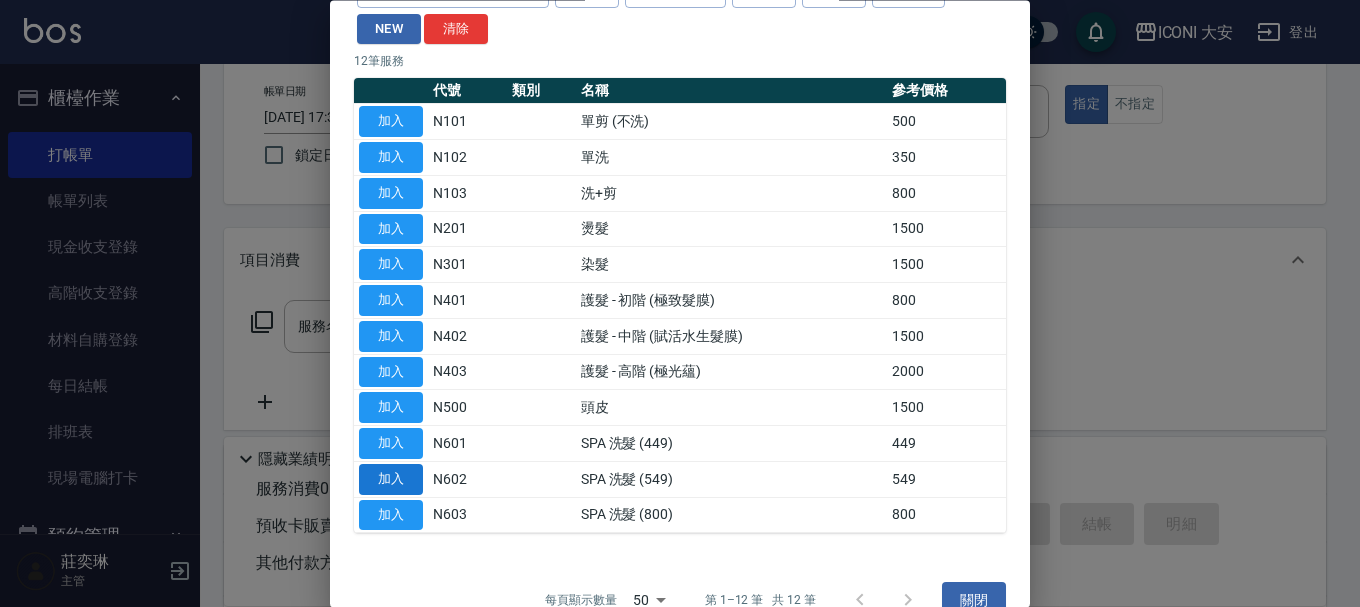 click on "加入" at bounding box center [391, 479] 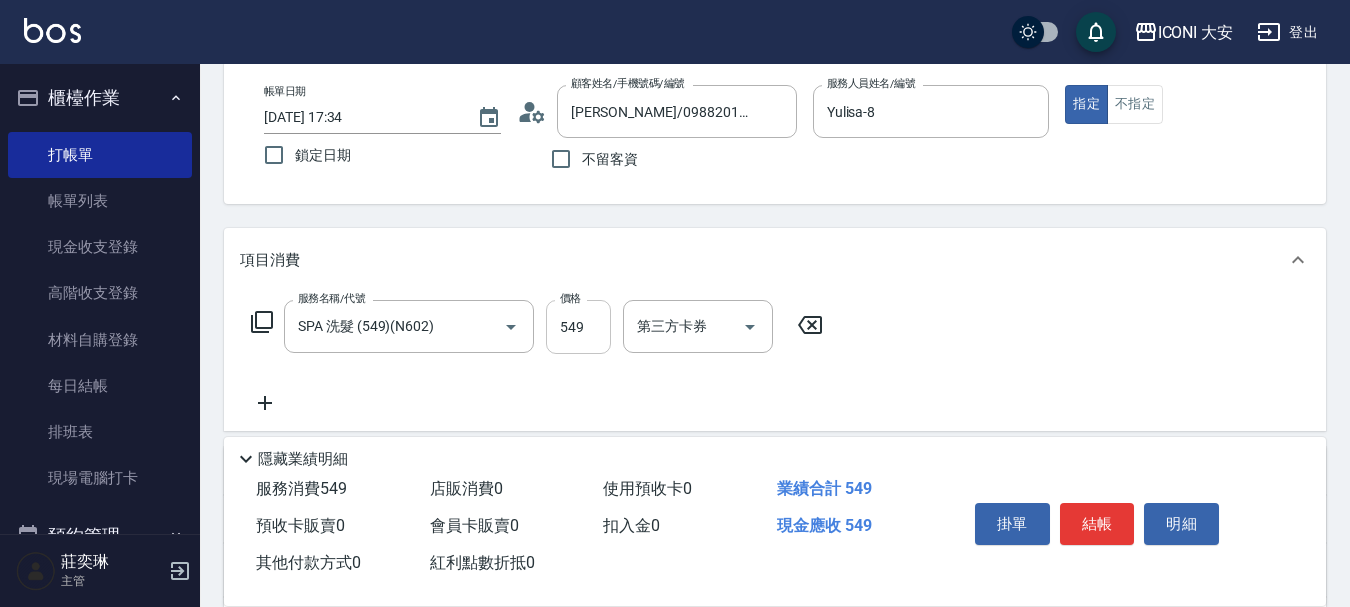 click on "549" at bounding box center [578, 327] 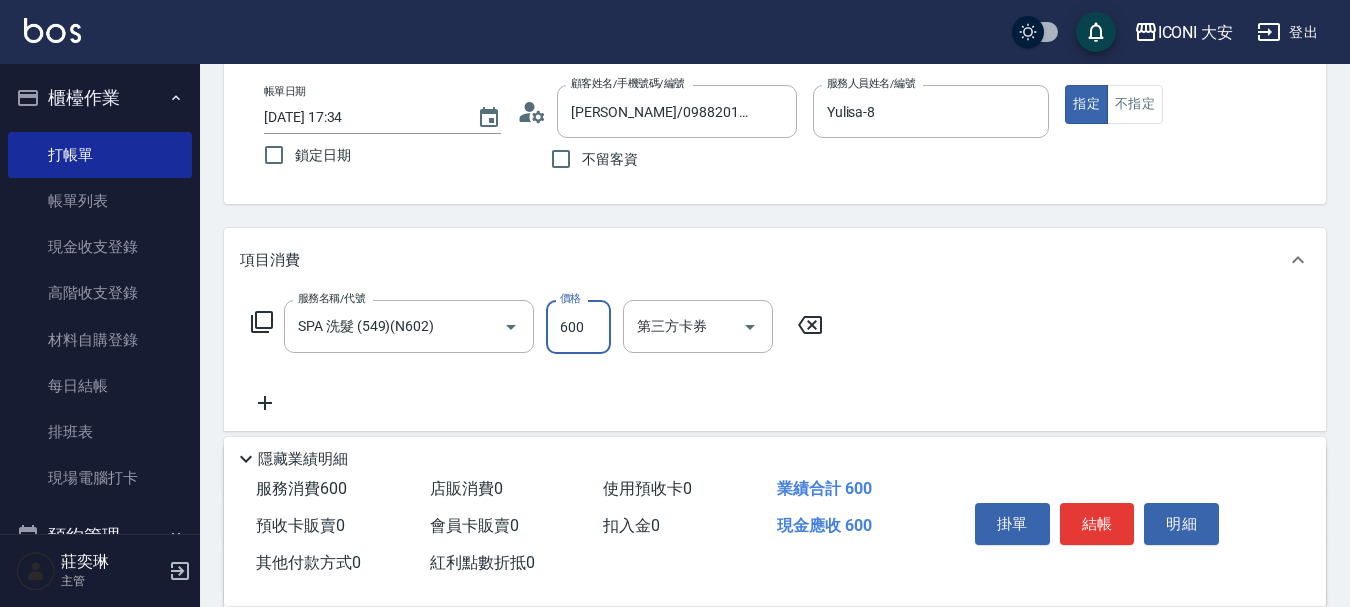 type on "600" 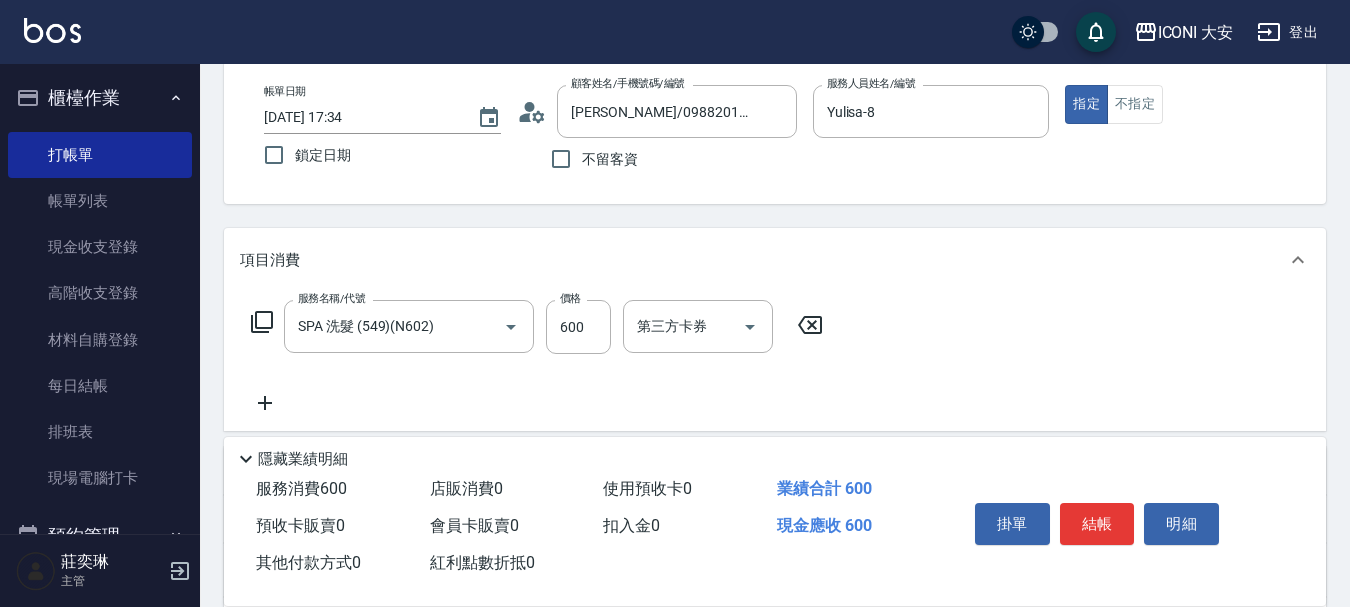 click 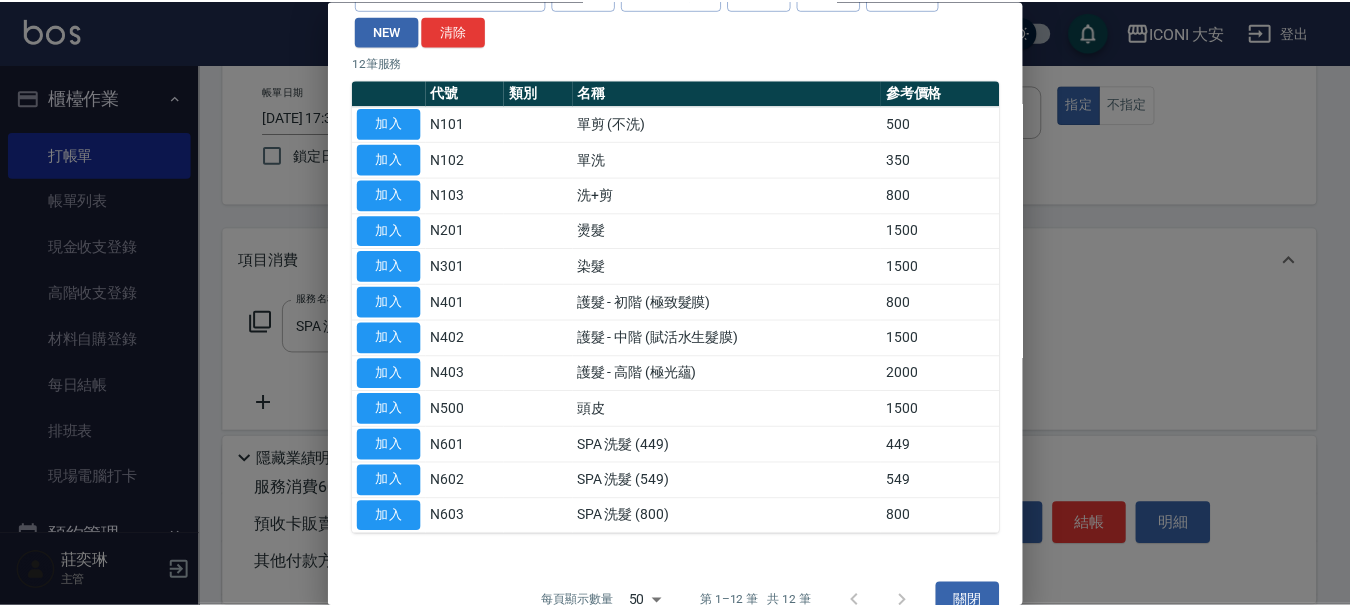 scroll, scrollTop: 156, scrollLeft: 0, axis: vertical 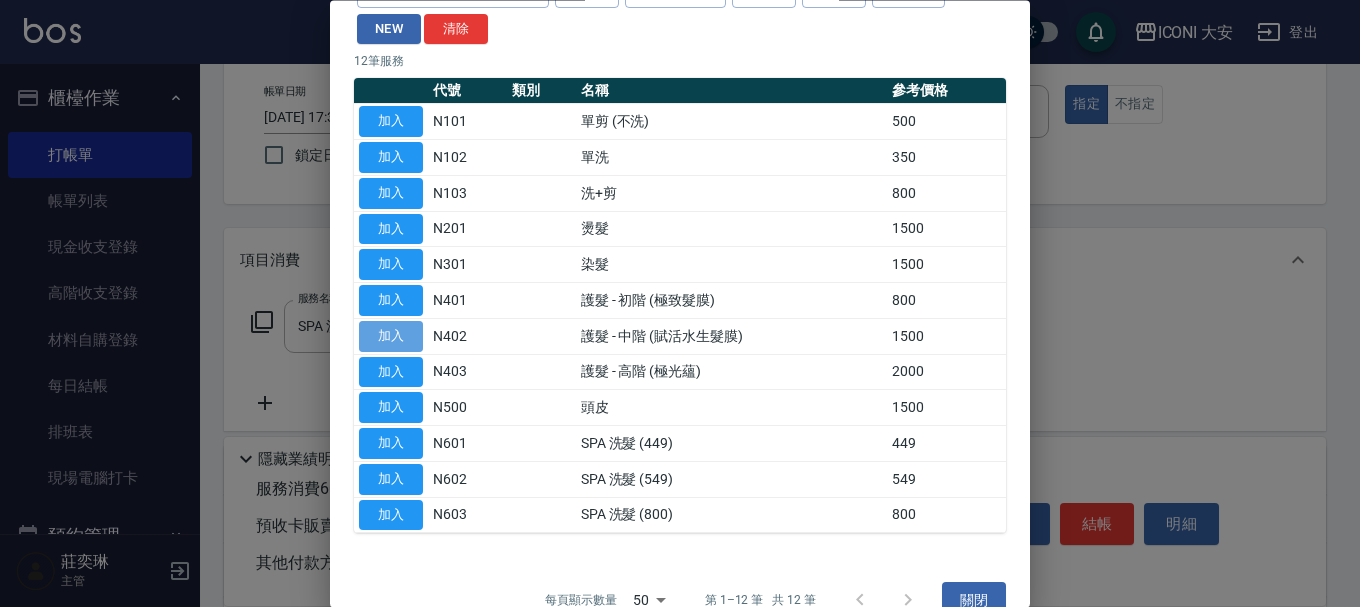 click on "加入" at bounding box center (391, 336) 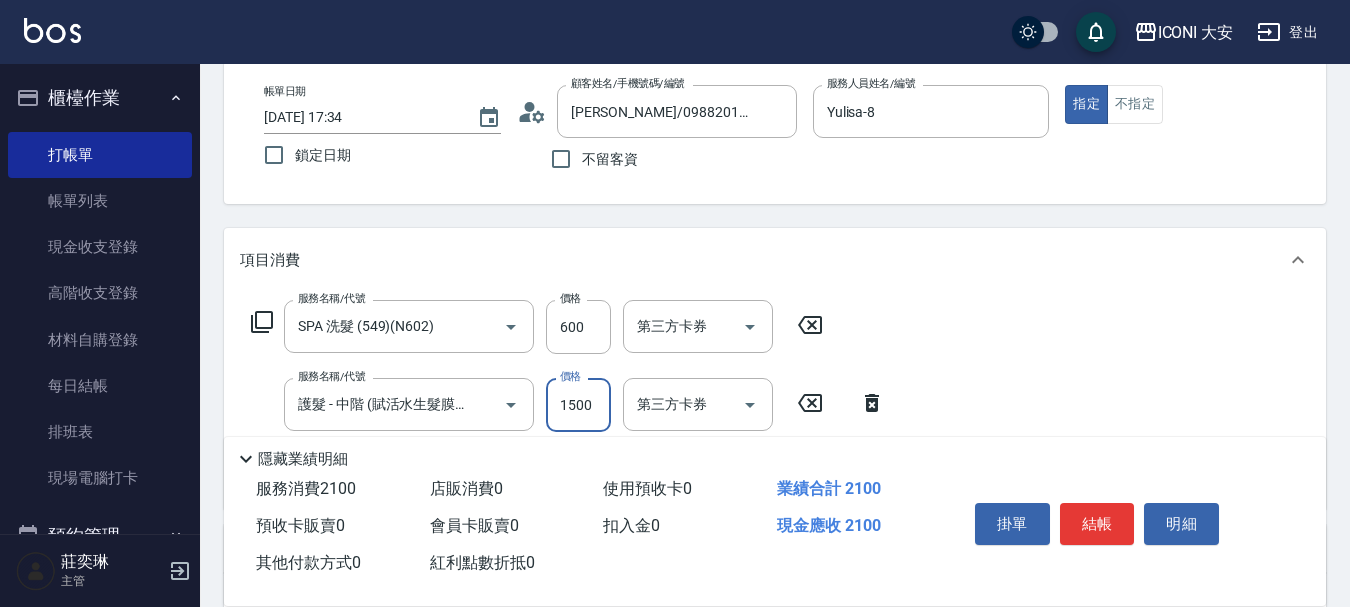click on "1500" at bounding box center [578, 405] 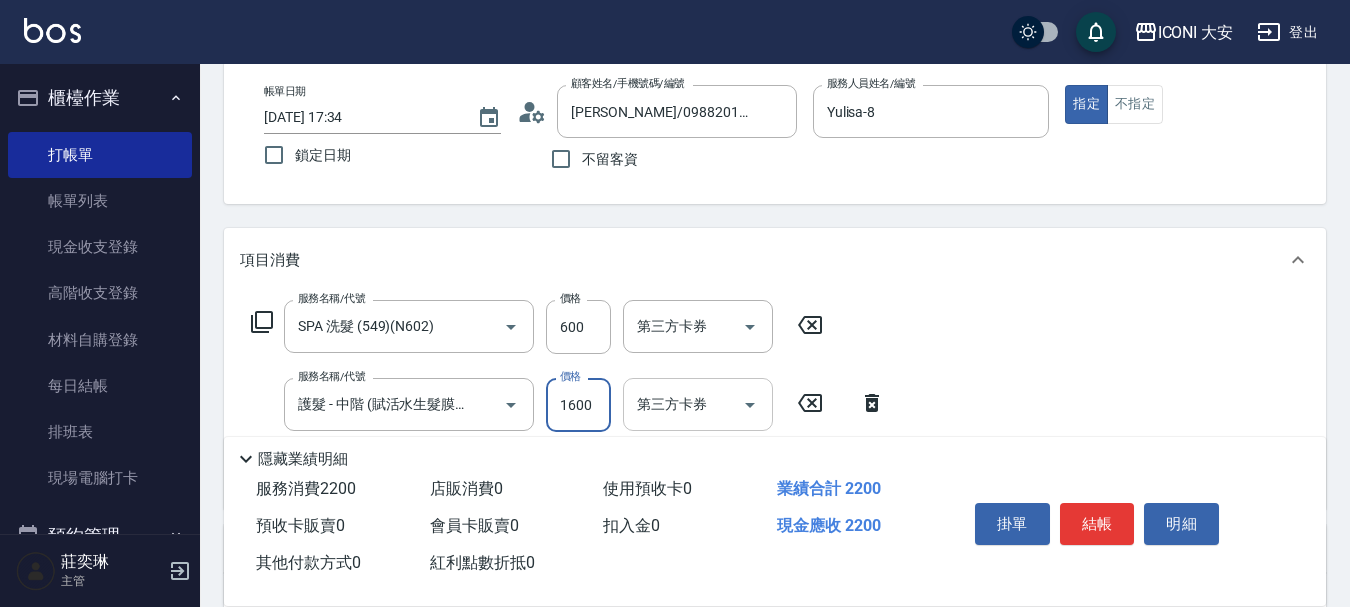 type on "1600" 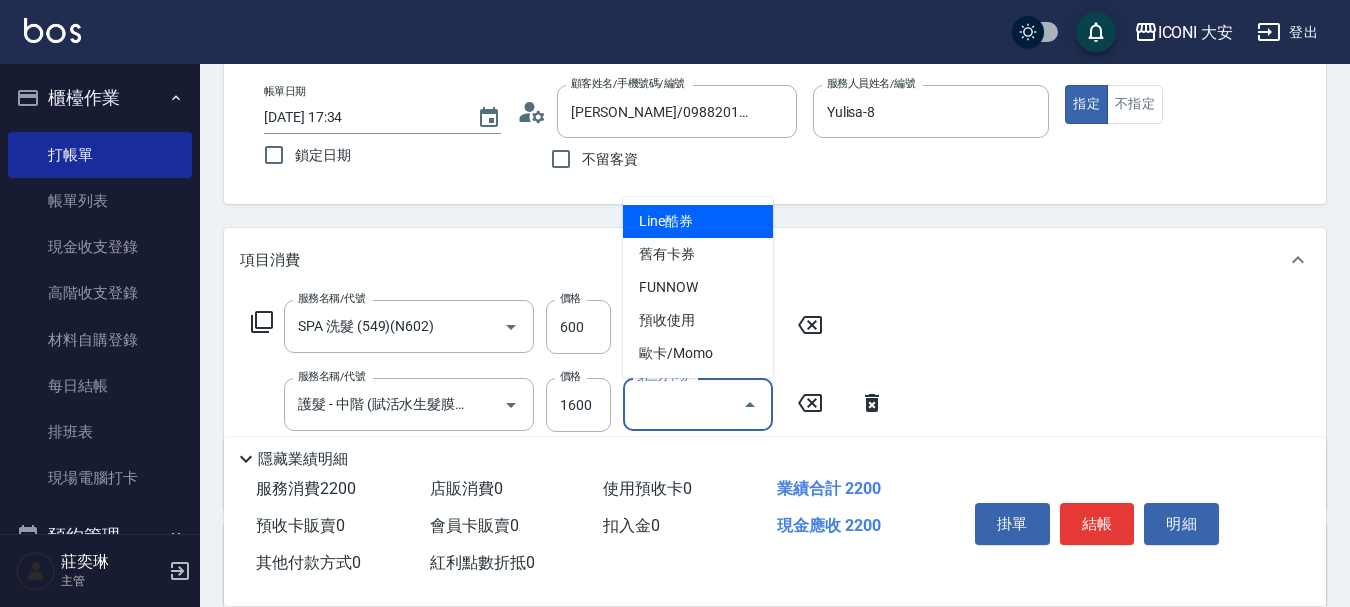 click on "第三方卡券" at bounding box center (683, 404) 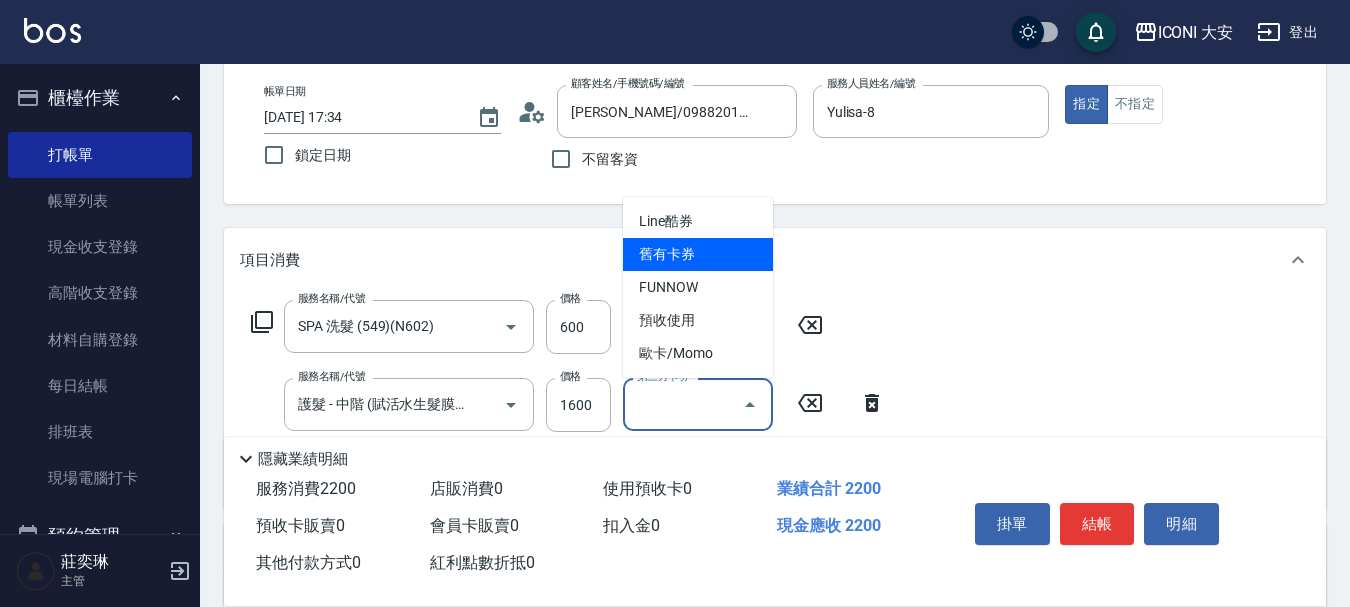 click on "舊有卡券" at bounding box center (698, 254) 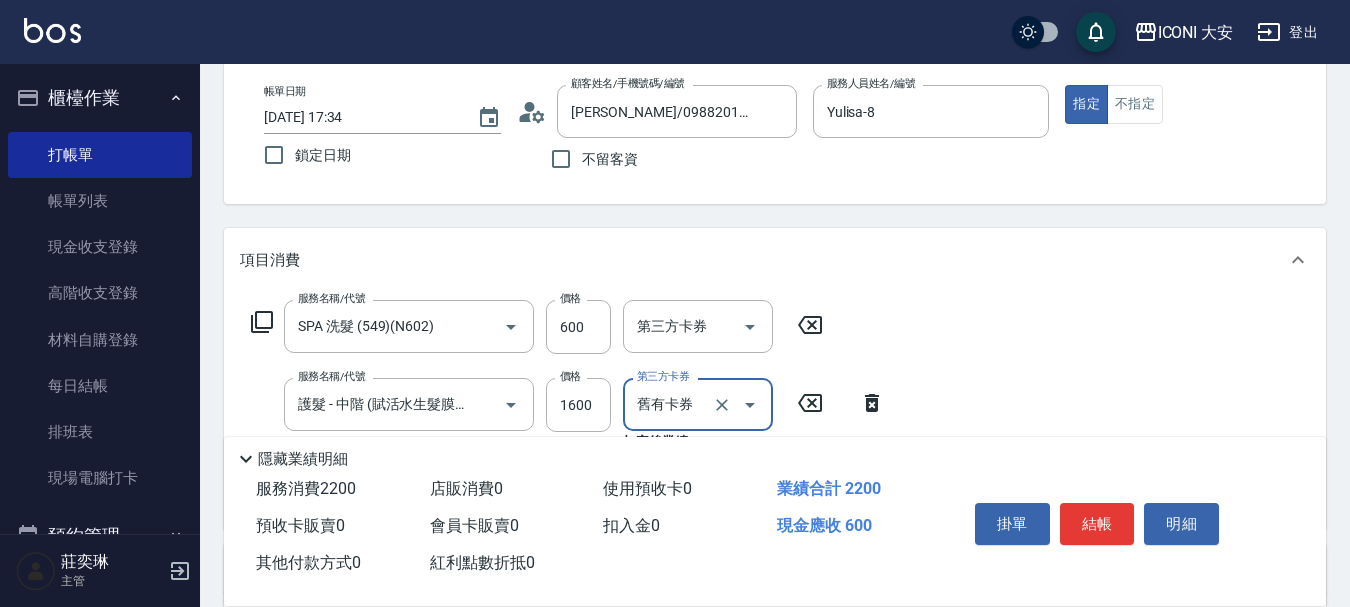 type on "舊有卡券" 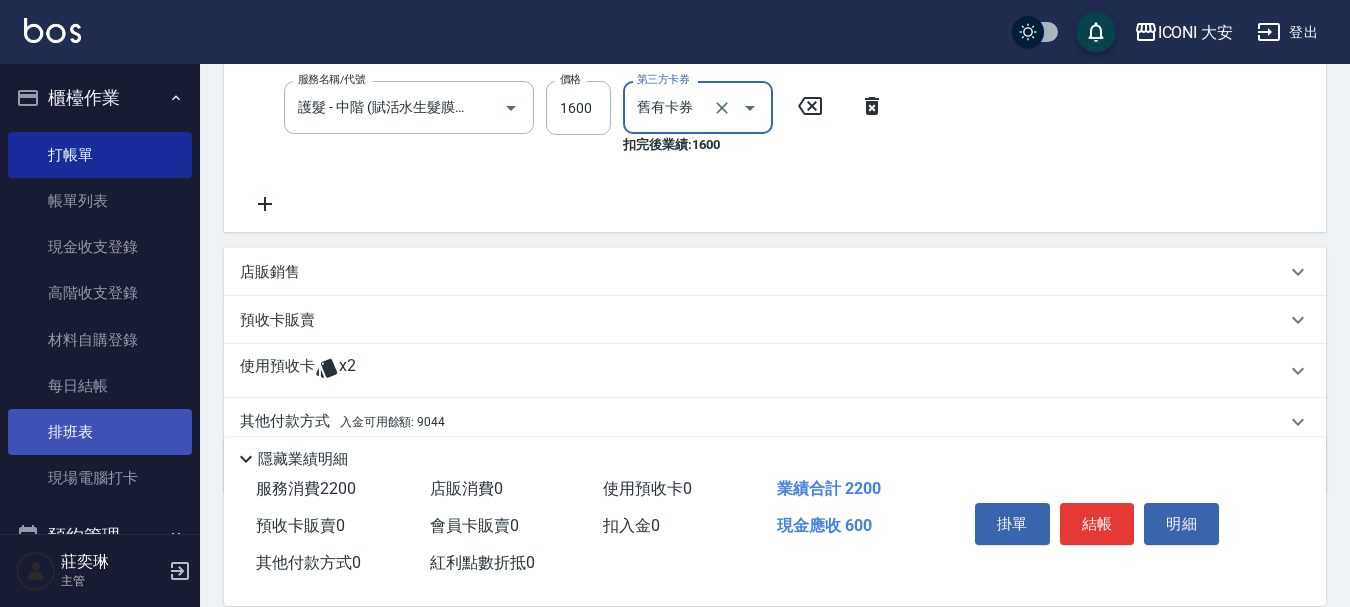 scroll, scrollTop: 400, scrollLeft: 0, axis: vertical 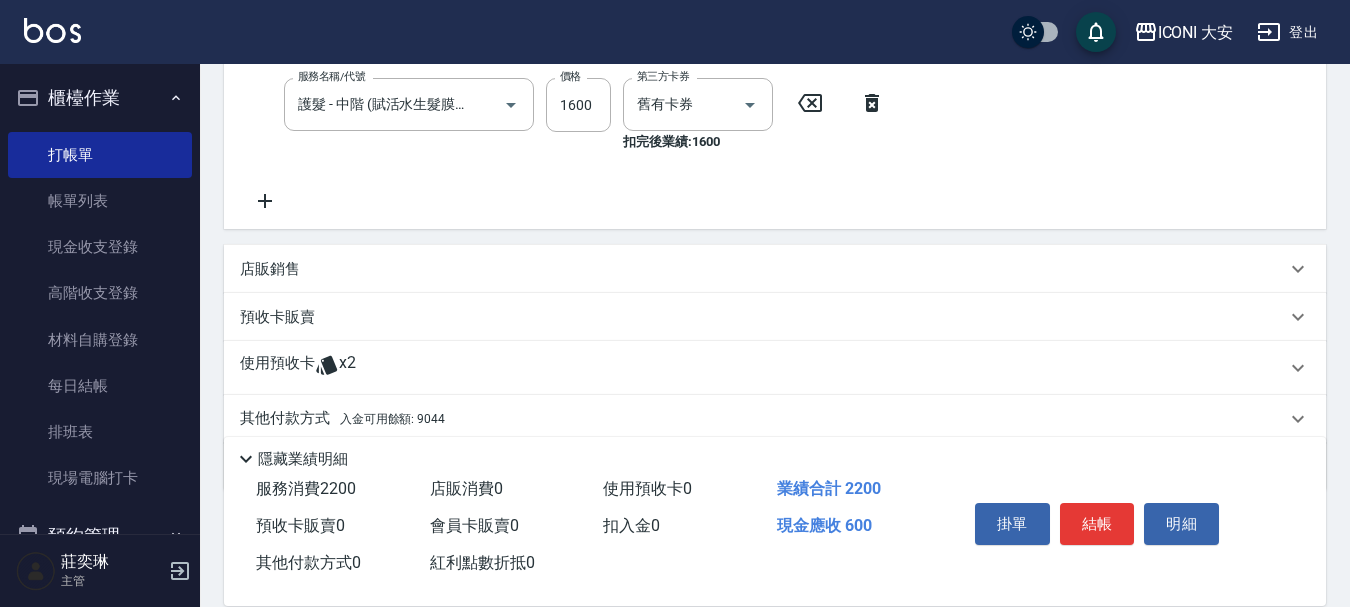 click on "店販銷售" at bounding box center (270, 269) 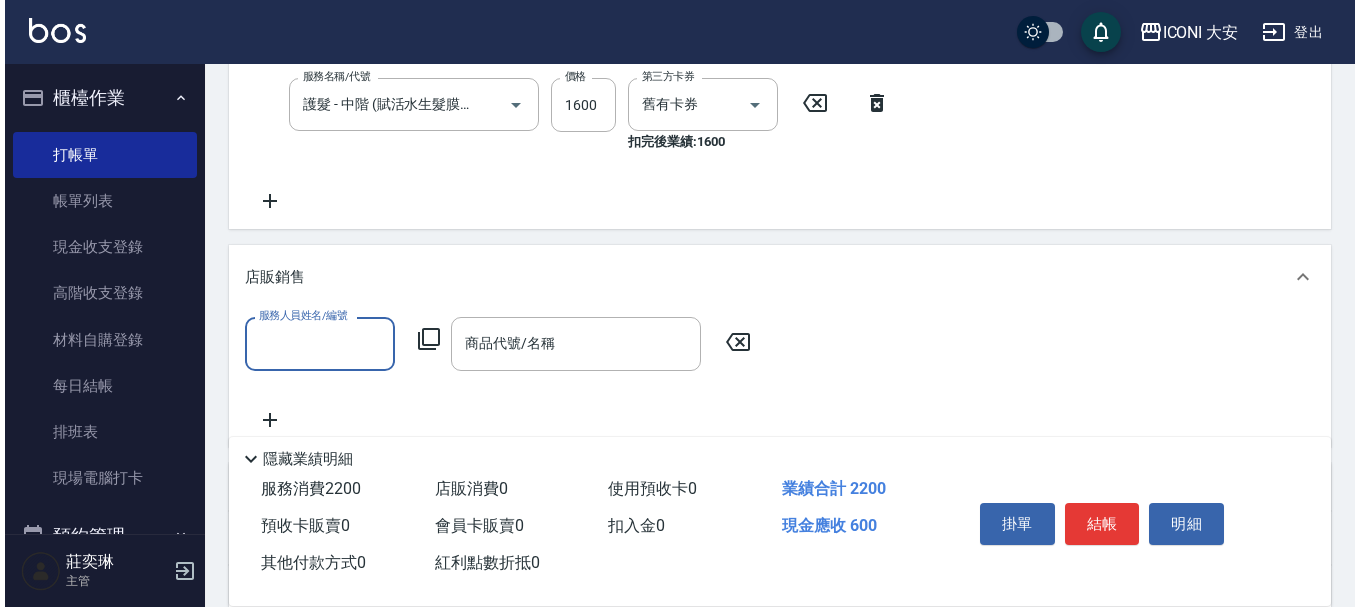 scroll, scrollTop: 0, scrollLeft: 0, axis: both 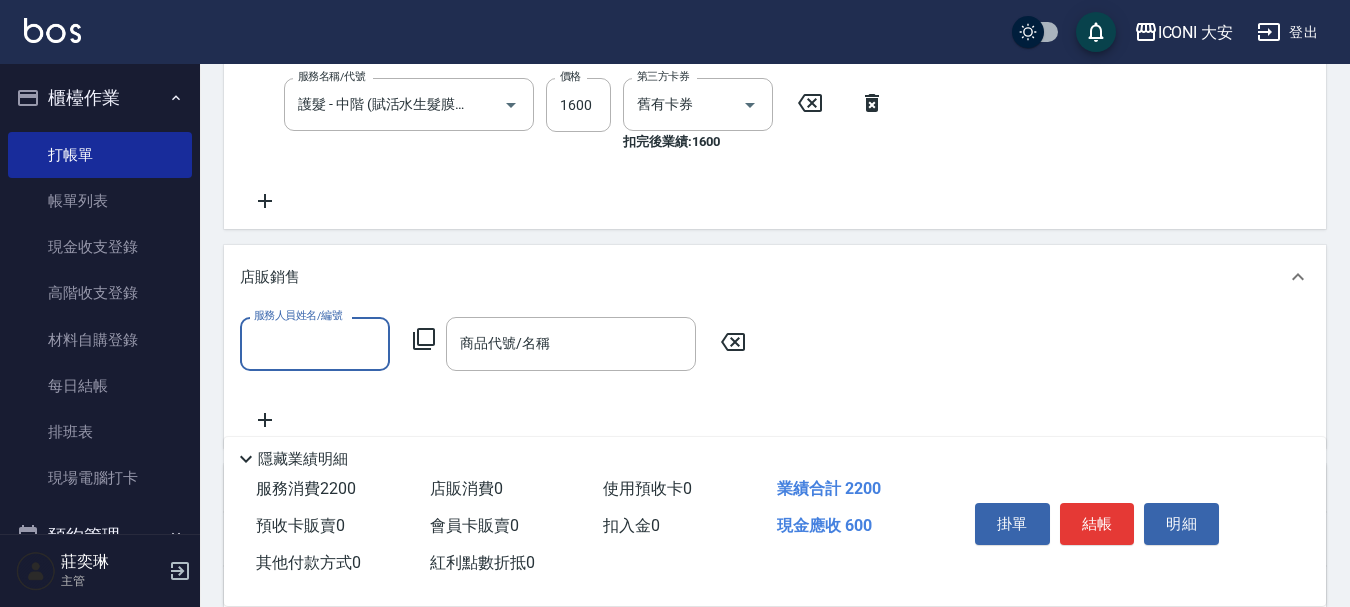 click on "服務人員姓名/編號" at bounding box center [315, 343] 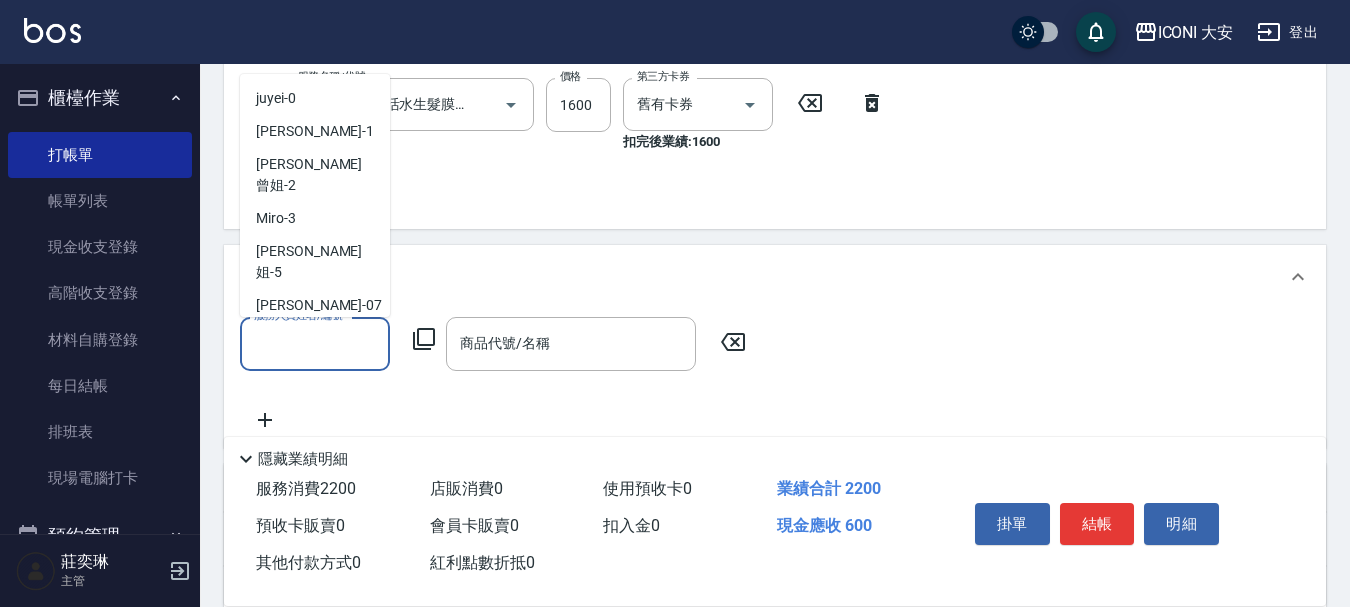 click on "Yulisa -8" at bounding box center [315, 338] 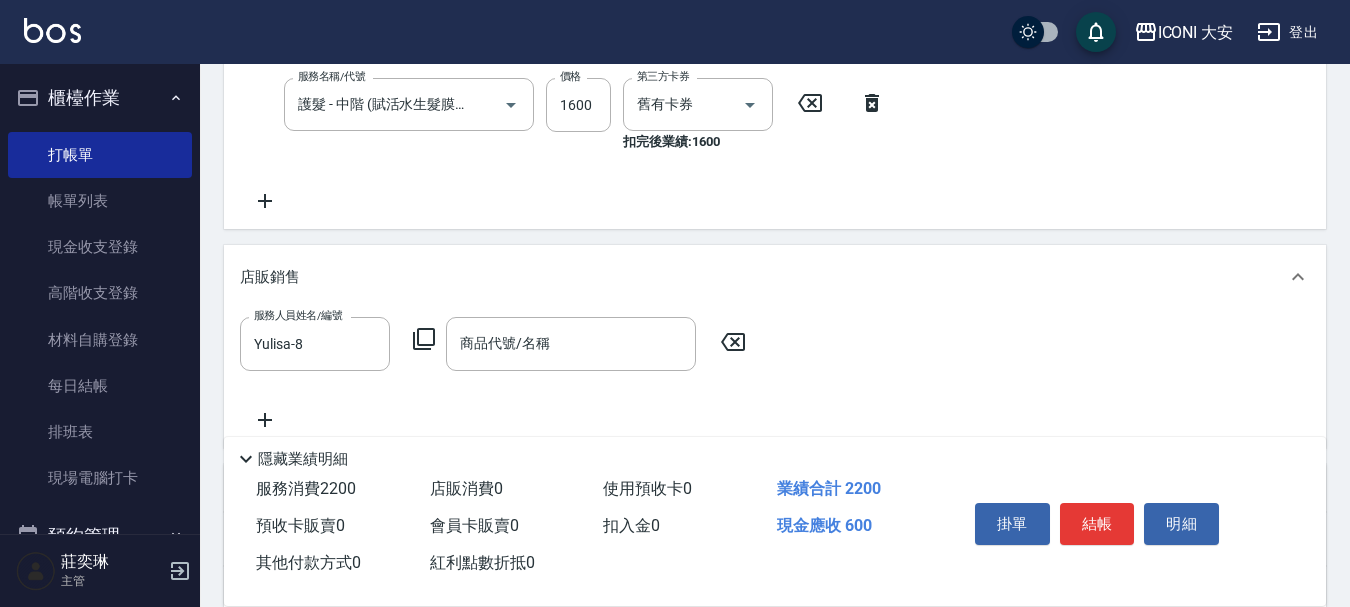 click 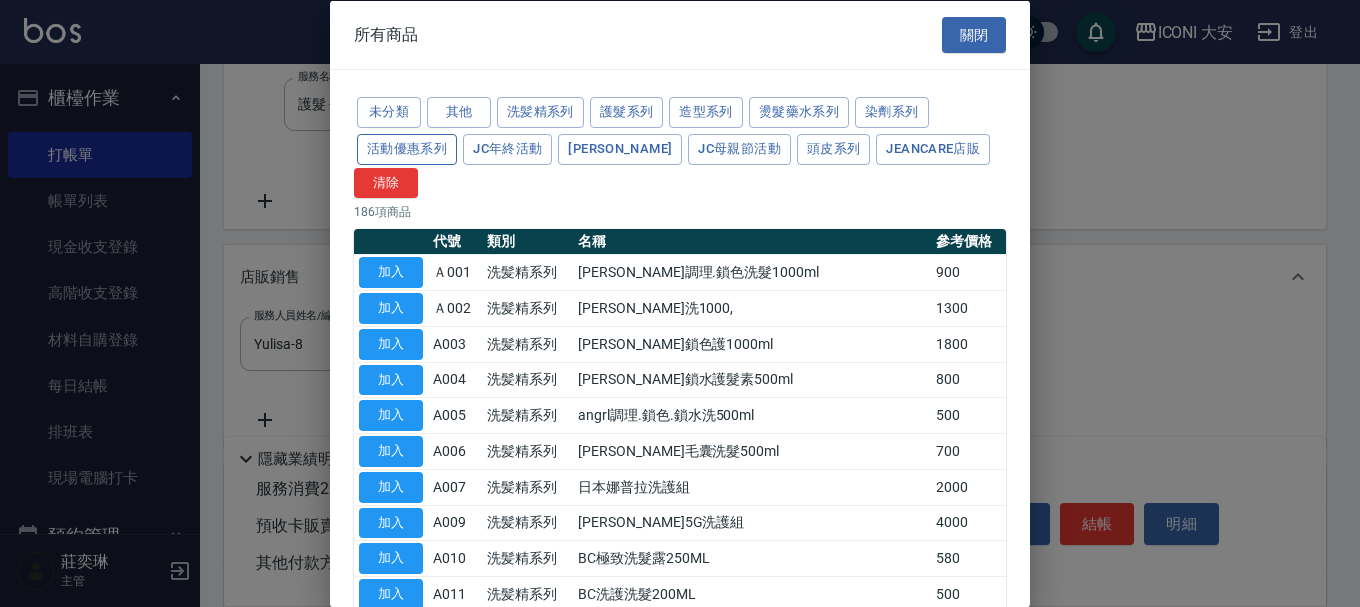 click on "活動優惠系列" at bounding box center [407, 148] 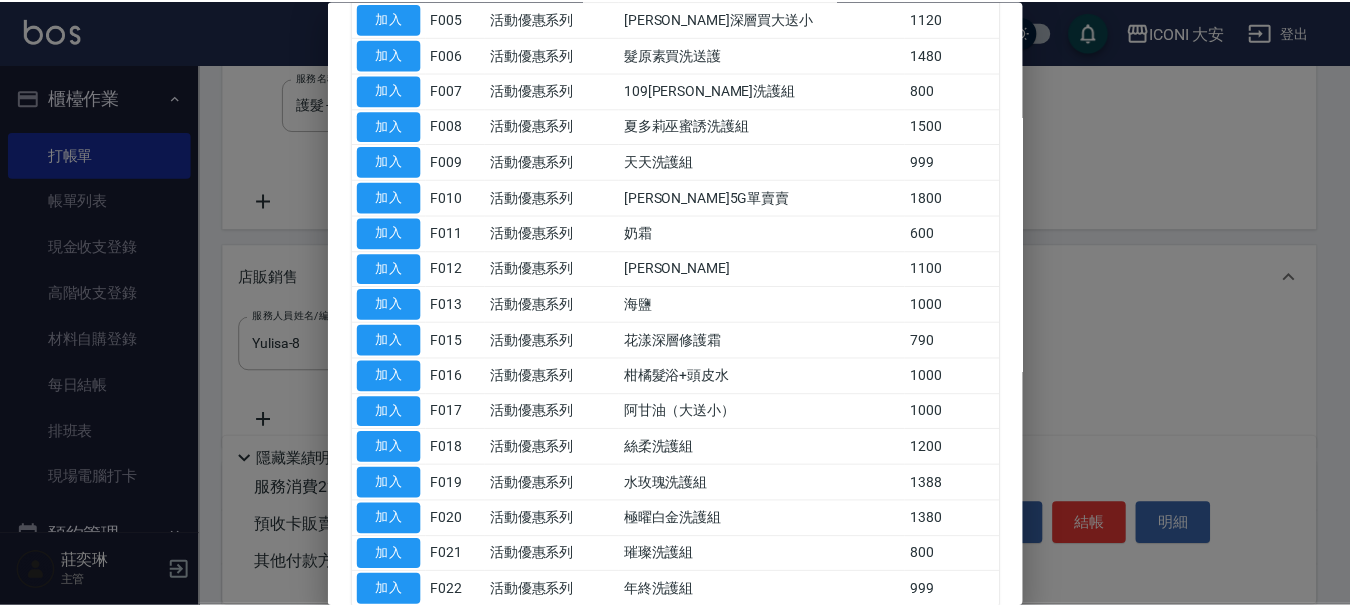 scroll, scrollTop: 508, scrollLeft: 0, axis: vertical 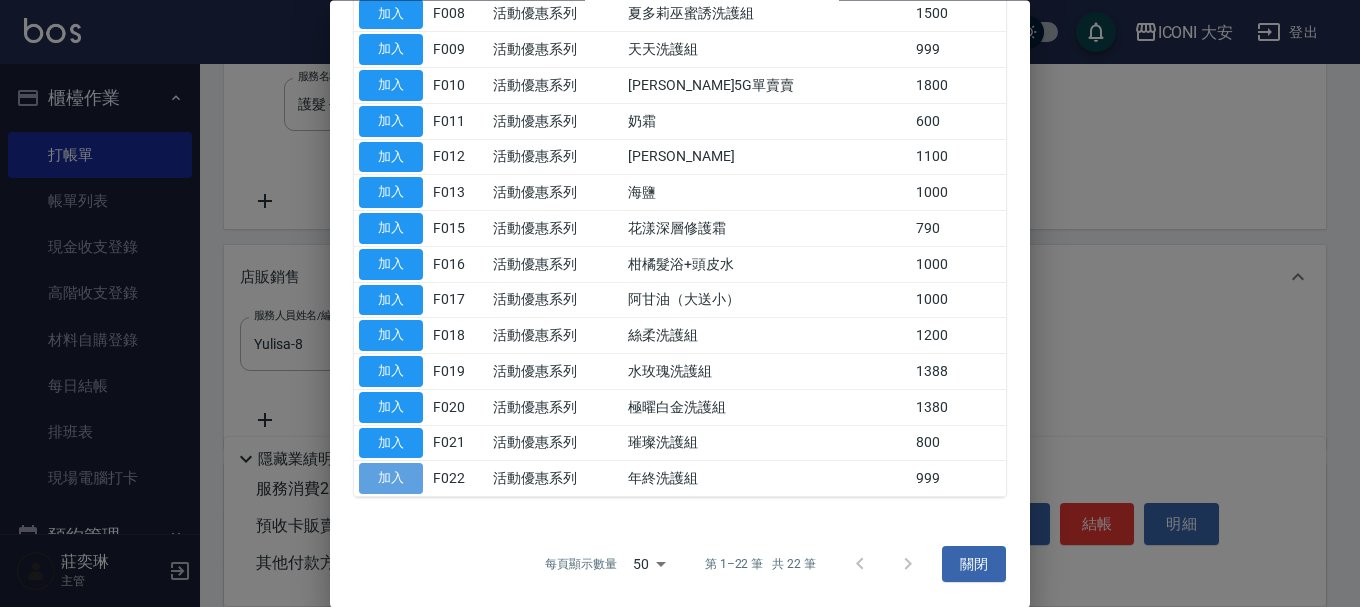 click on "加入" at bounding box center [391, 479] 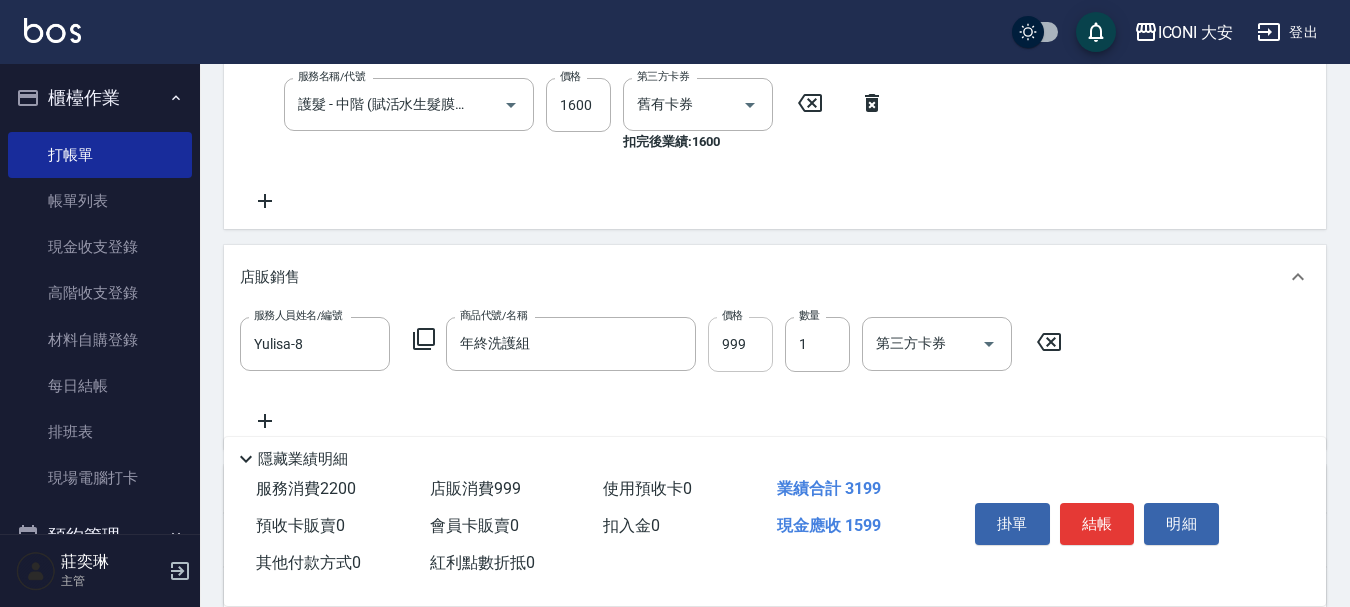 click on "999" at bounding box center [740, 344] 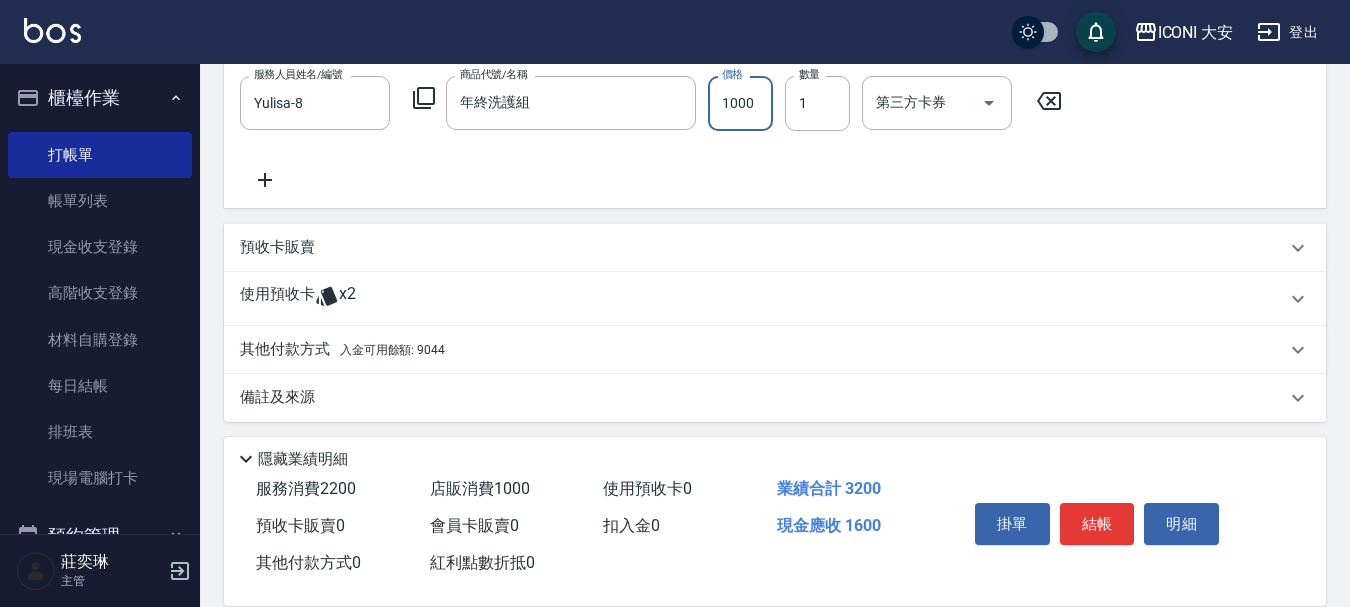 scroll, scrollTop: 648, scrollLeft: 0, axis: vertical 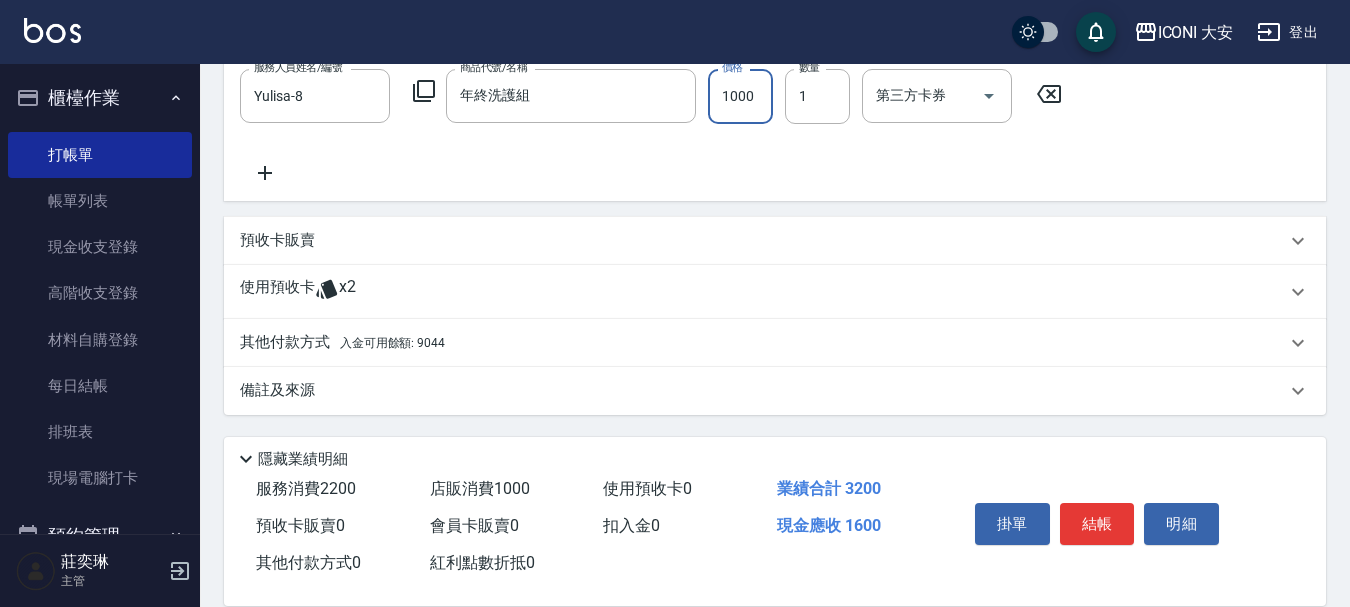 type on "1000" 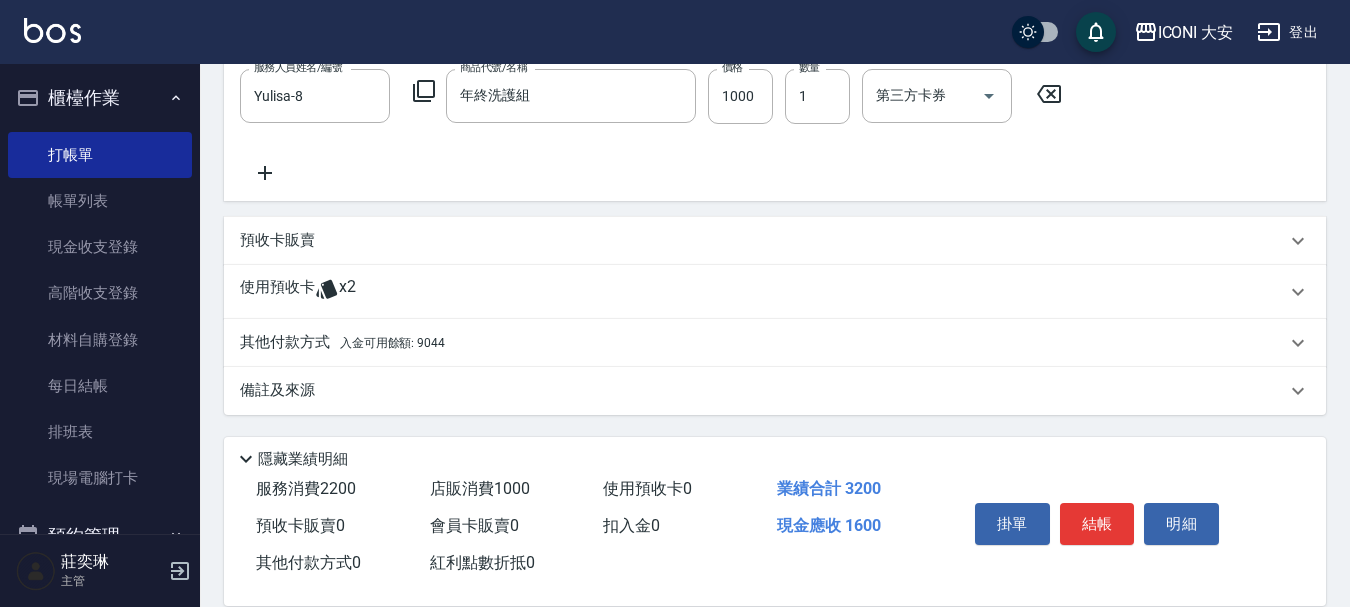 click on "其他付款方式 入金可用餘額: 9044" at bounding box center [342, 343] 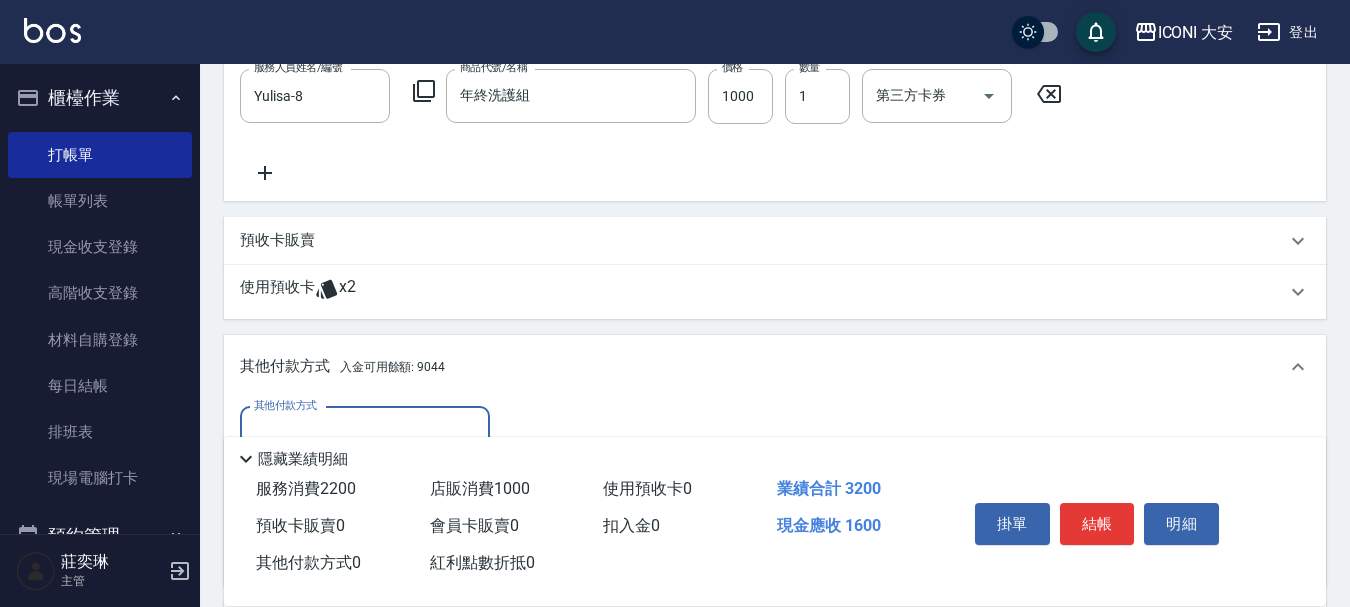 scroll, scrollTop: 0, scrollLeft: 0, axis: both 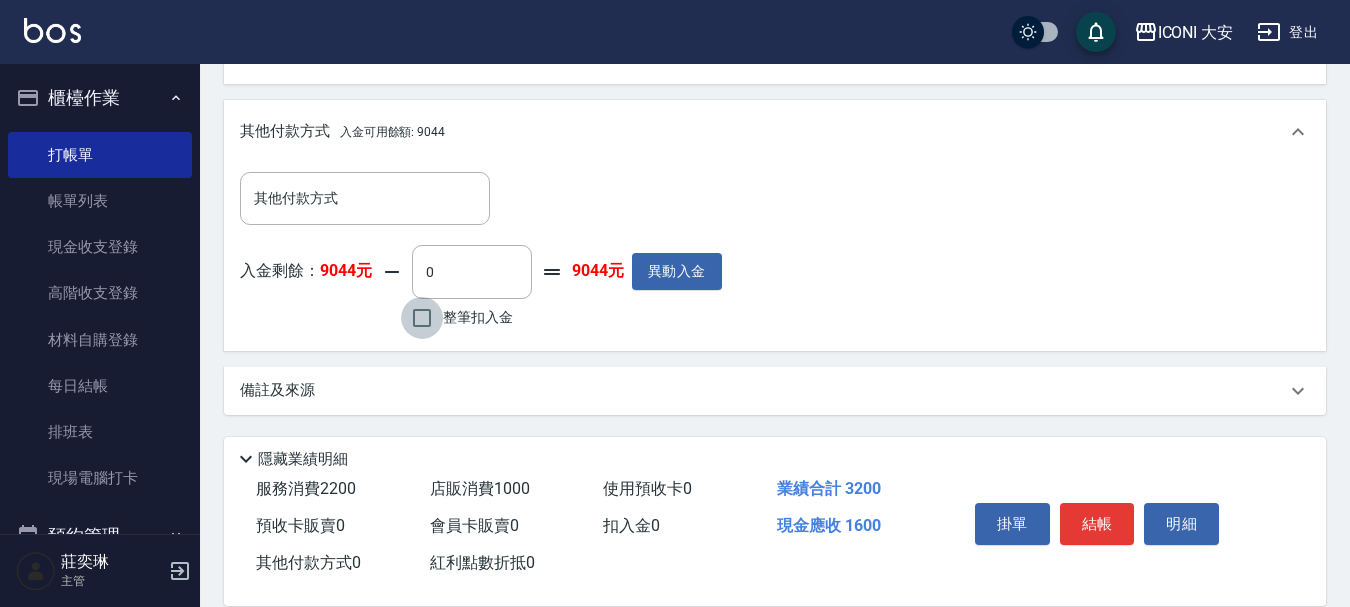click on "整筆扣入金" at bounding box center (422, 318) 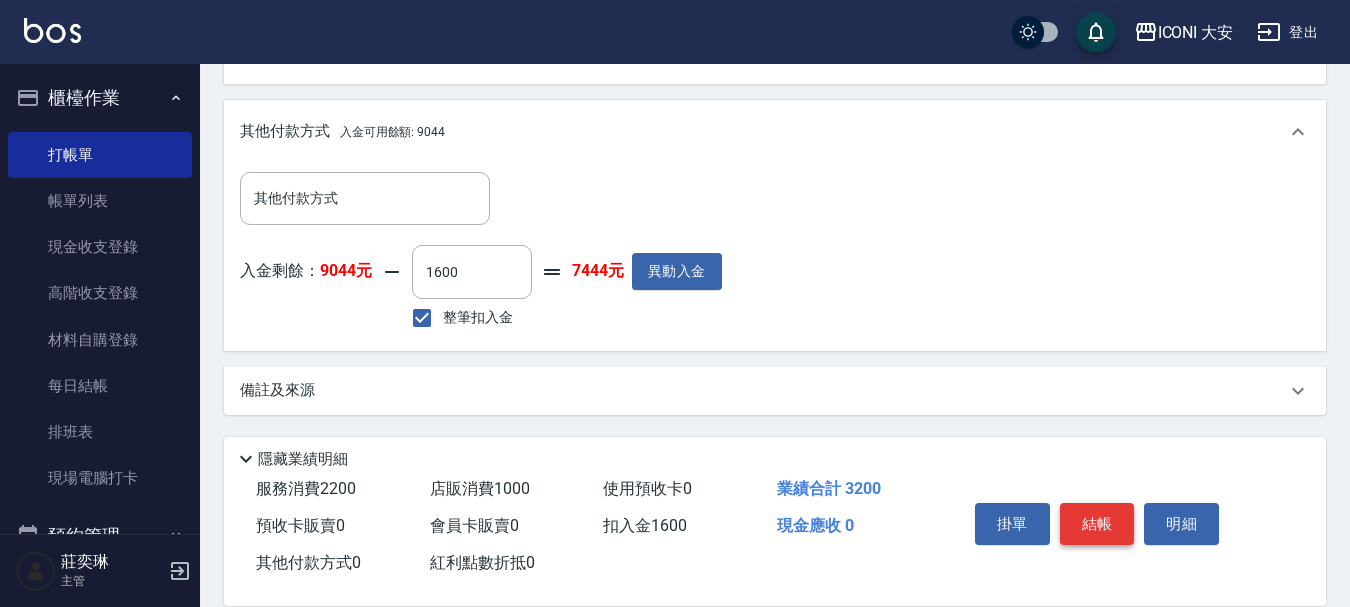 click on "結帳" at bounding box center [1097, 524] 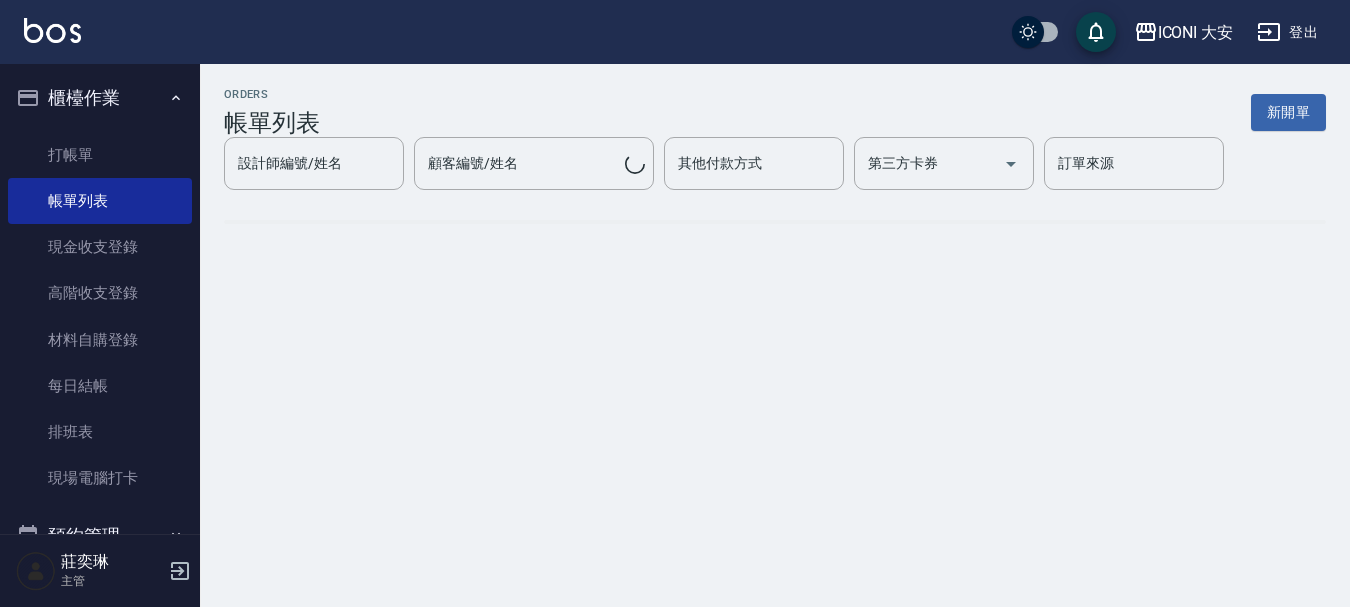 scroll, scrollTop: 0, scrollLeft: 0, axis: both 